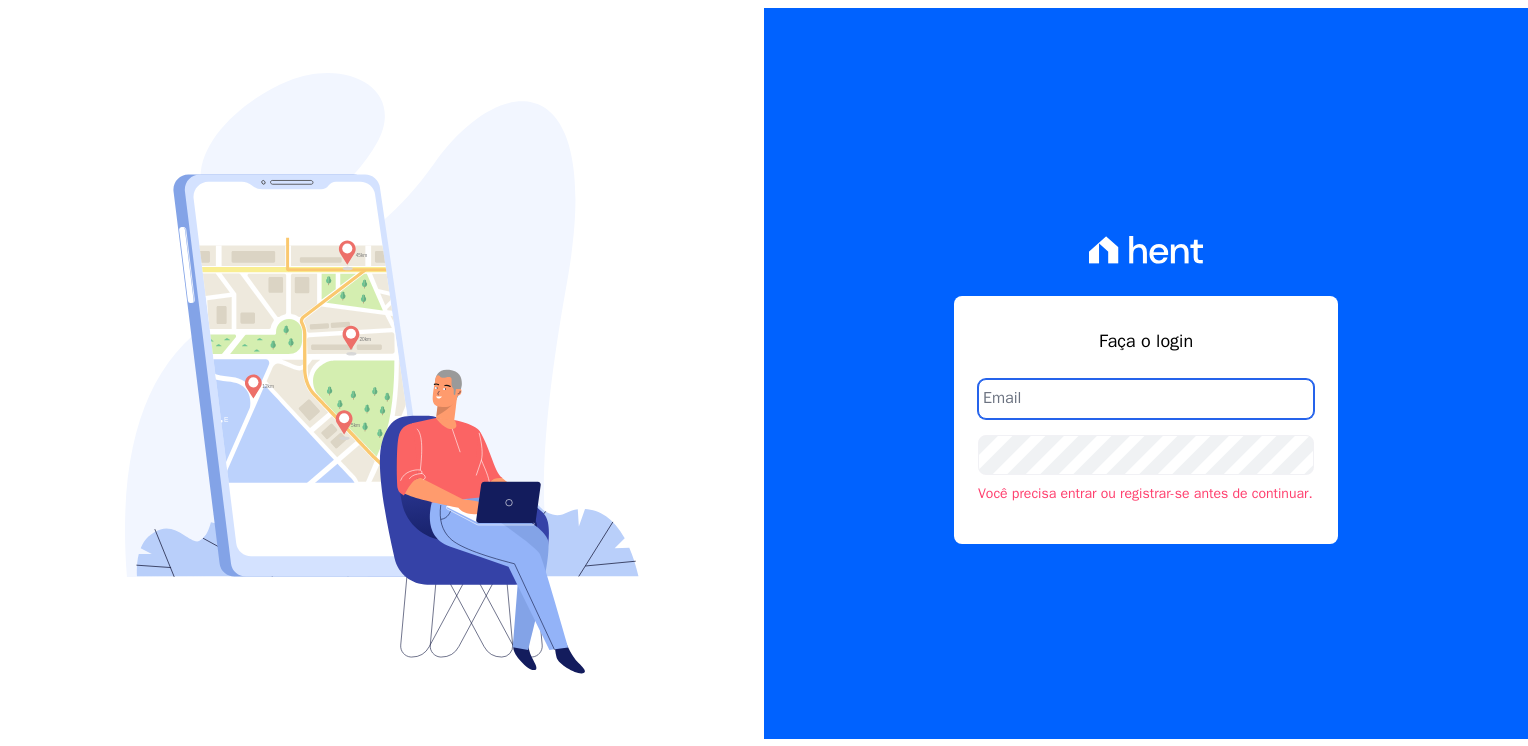 scroll, scrollTop: 0, scrollLeft: 0, axis: both 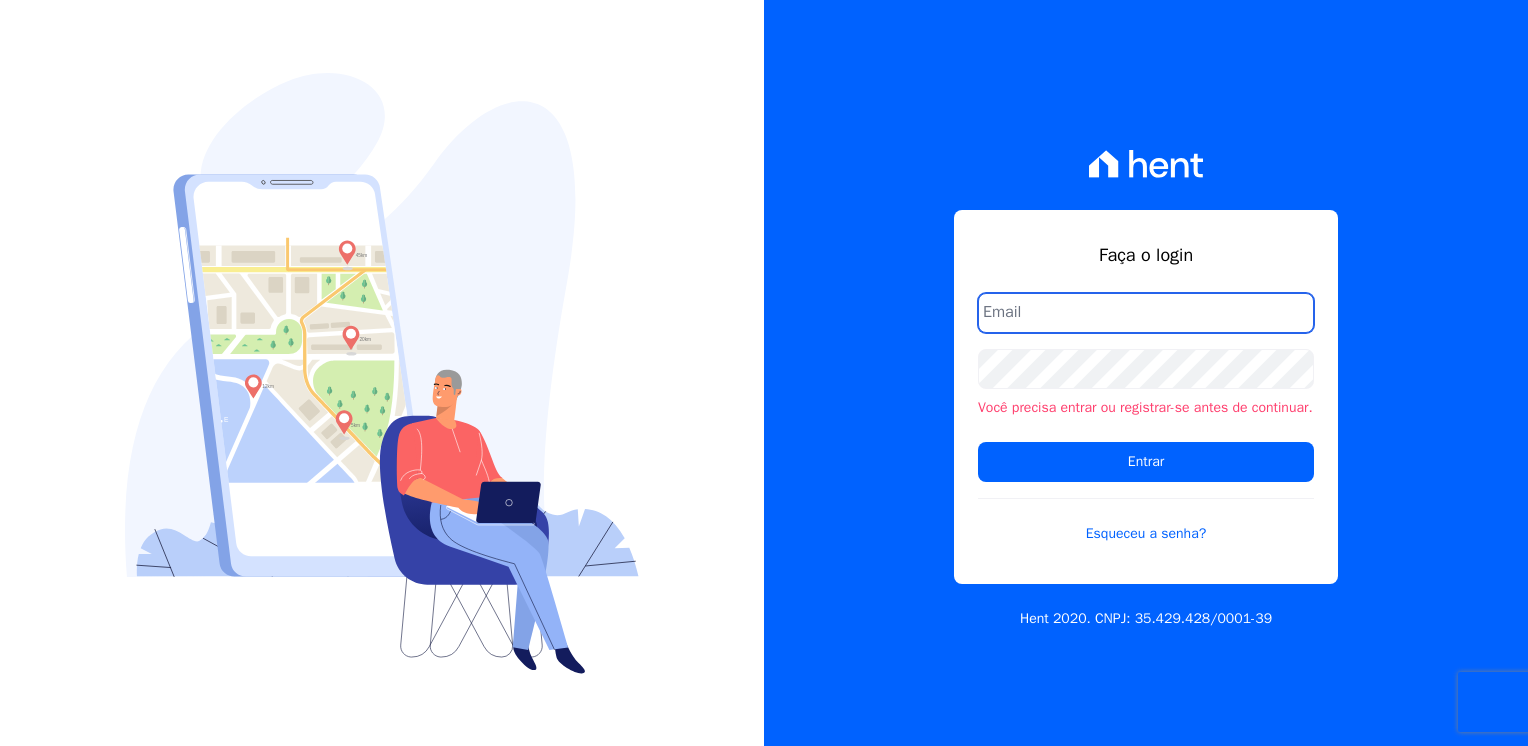 click at bounding box center (1146, 313) 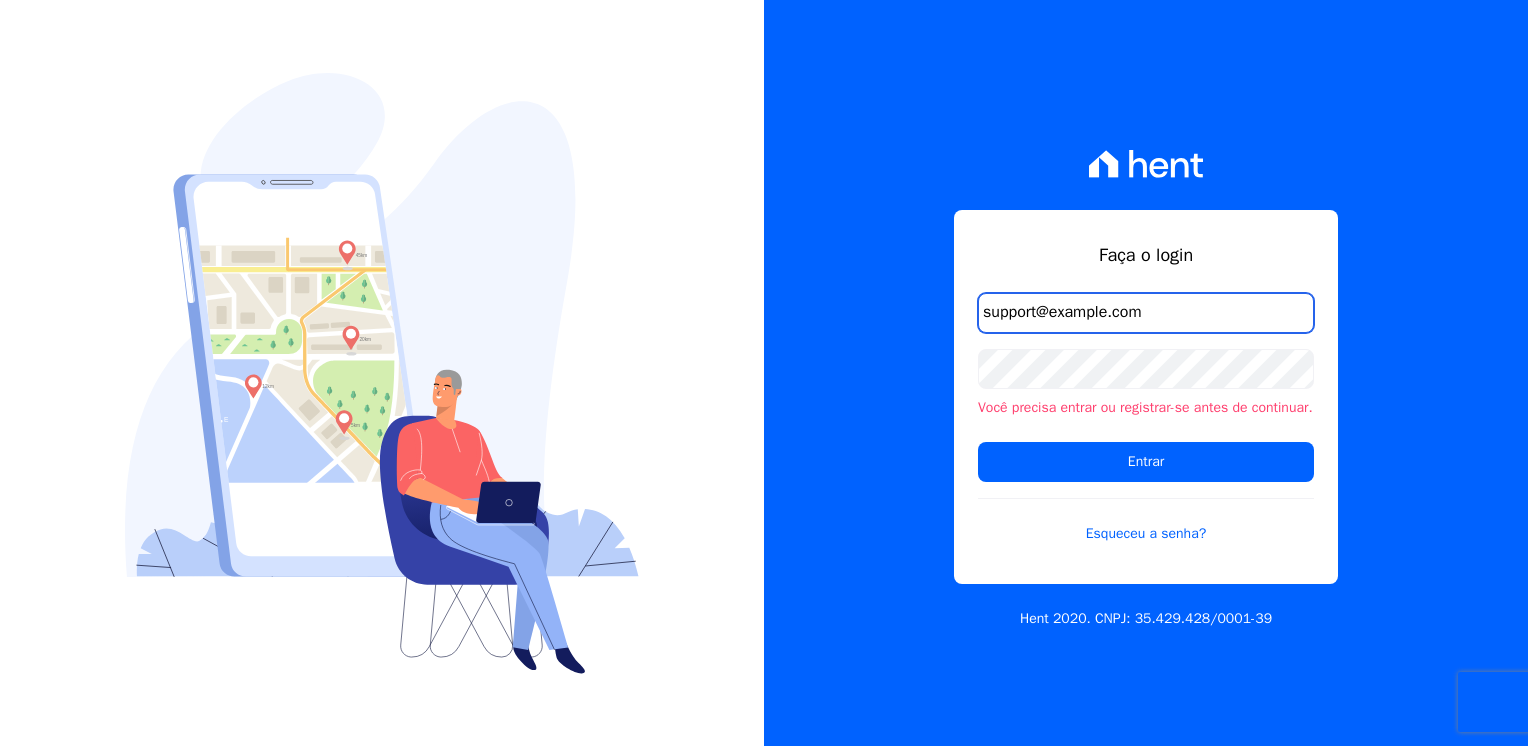 type on "thayna@graalengenharia.com.br" 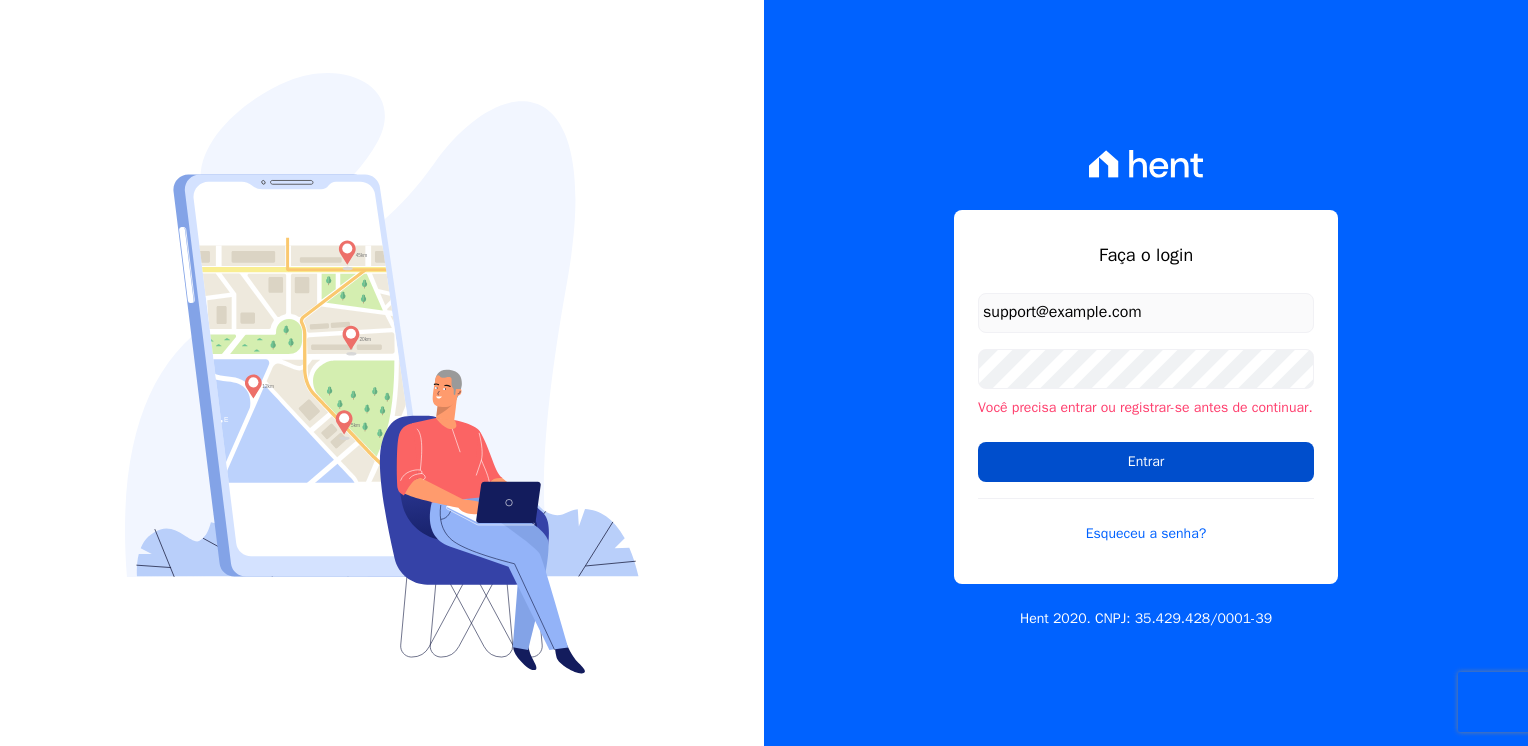 click on "Entrar" at bounding box center [1146, 462] 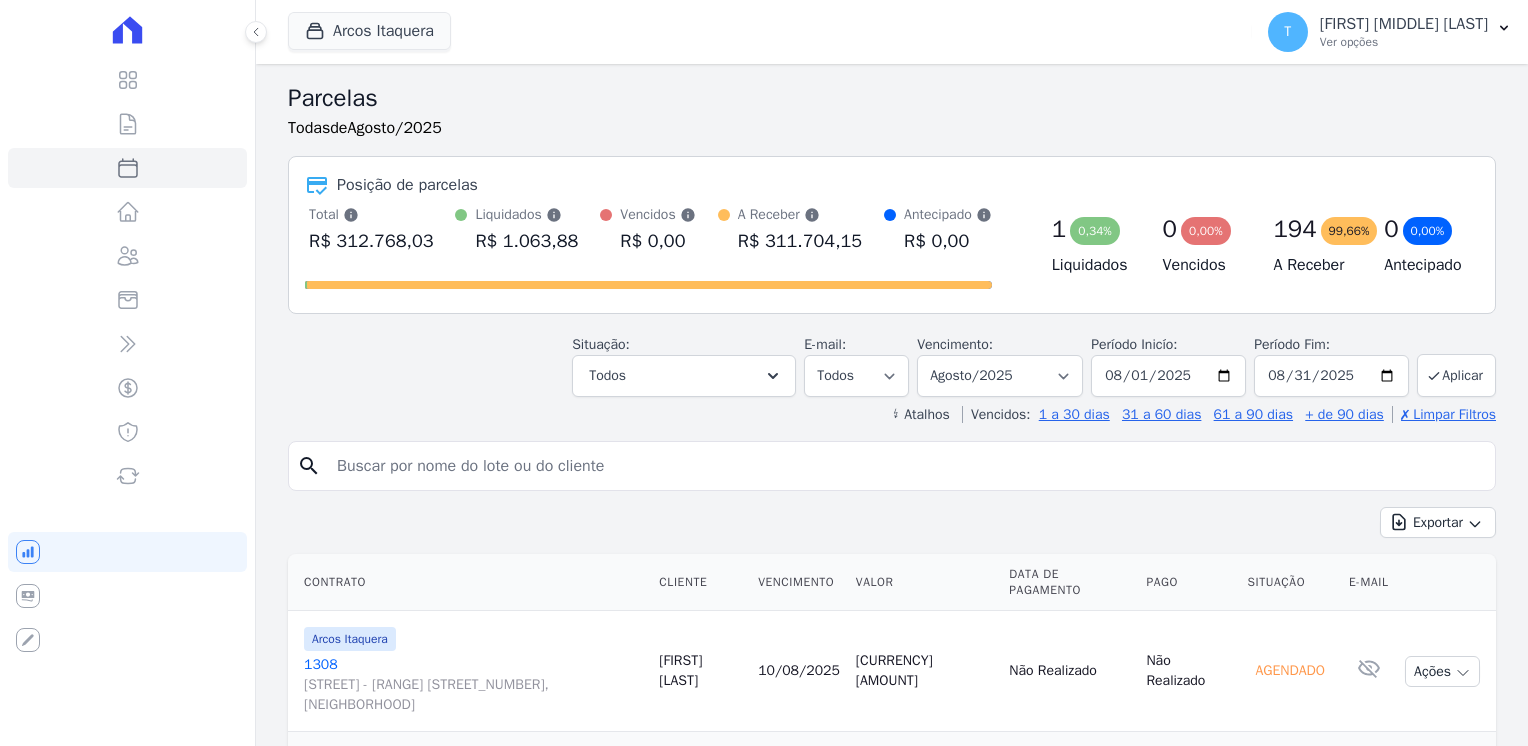 select 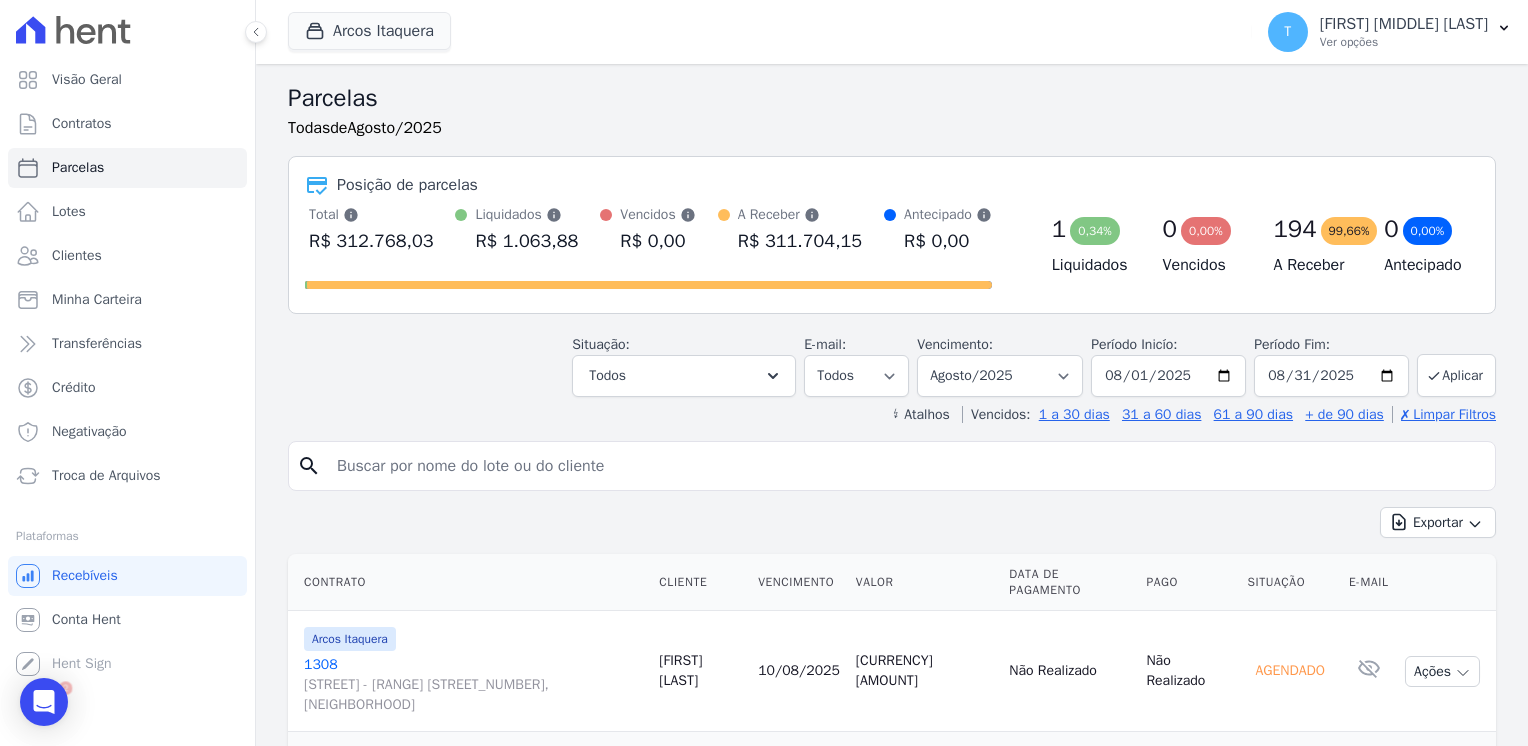 scroll, scrollTop: 0, scrollLeft: 0, axis: both 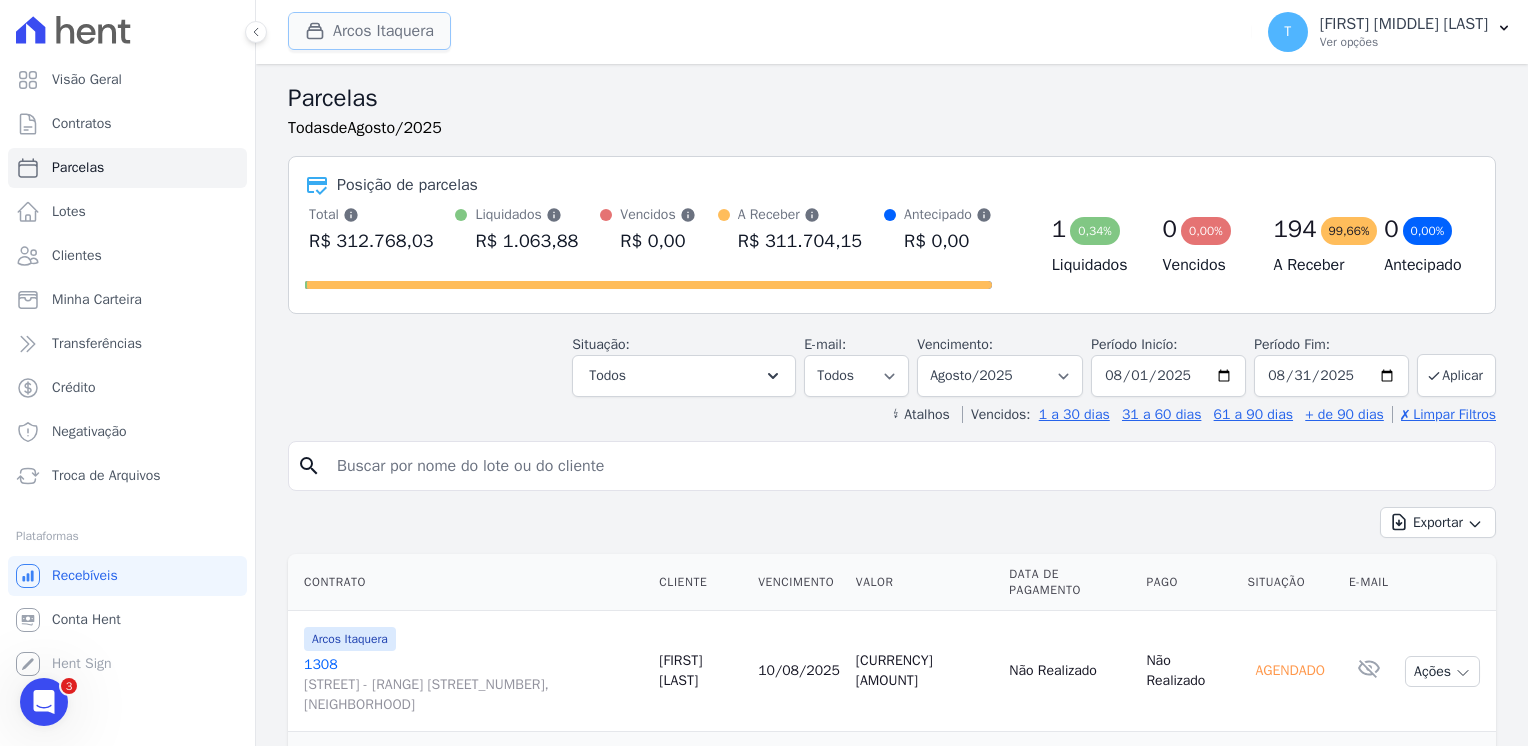 click on "Arcos Itaquera" at bounding box center (369, 31) 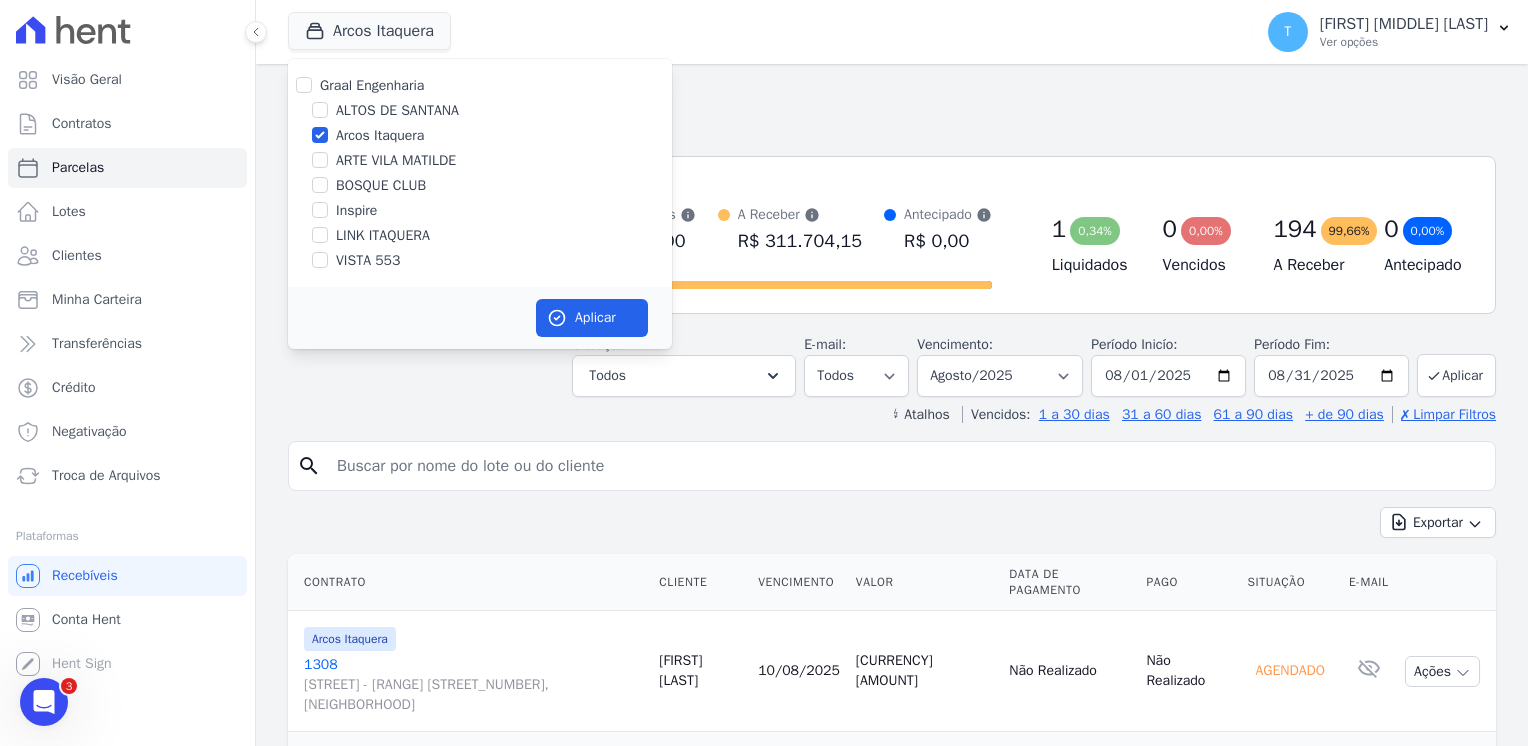 click on "ARTE VILA MATILDE" at bounding box center (396, 160) 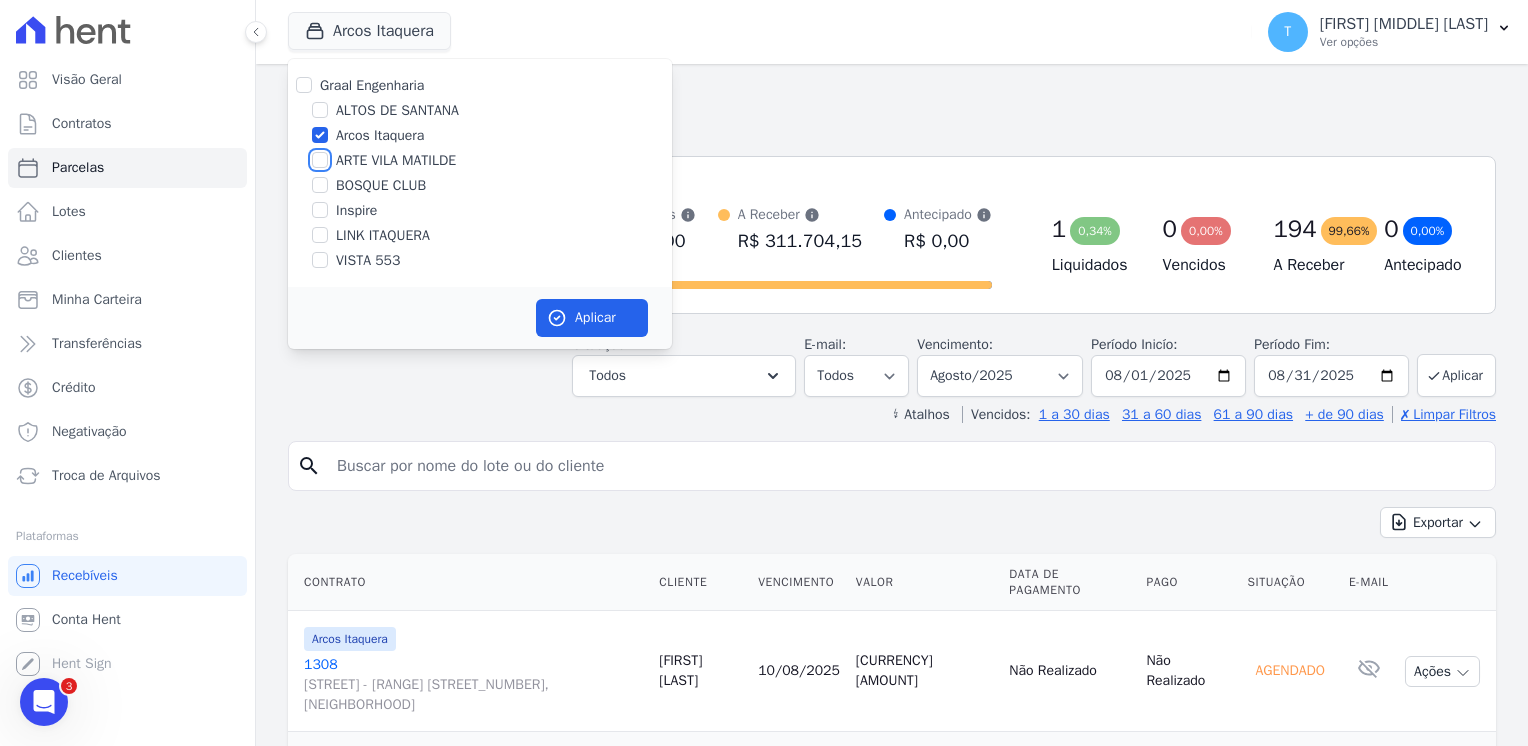 click on "ARTE VILA MATILDE" at bounding box center (320, 160) 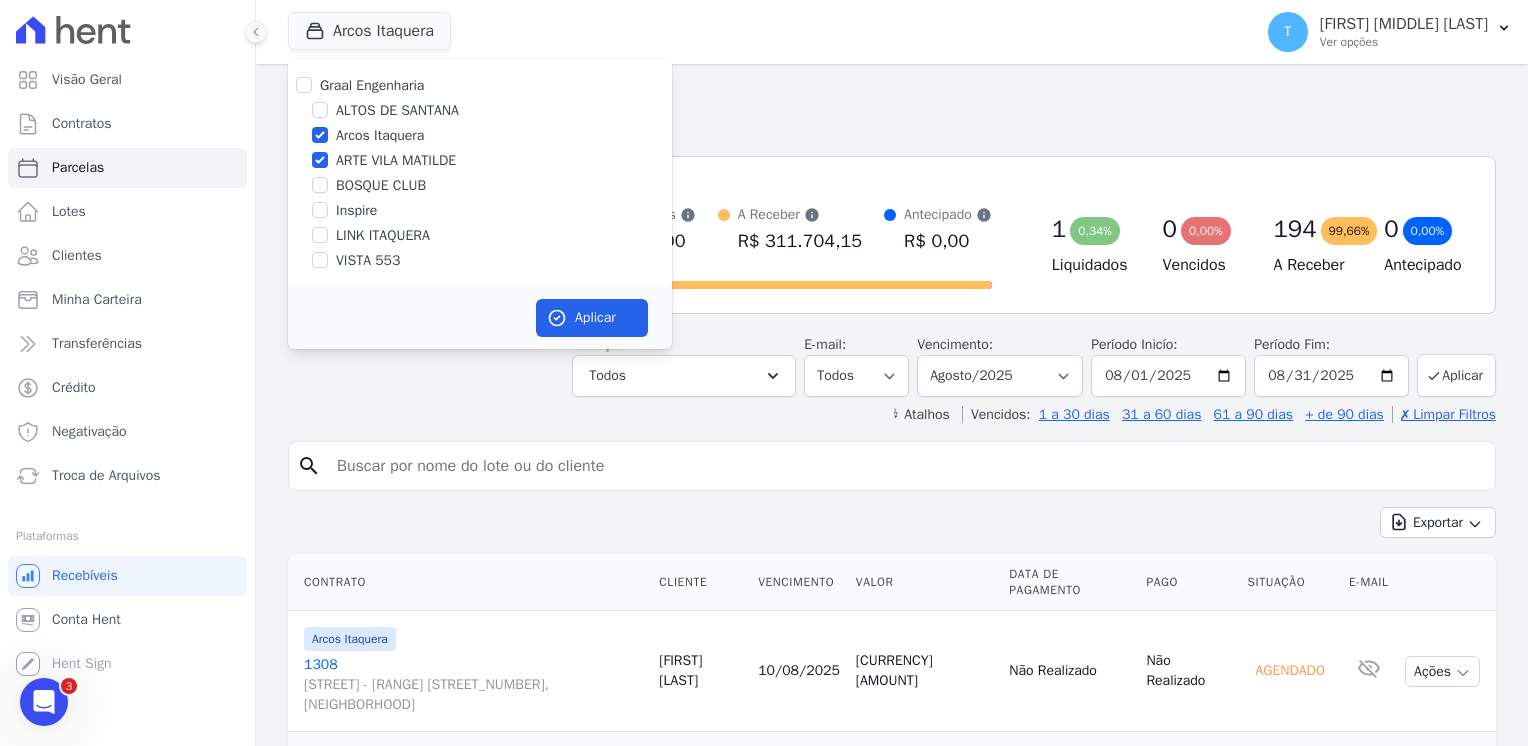 click on "Arcos Itaquera" at bounding box center [380, 135] 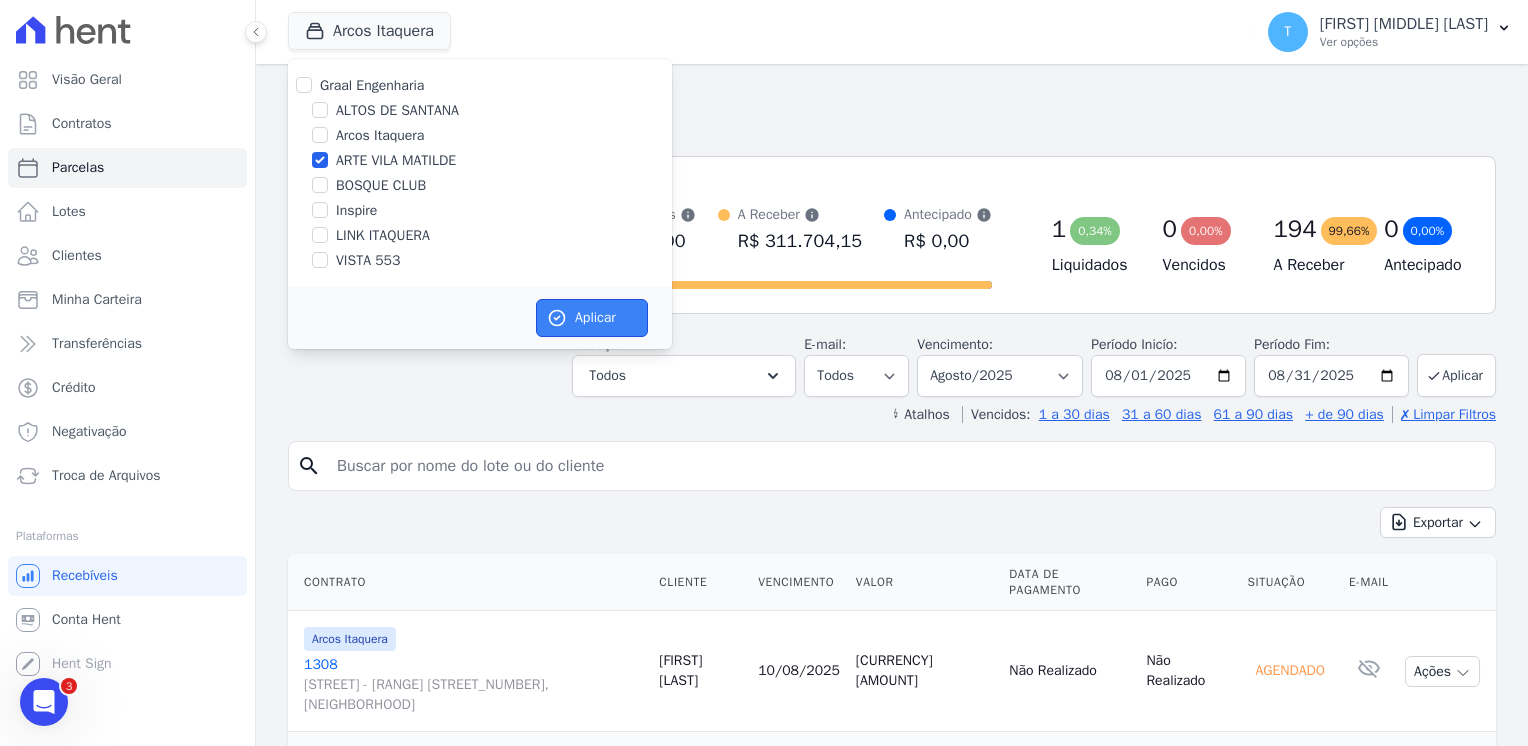 click on "Aplicar" at bounding box center [592, 318] 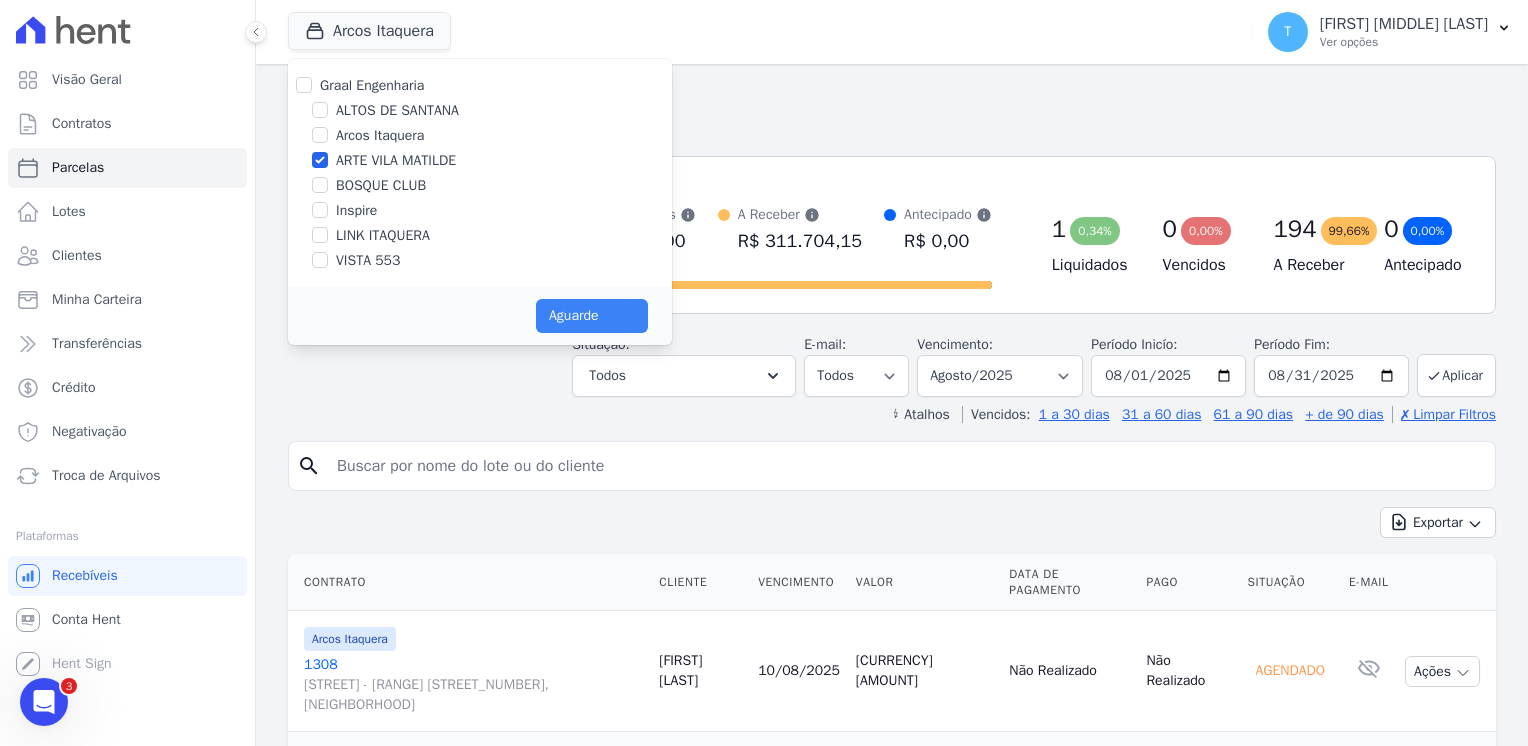select 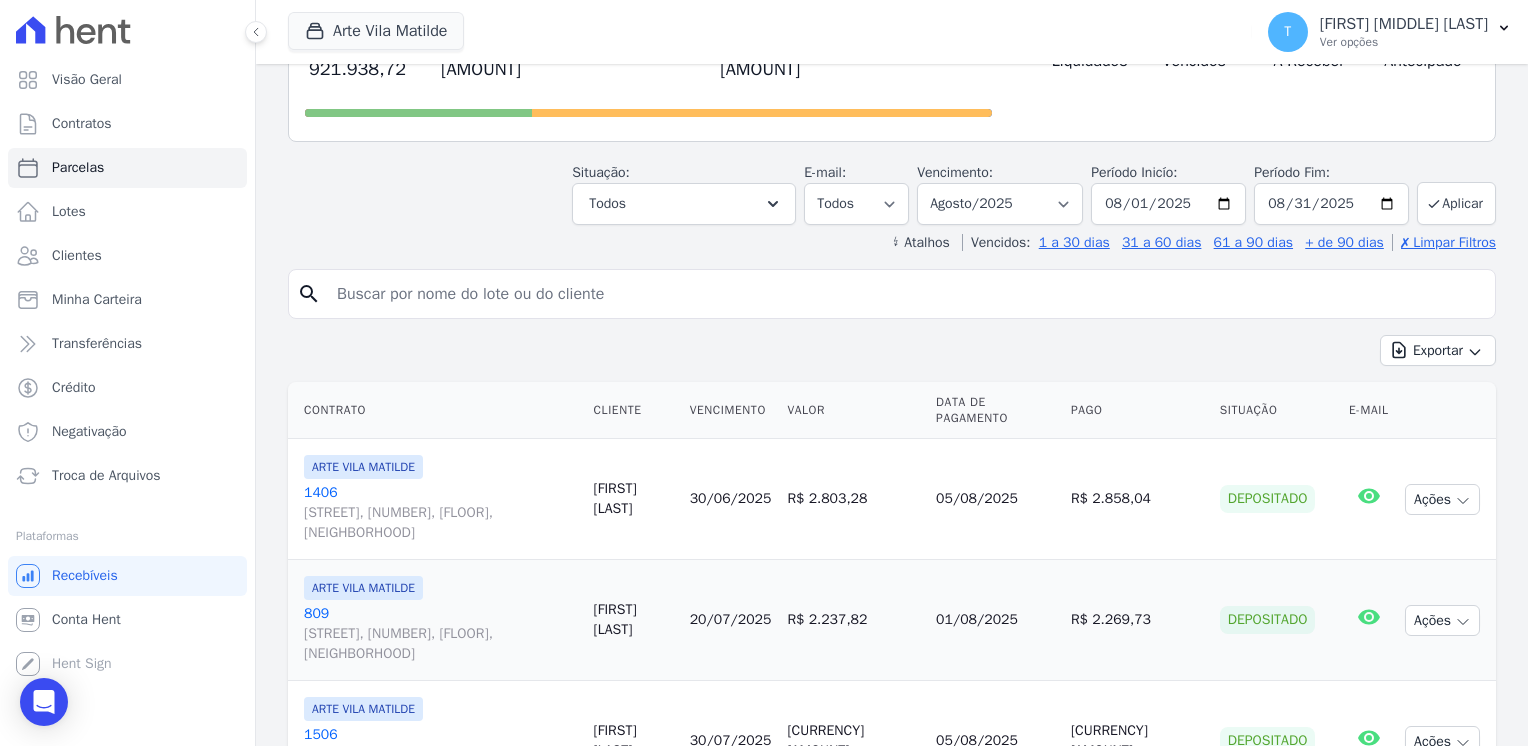 scroll, scrollTop: 0, scrollLeft: 0, axis: both 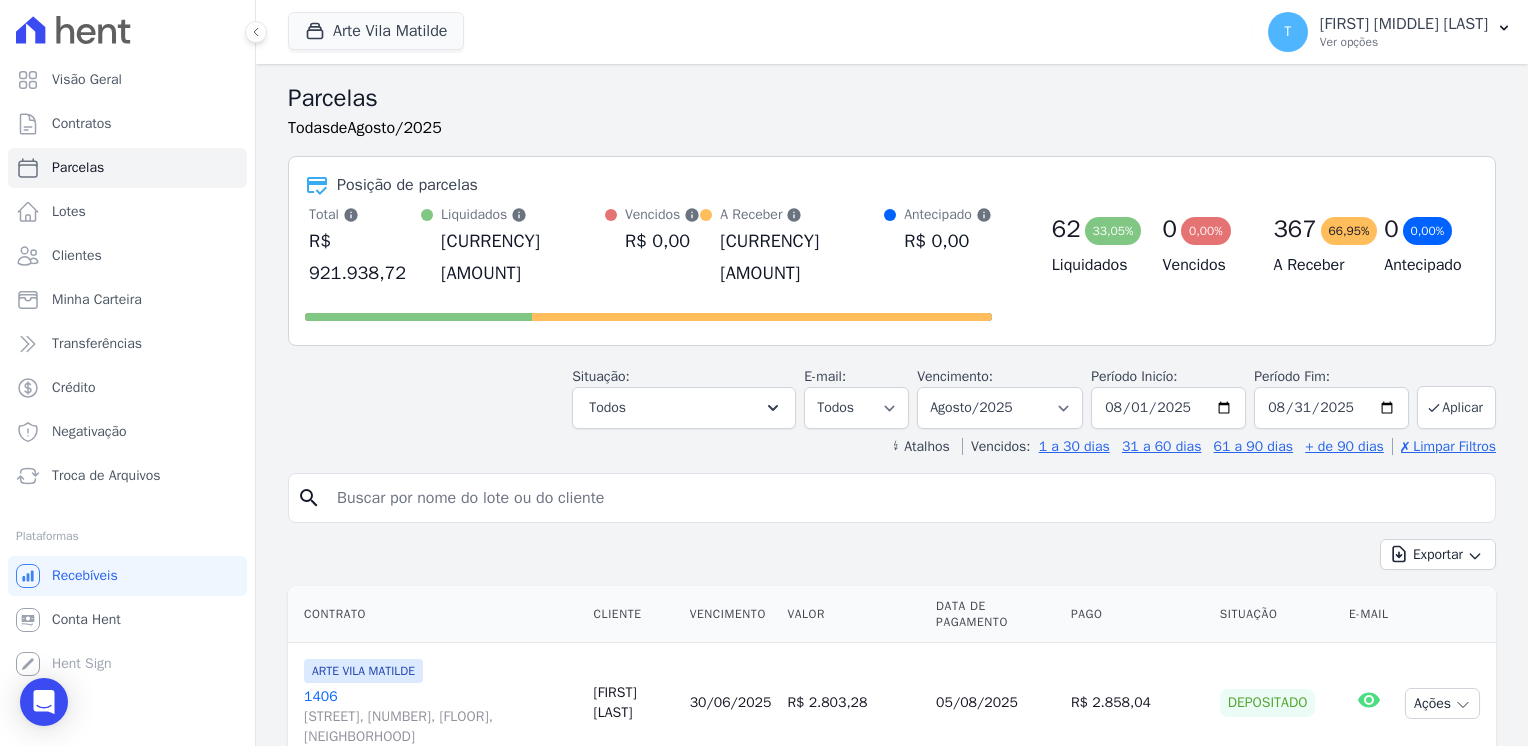click at bounding box center (906, 498) 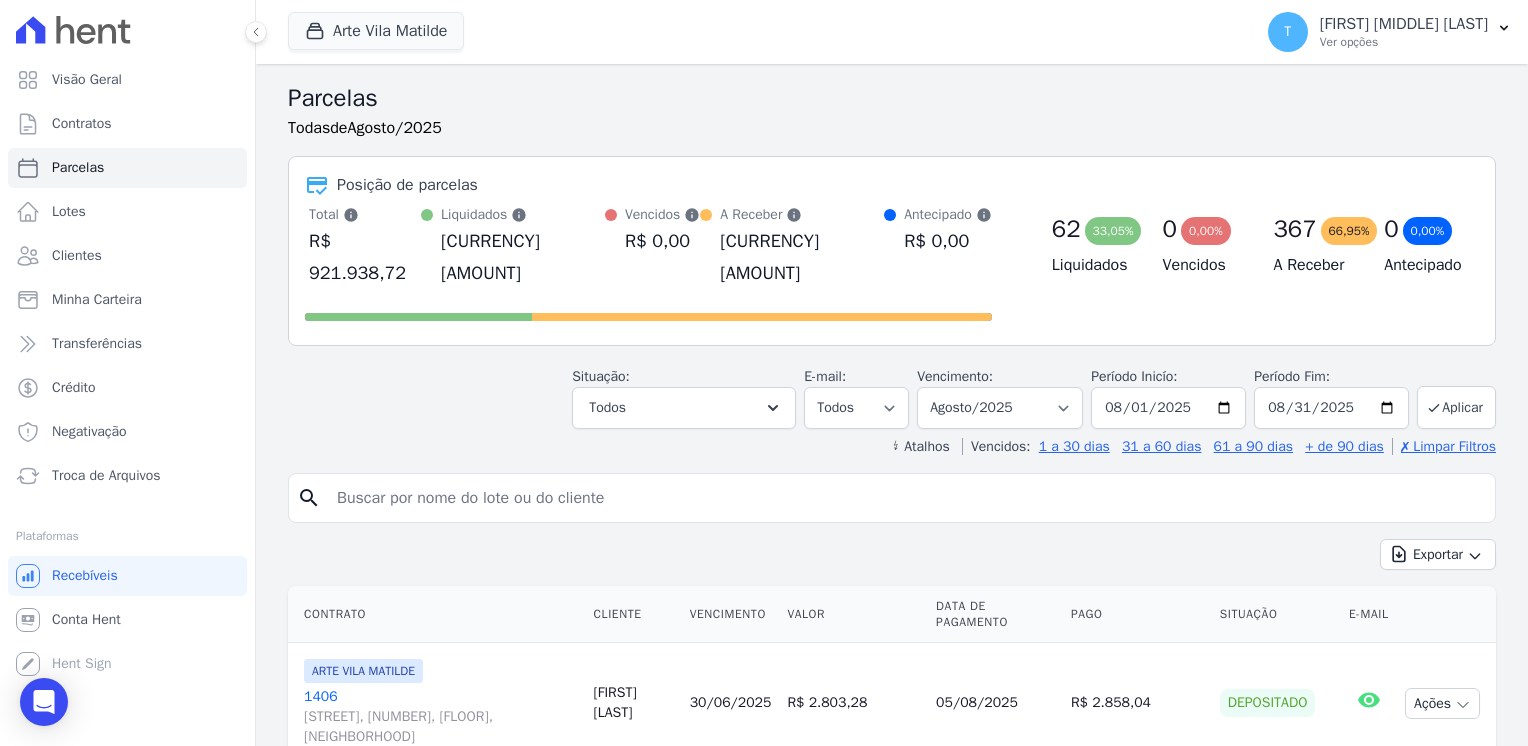 paste on "Wallace de Souza Fernandes" 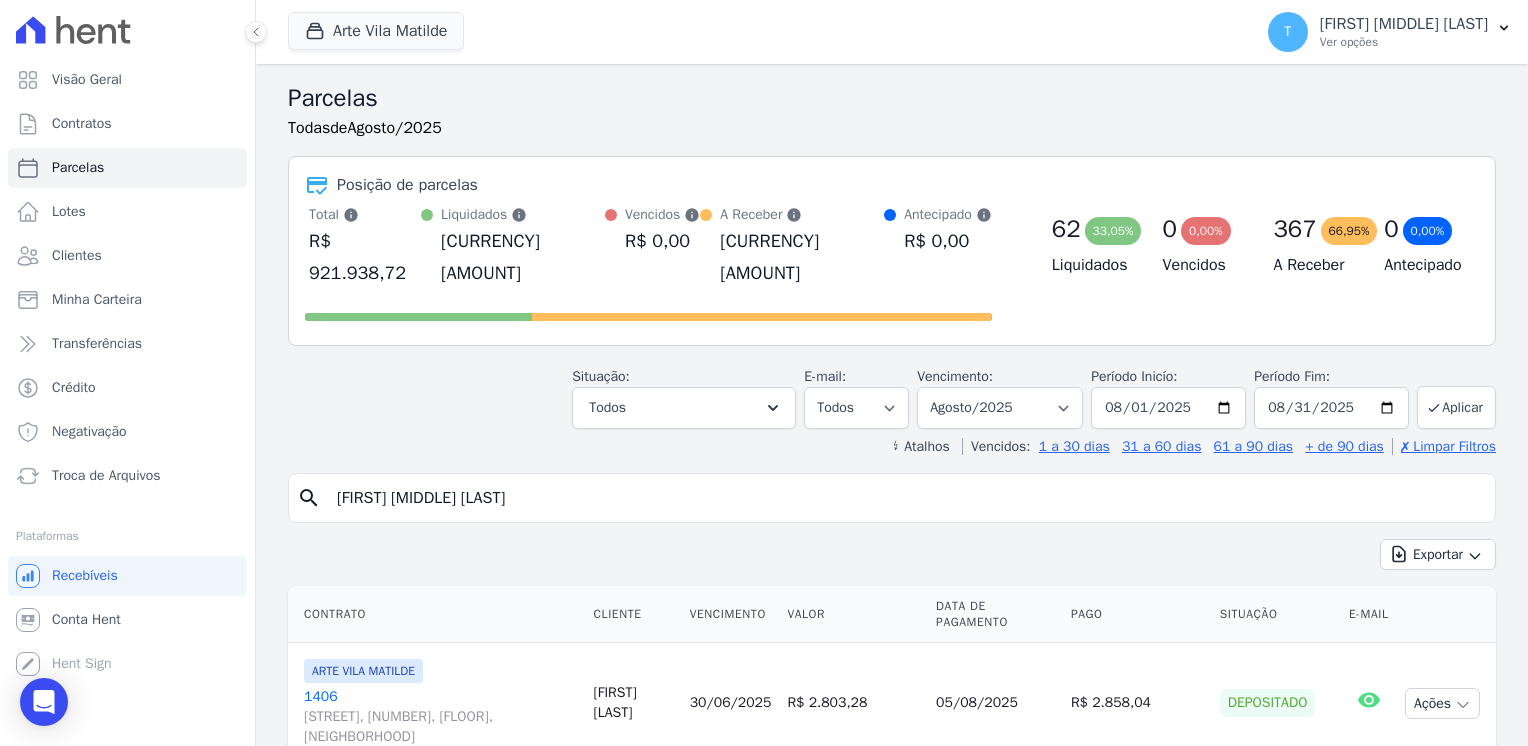 type on "Wallace de Souza Fernandes" 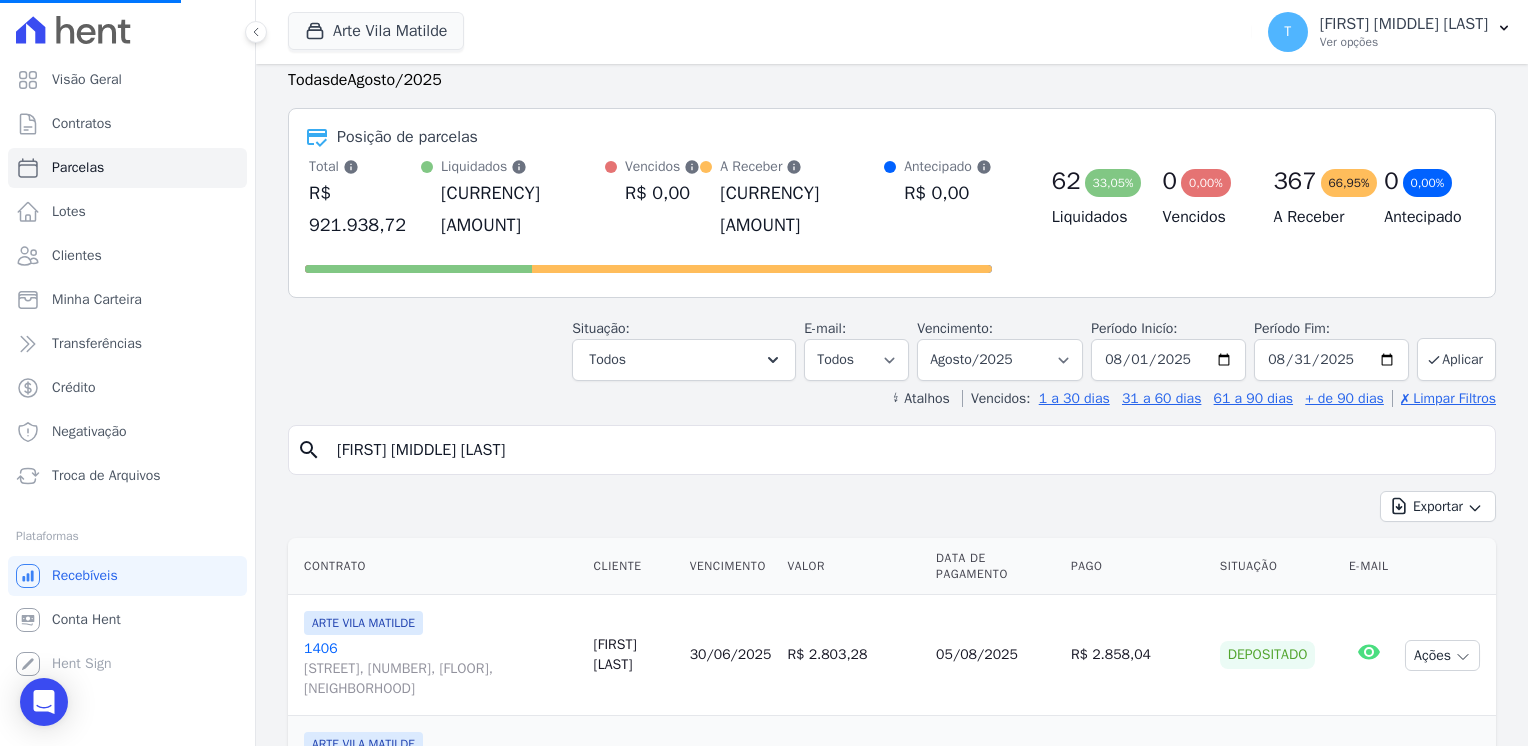 scroll, scrollTop: 200, scrollLeft: 0, axis: vertical 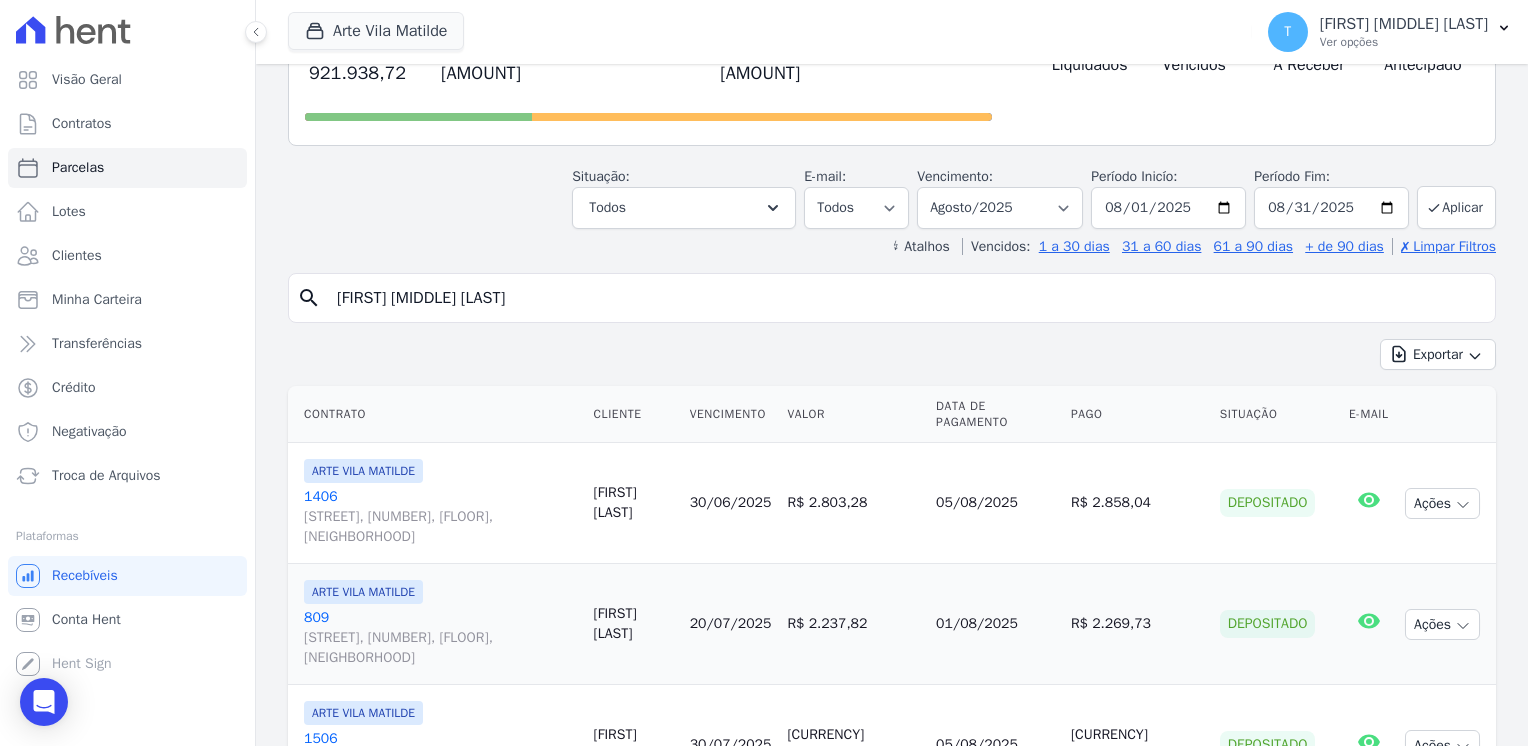 select 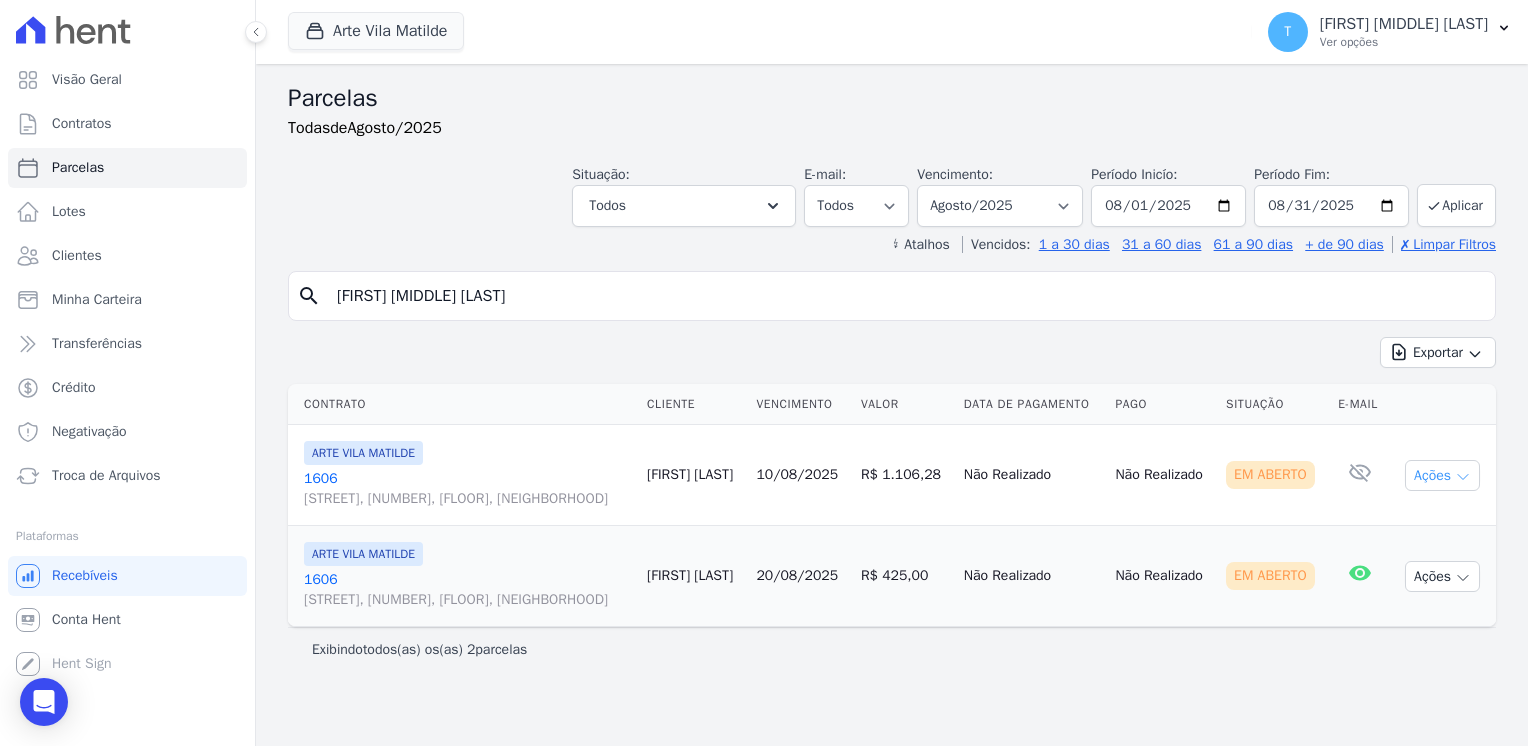 click 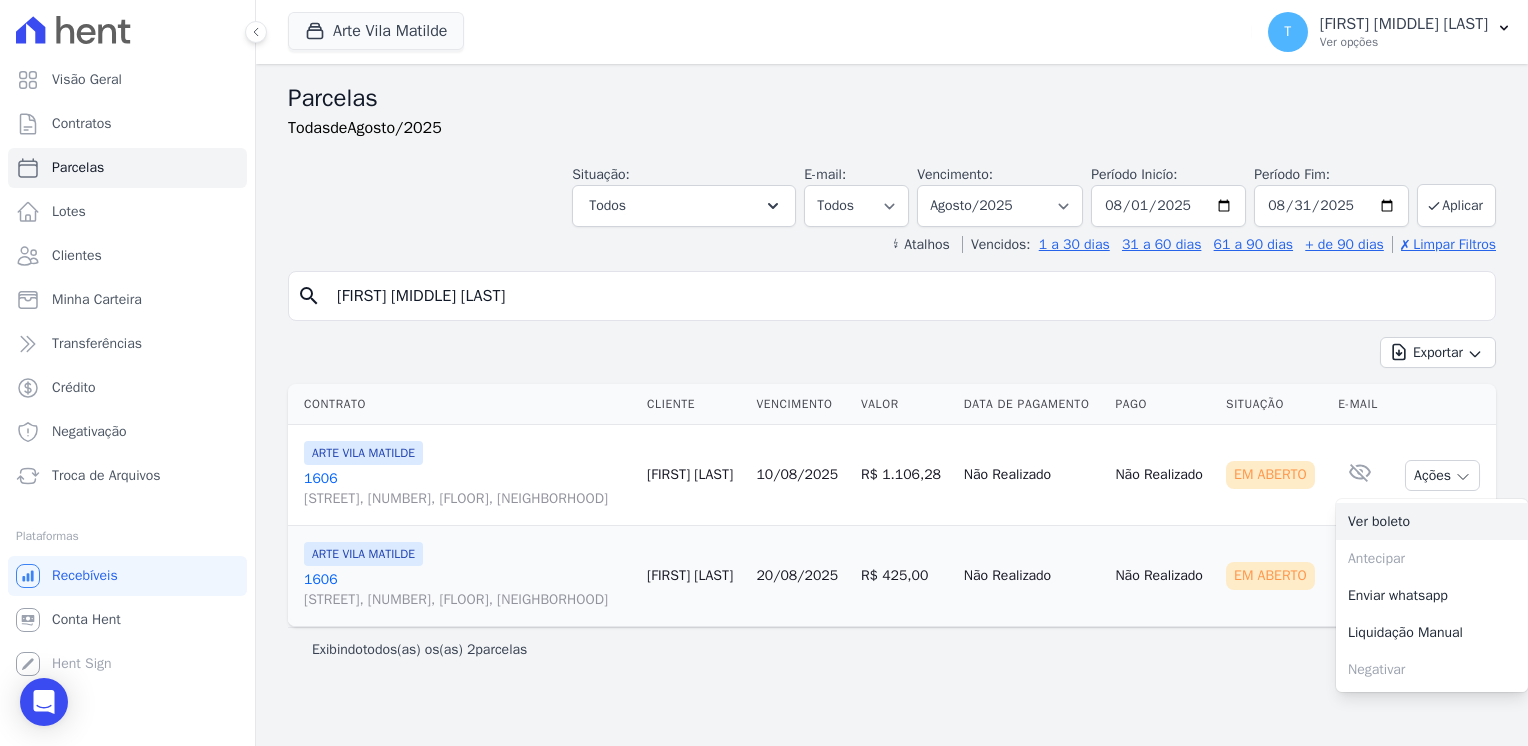 click on "Ver boleto" at bounding box center (1432, 521) 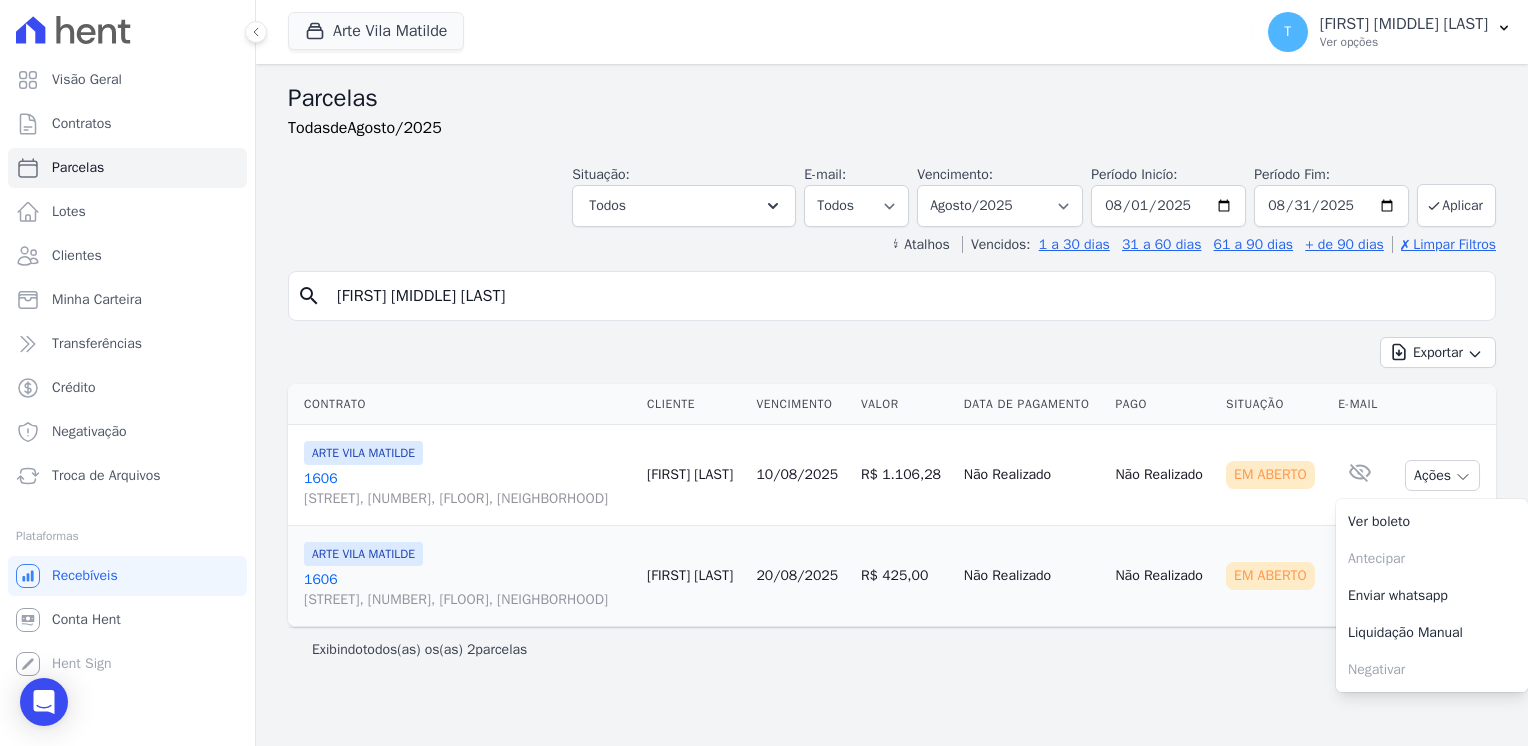 click on "Parcelas
Todas
de  Agosto/2025
Situação:
Agendado
Em Aberto
Pago
Processando
Cancelado
Vencido
Transferindo
Depositado
Pago por fora
Retido
Todos
Selecionar todos
Agendado
Em Aberto
Pago
Processando" at bounding box center (892, 405) 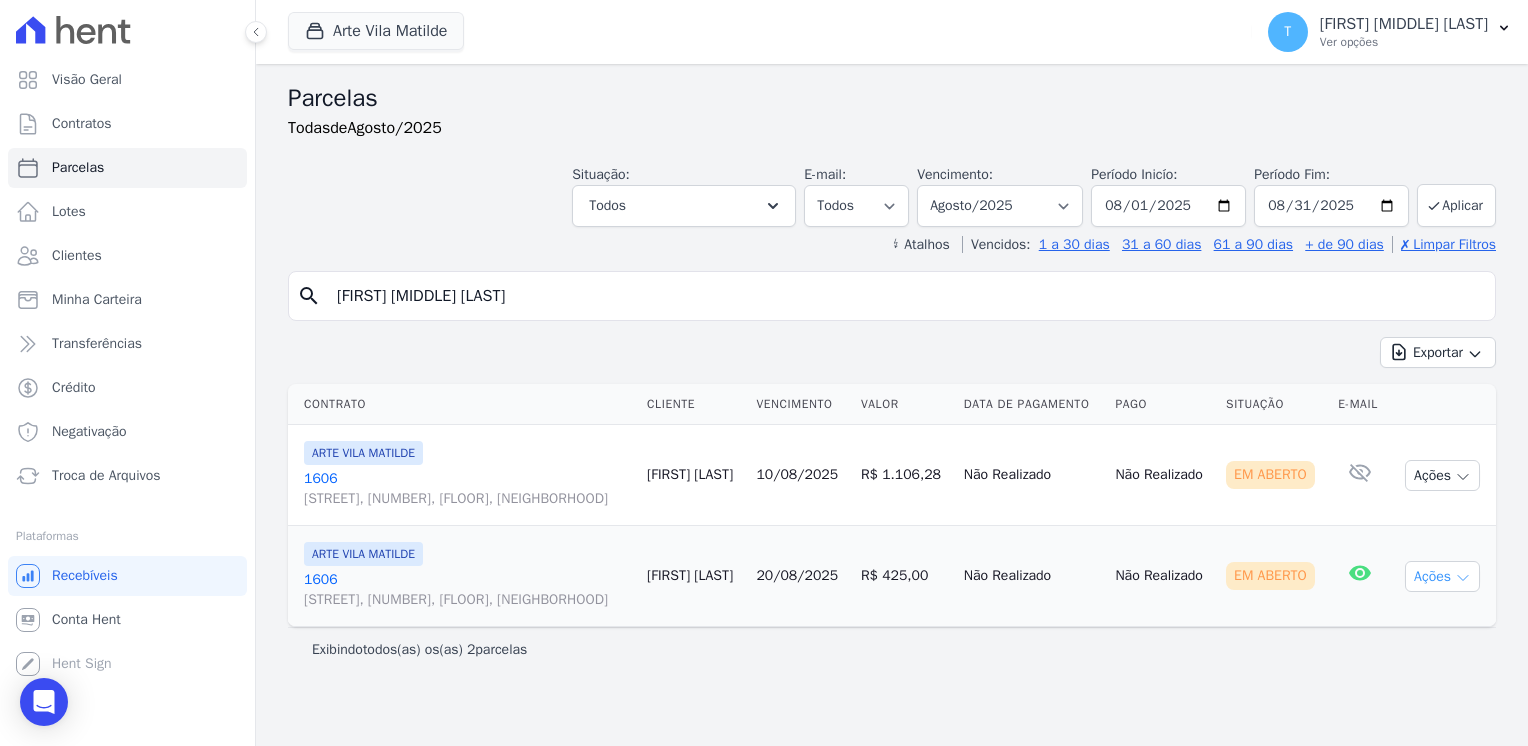 click 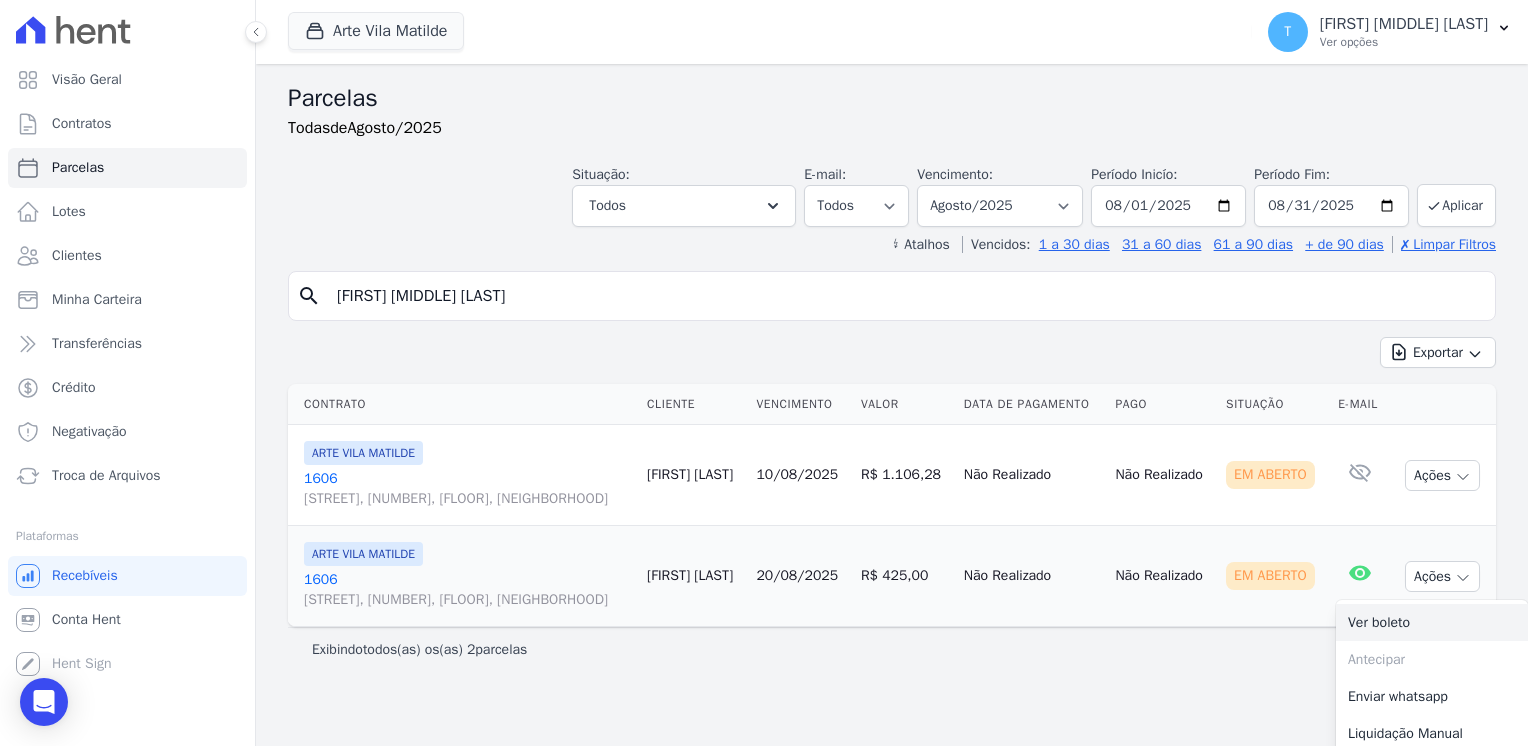 click on "Ver boleto" at bounding box center [1432, 622] 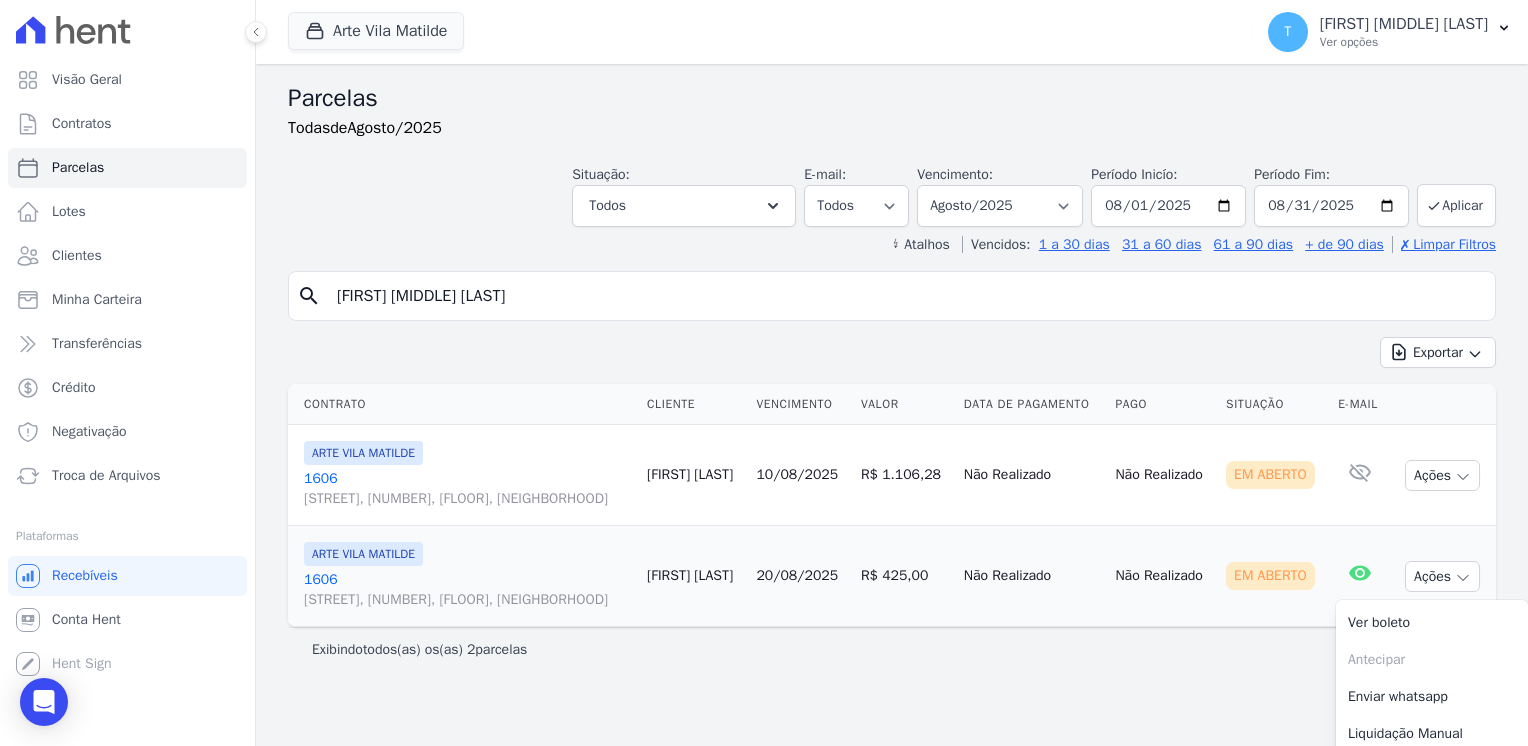 drag, startPoint x: 589, startPoint y: 296, endPoint x: 323, endPoint y: 313, distance: 266.5427 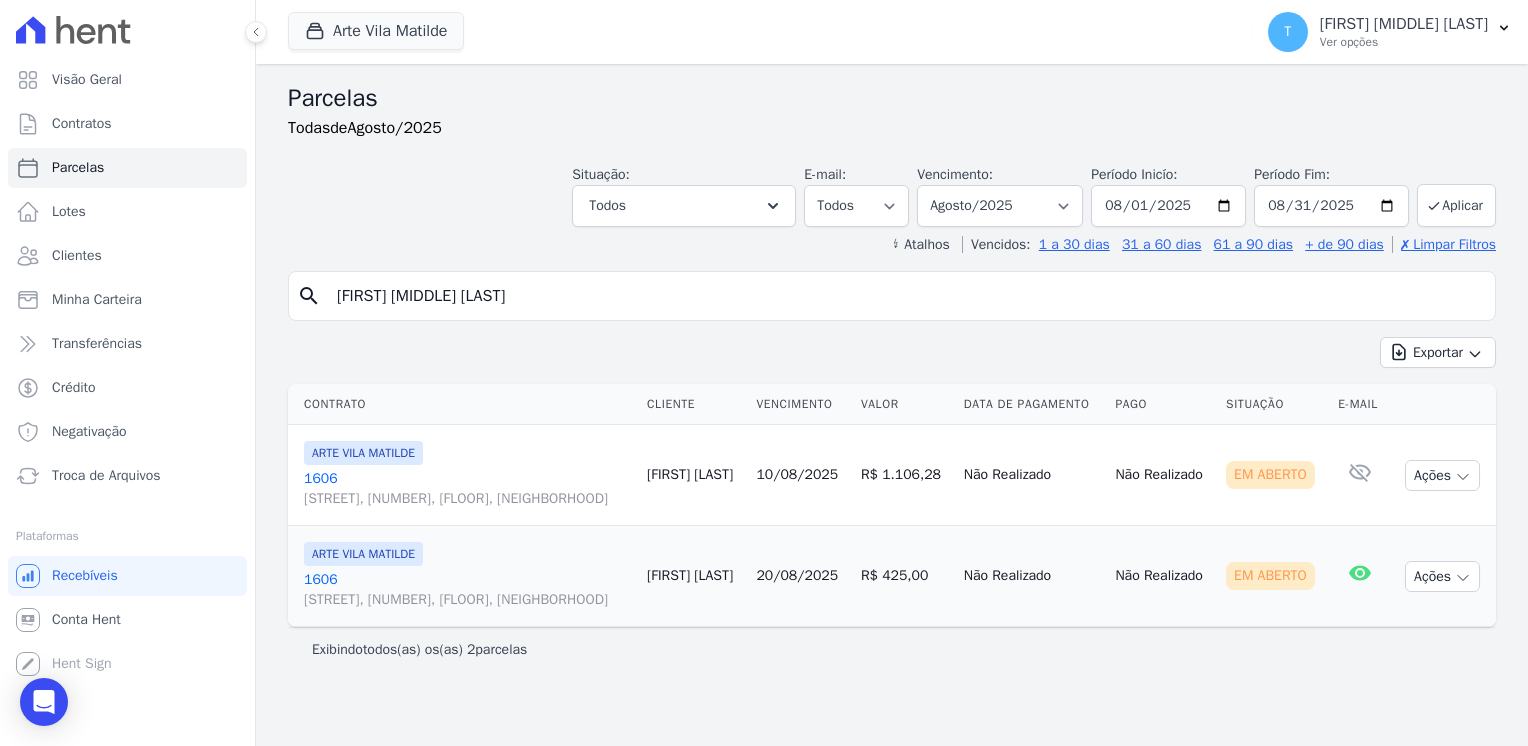 paste on "Noemi de Souza Paiva Salese" 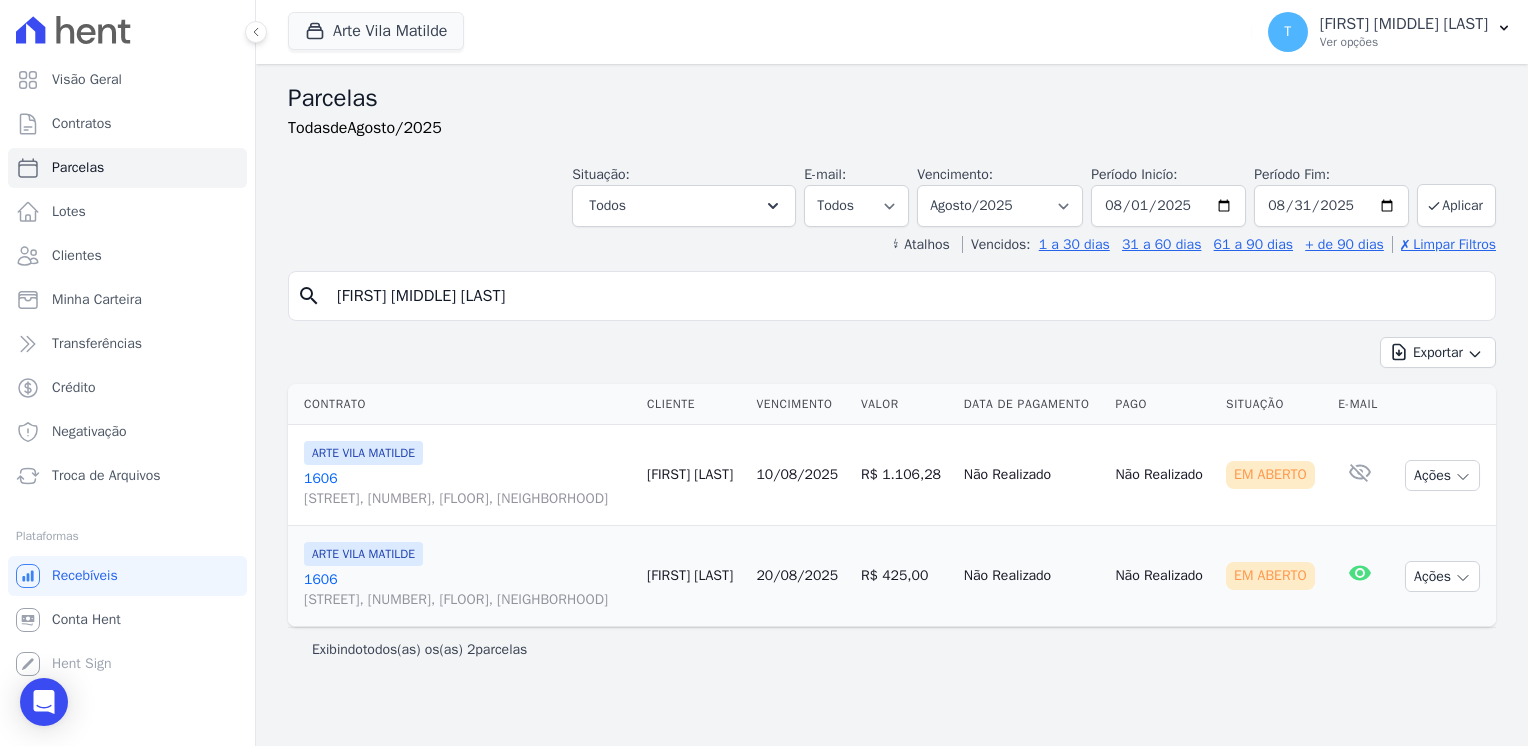 select 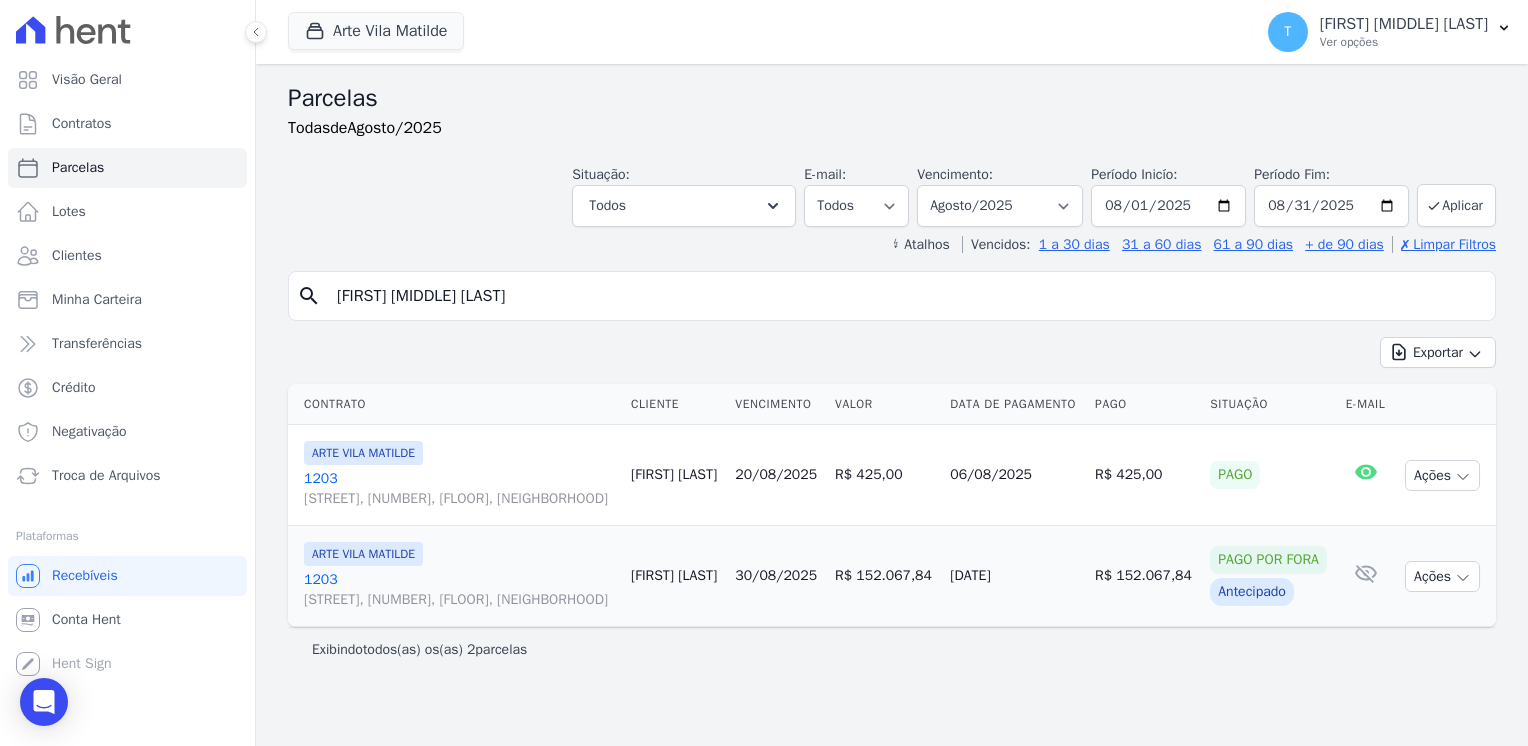 drag, startPoint x: 568, startPoint y: 298, endPoint x: 326, endPoint y: 311, distance: 242.34892 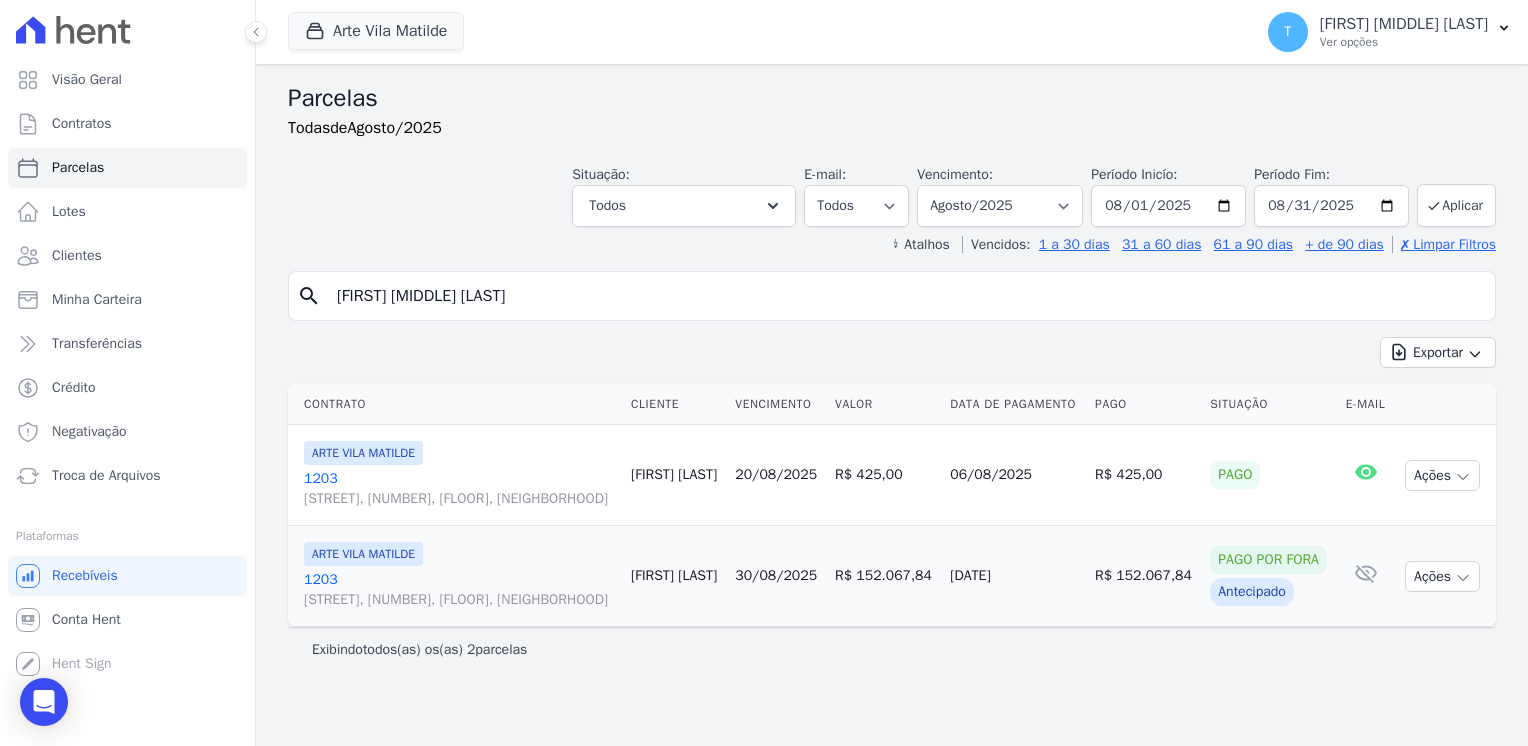 type on "[FIRST] [LAST] [LAST]" 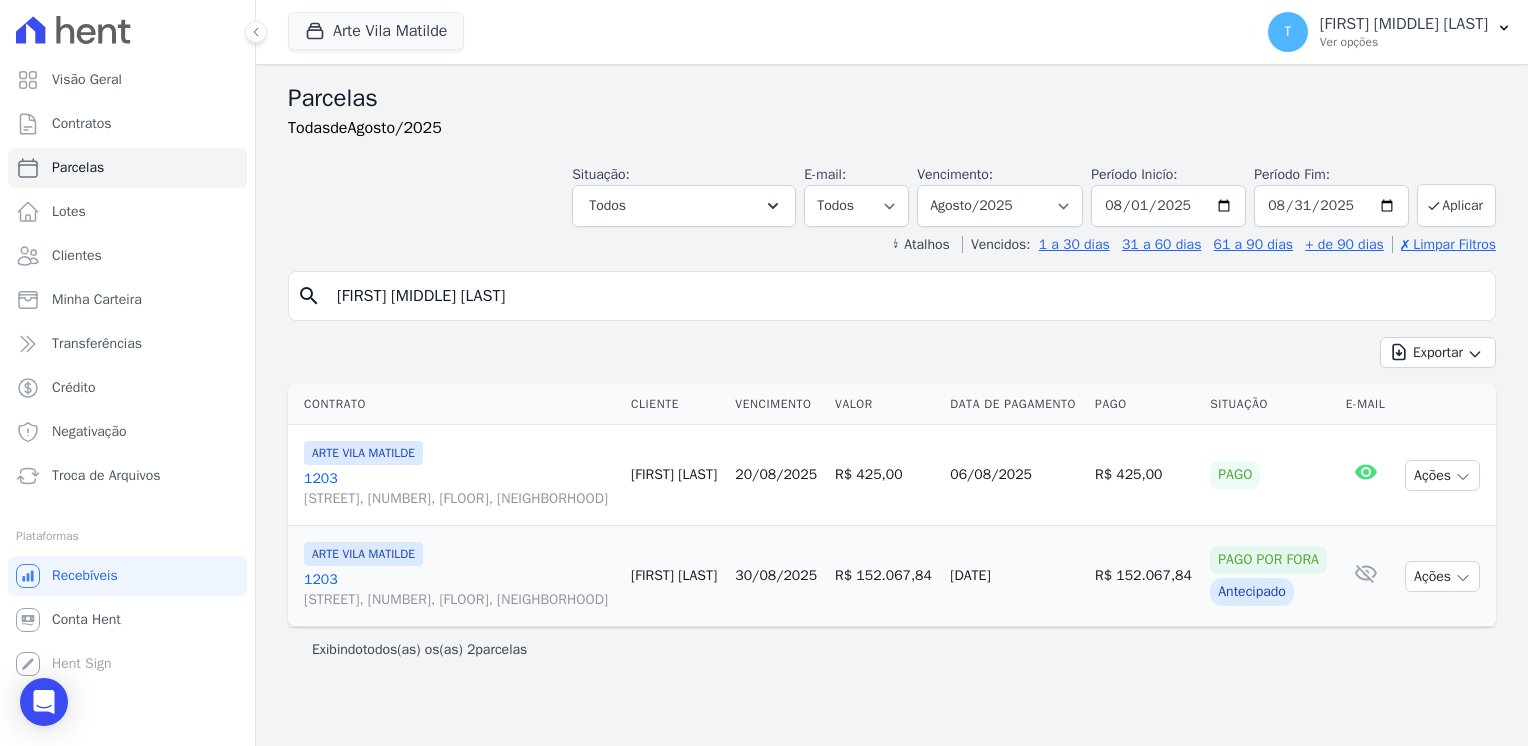select 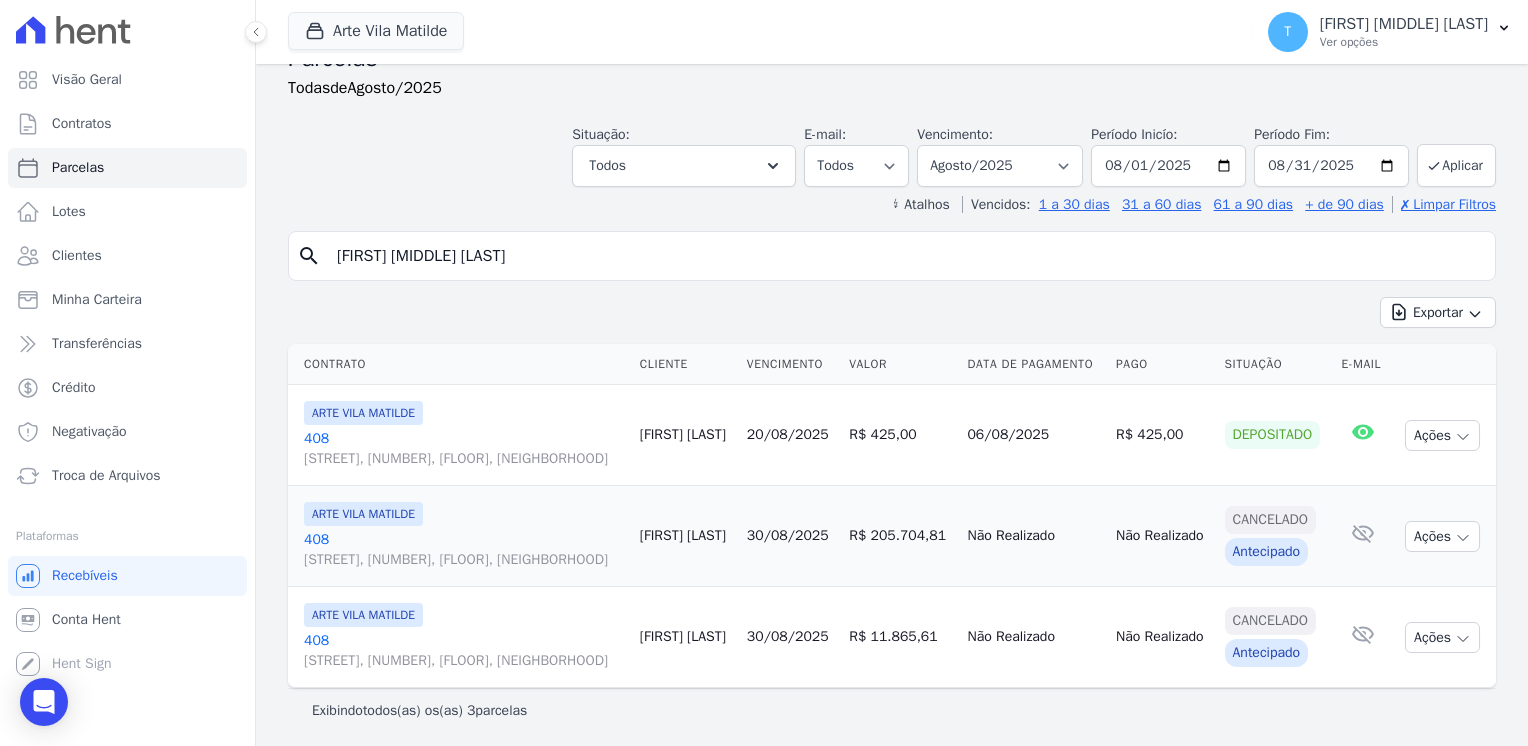 scroll, scrollTop: 40, scrollLeft: 0, axis: vertical 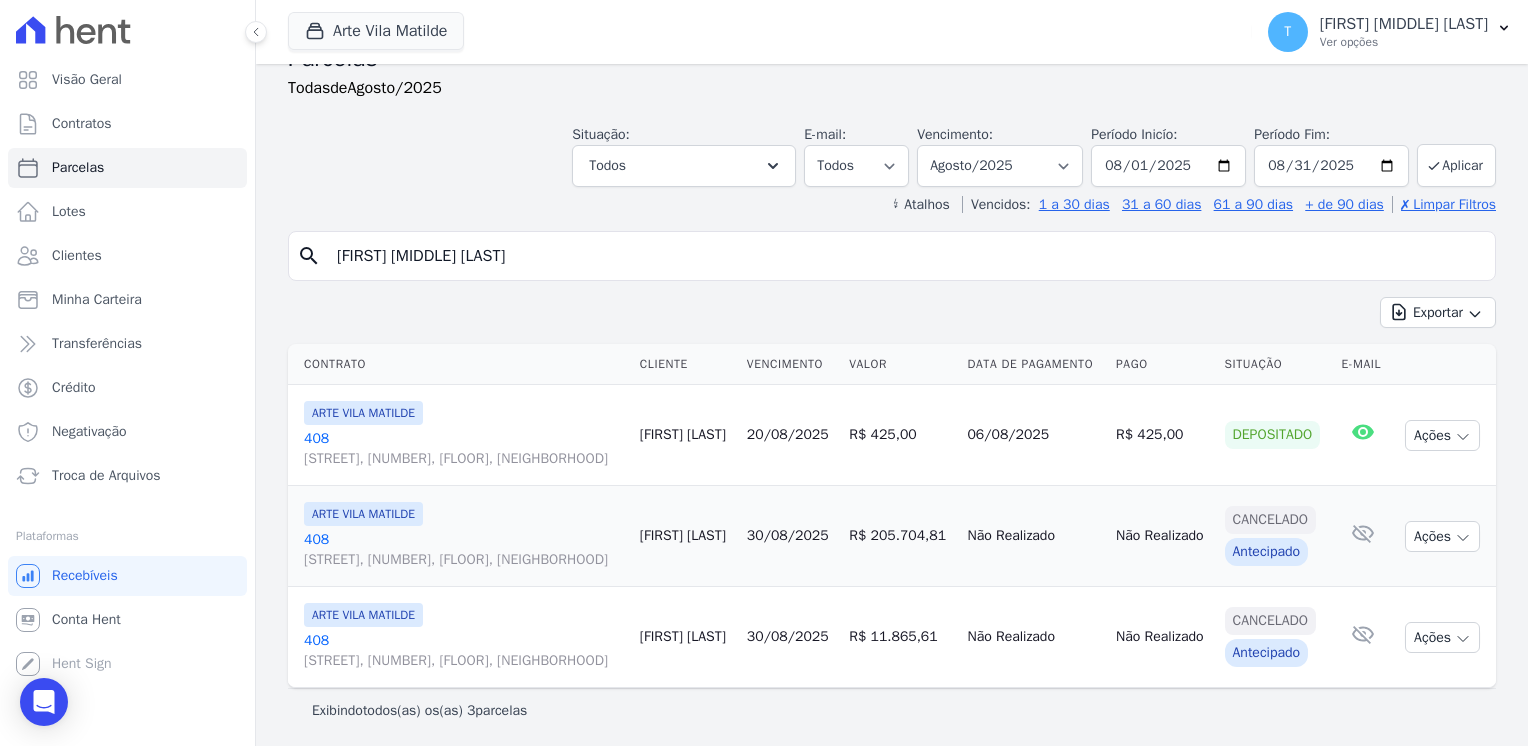 drag, startPoint x: 583, startPoint y: 258, endPoint x: 308, endPoint y: 263, distance: 275.04544 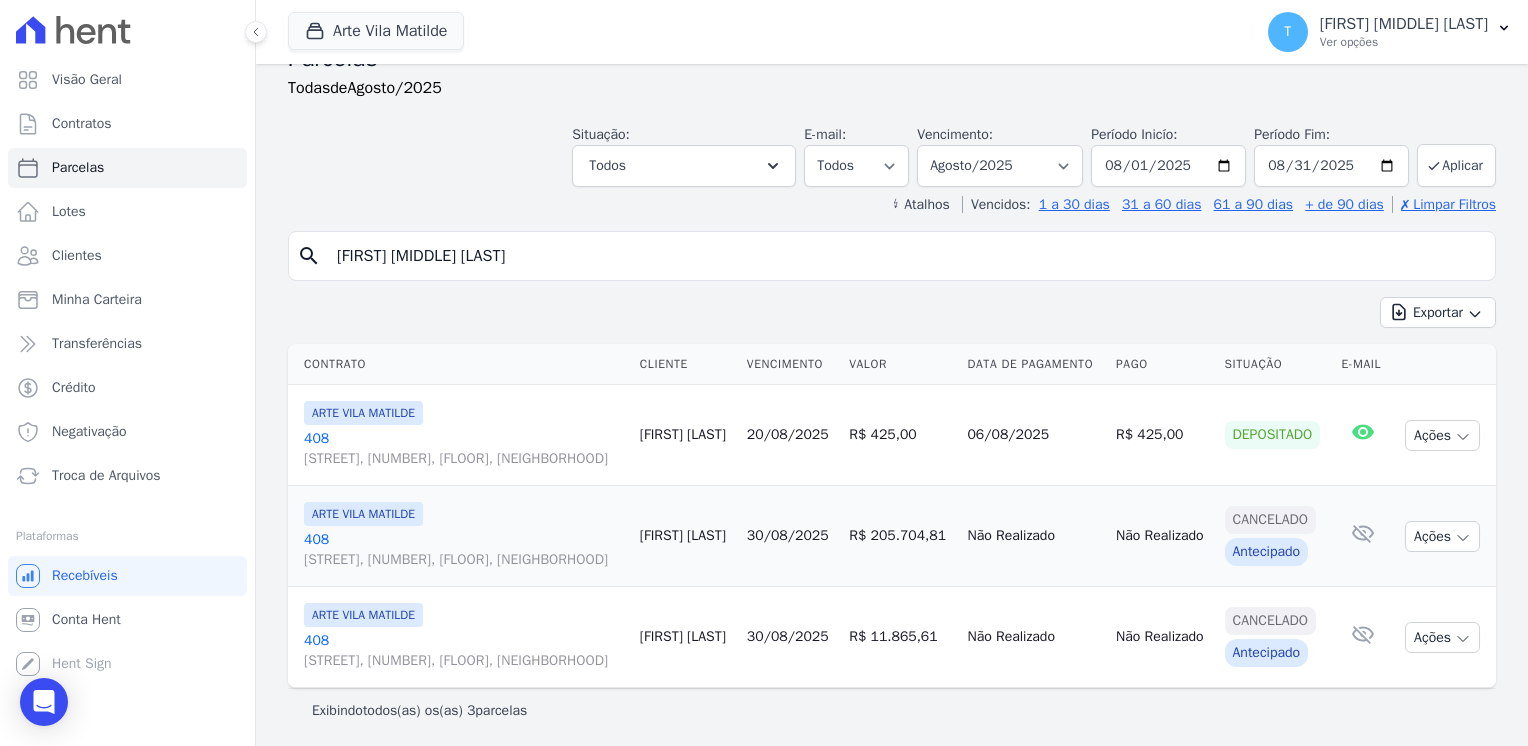 type on "Pamela Jabbour Piedade" 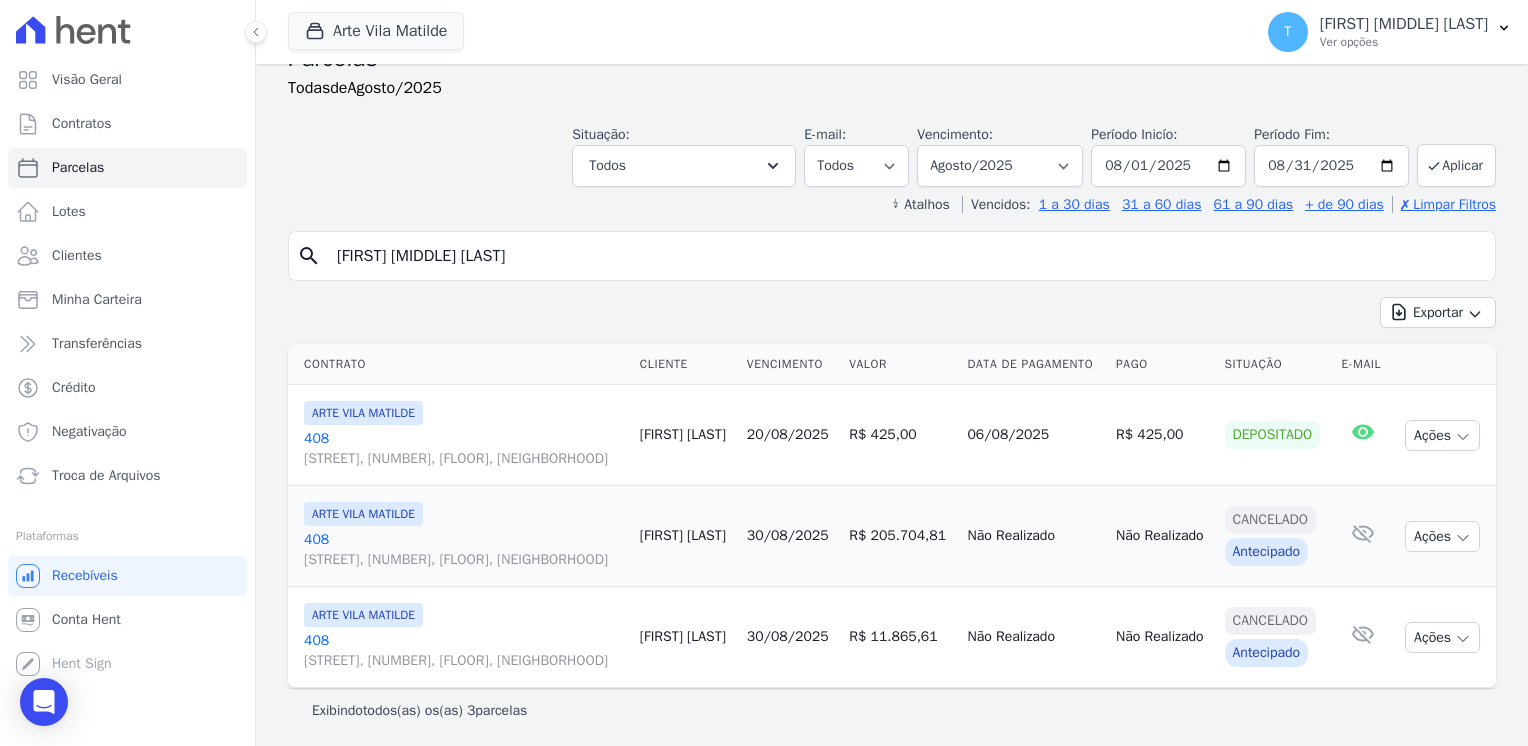 select 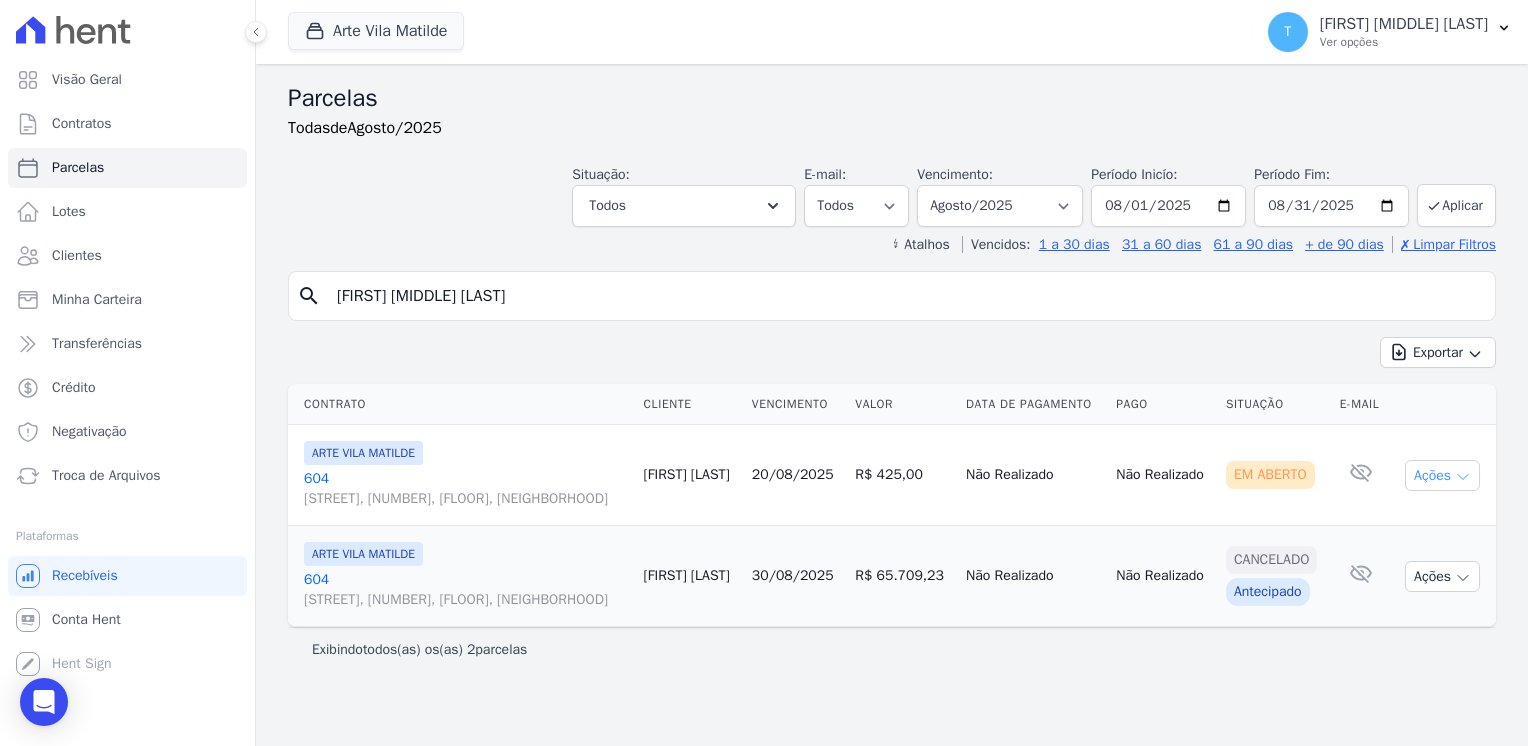 click 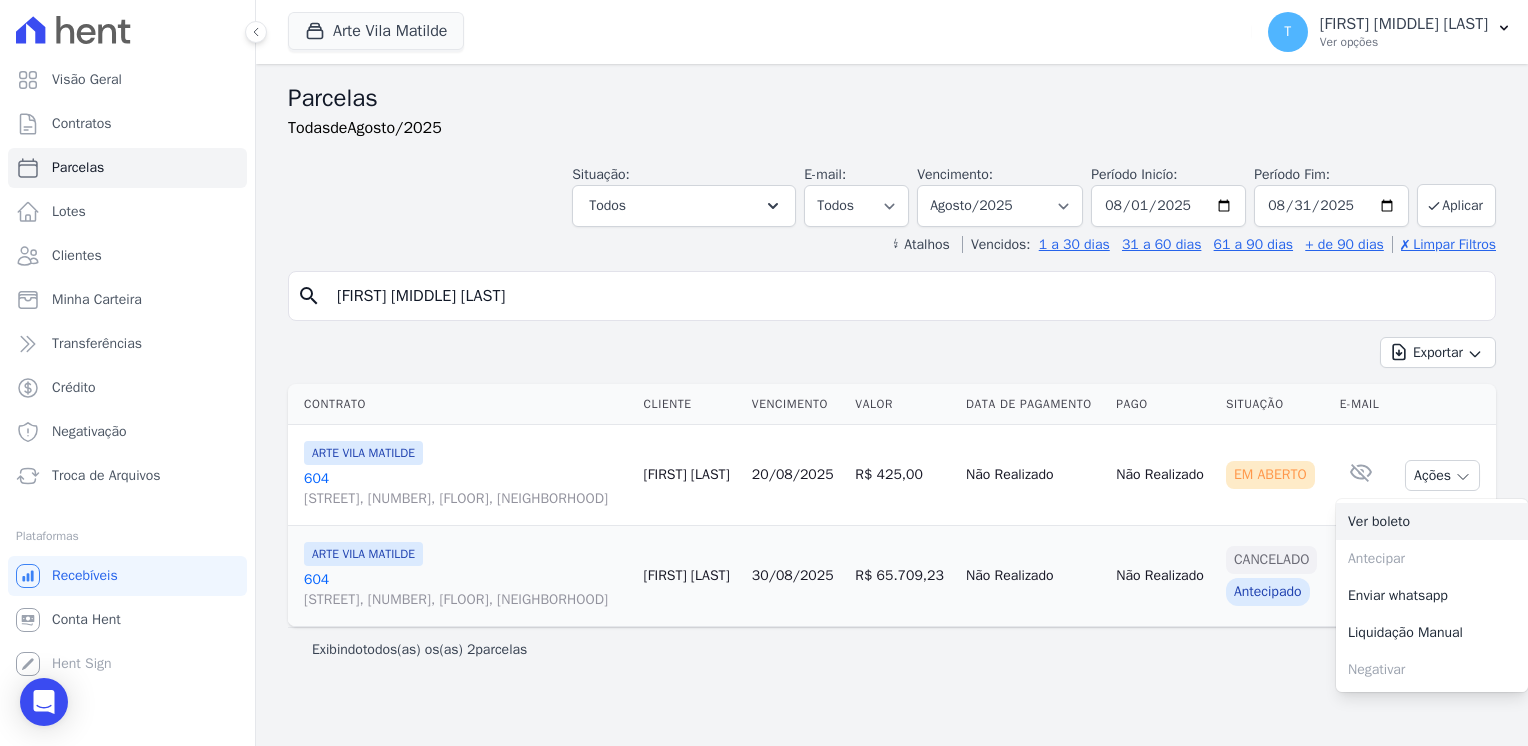 click on "Ver boleto" at bounding box center (1432, 521) 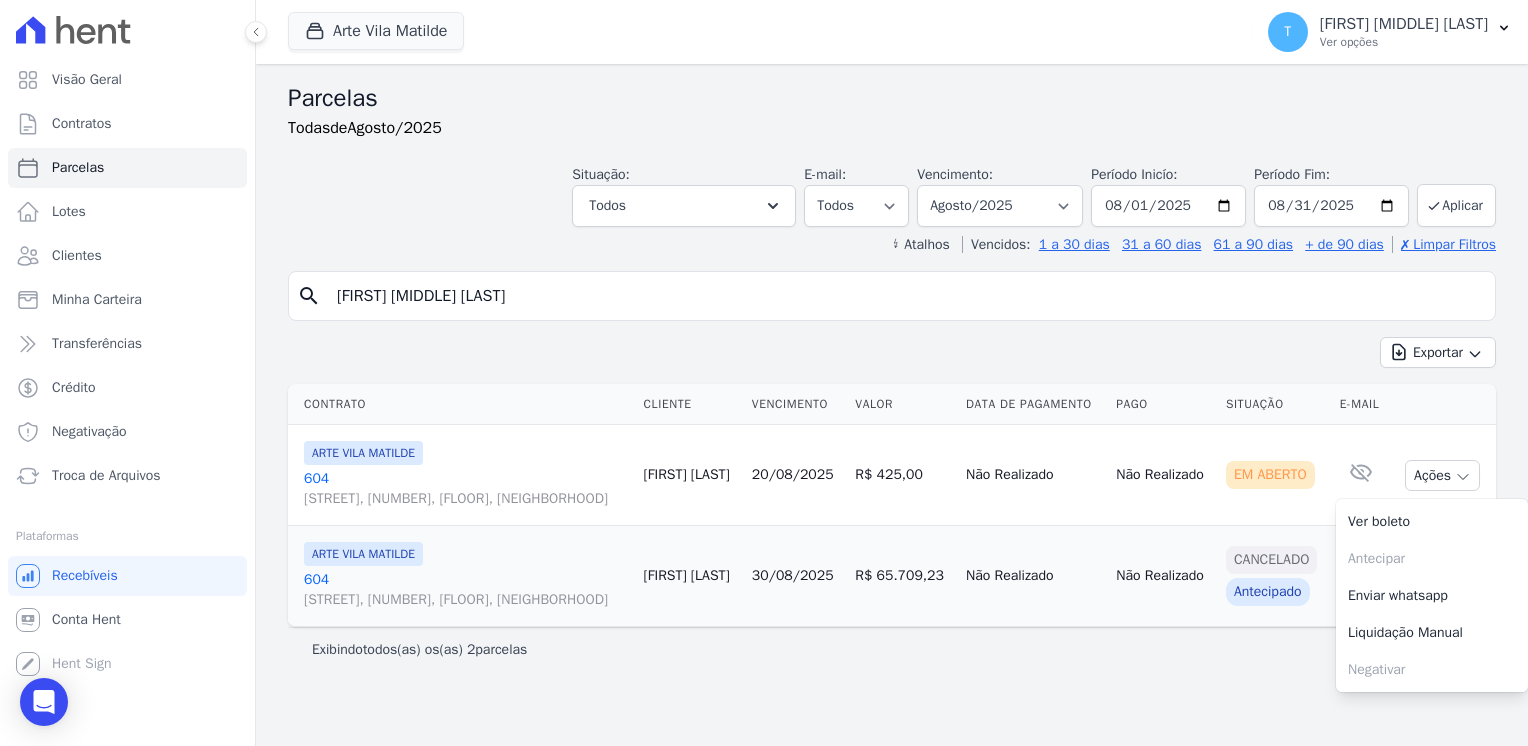 drag, startPoint x: 532, startPoint y: 296, endPoint x: 288, endPoint y: 315, distance: 244.73863 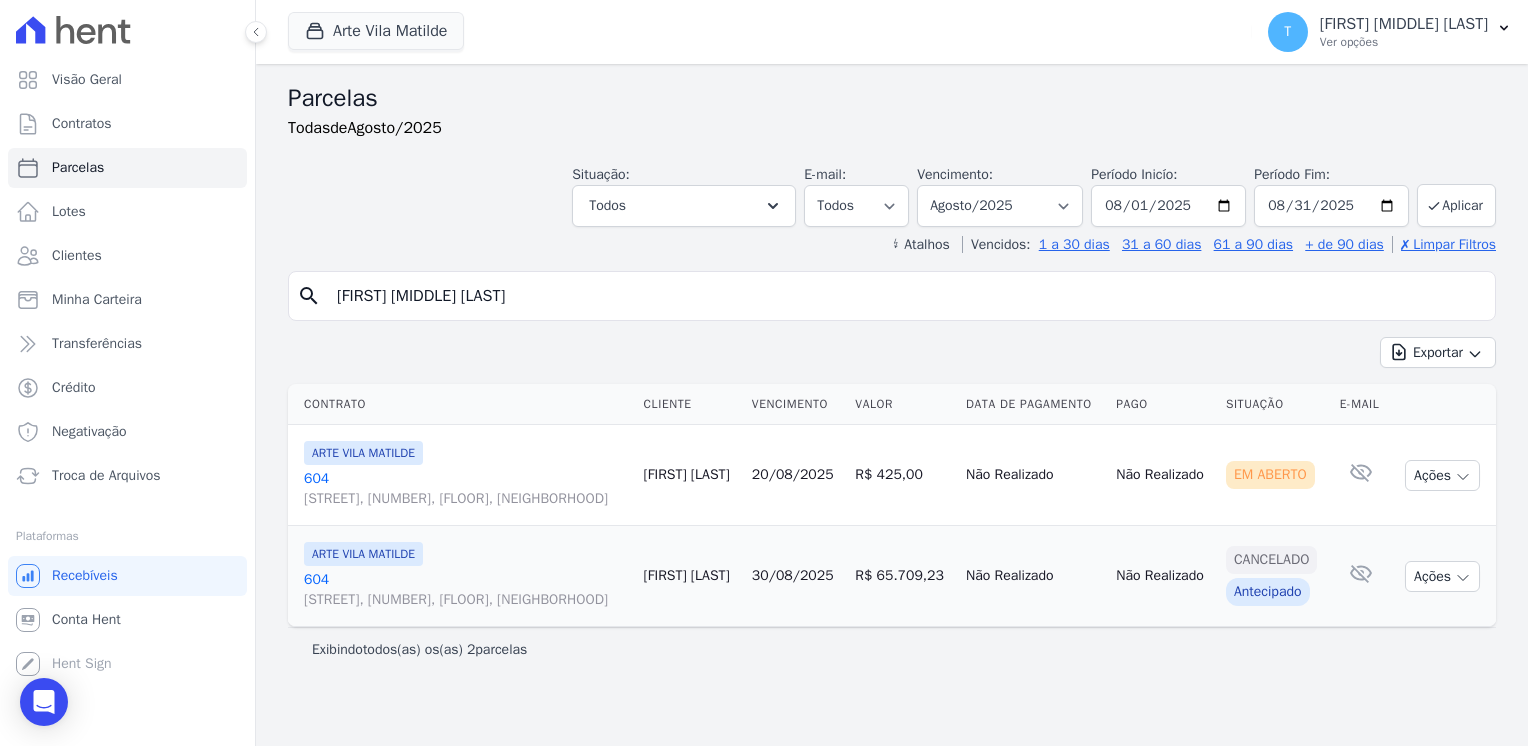paste on "[FIRST] [LAST] [LAST]" 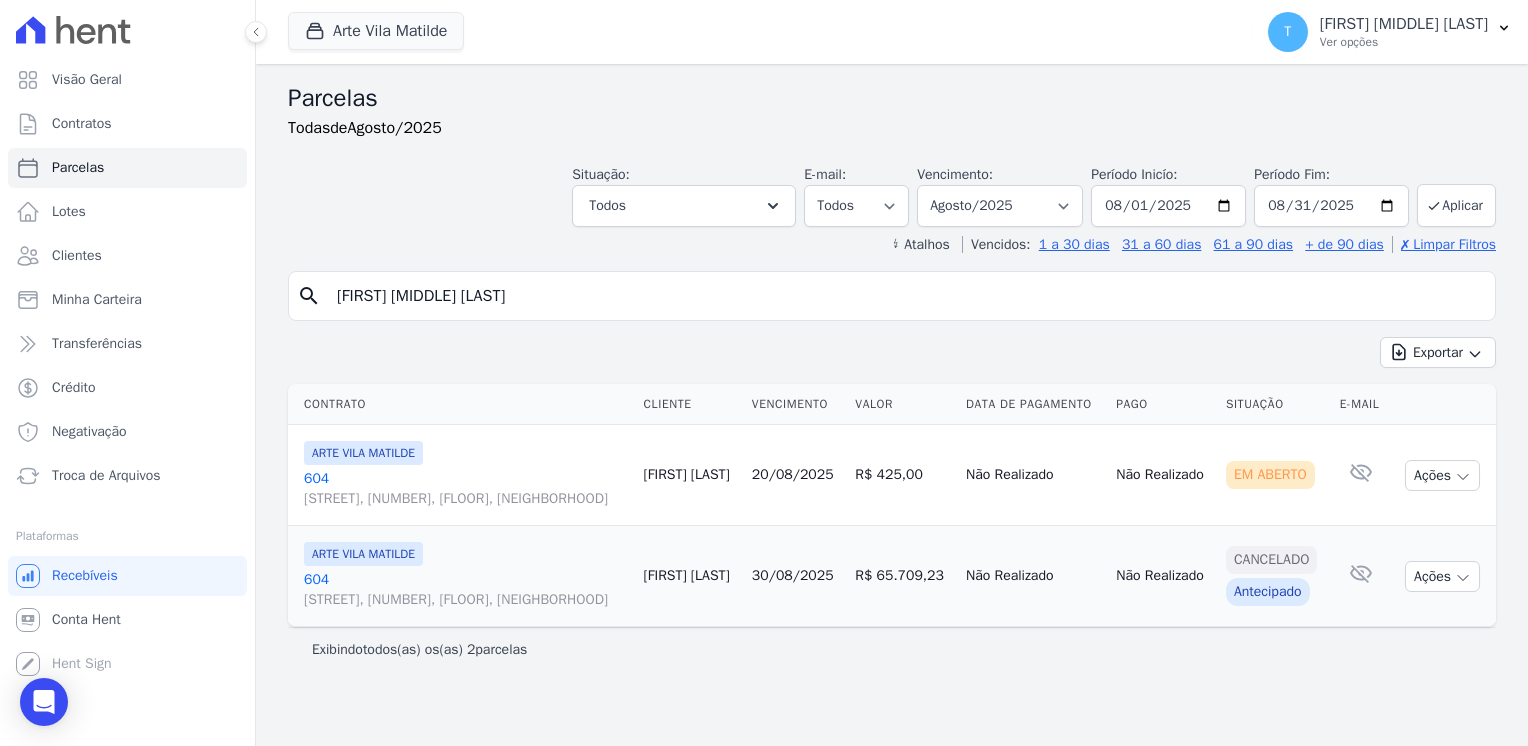 type on "[FIRST] [LAST] [LAST]" 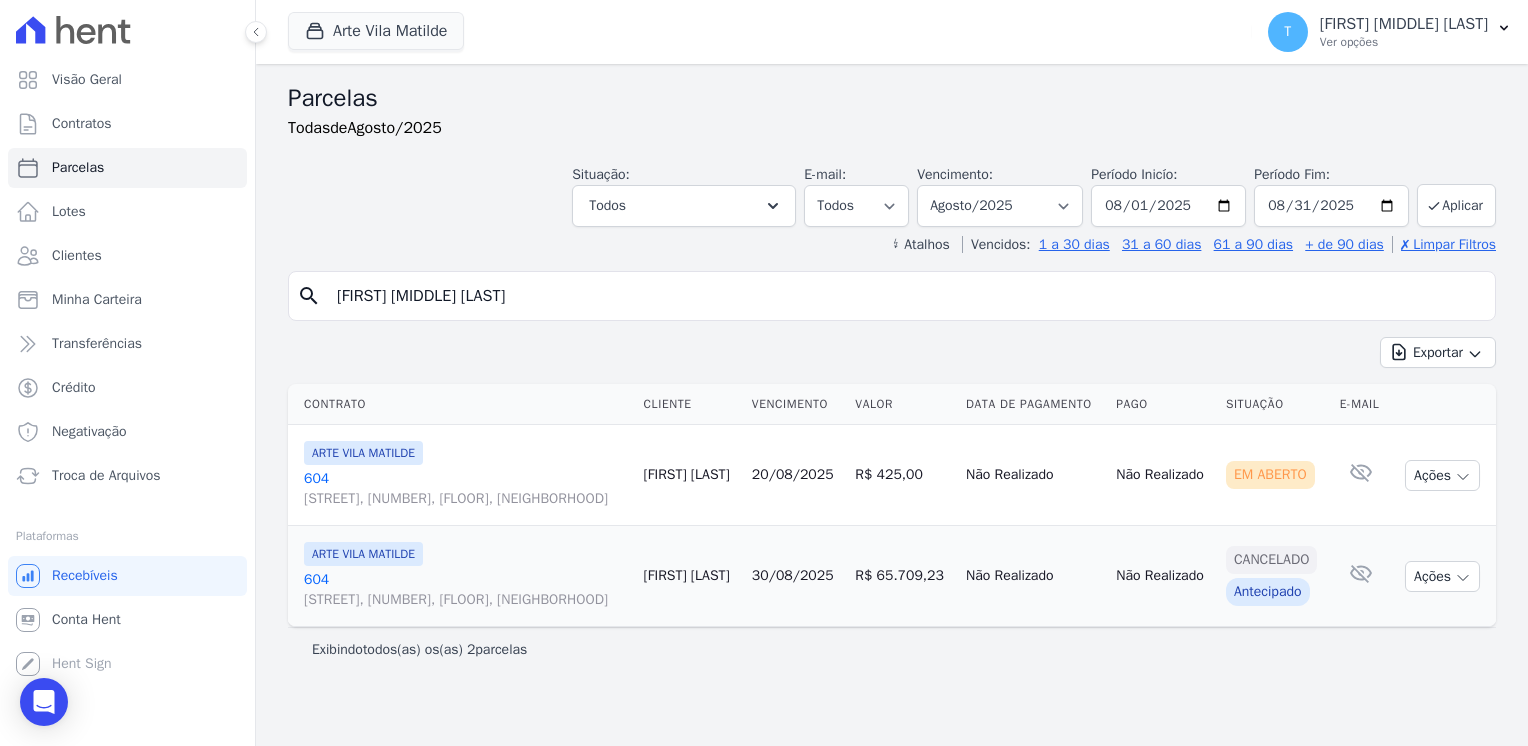 select 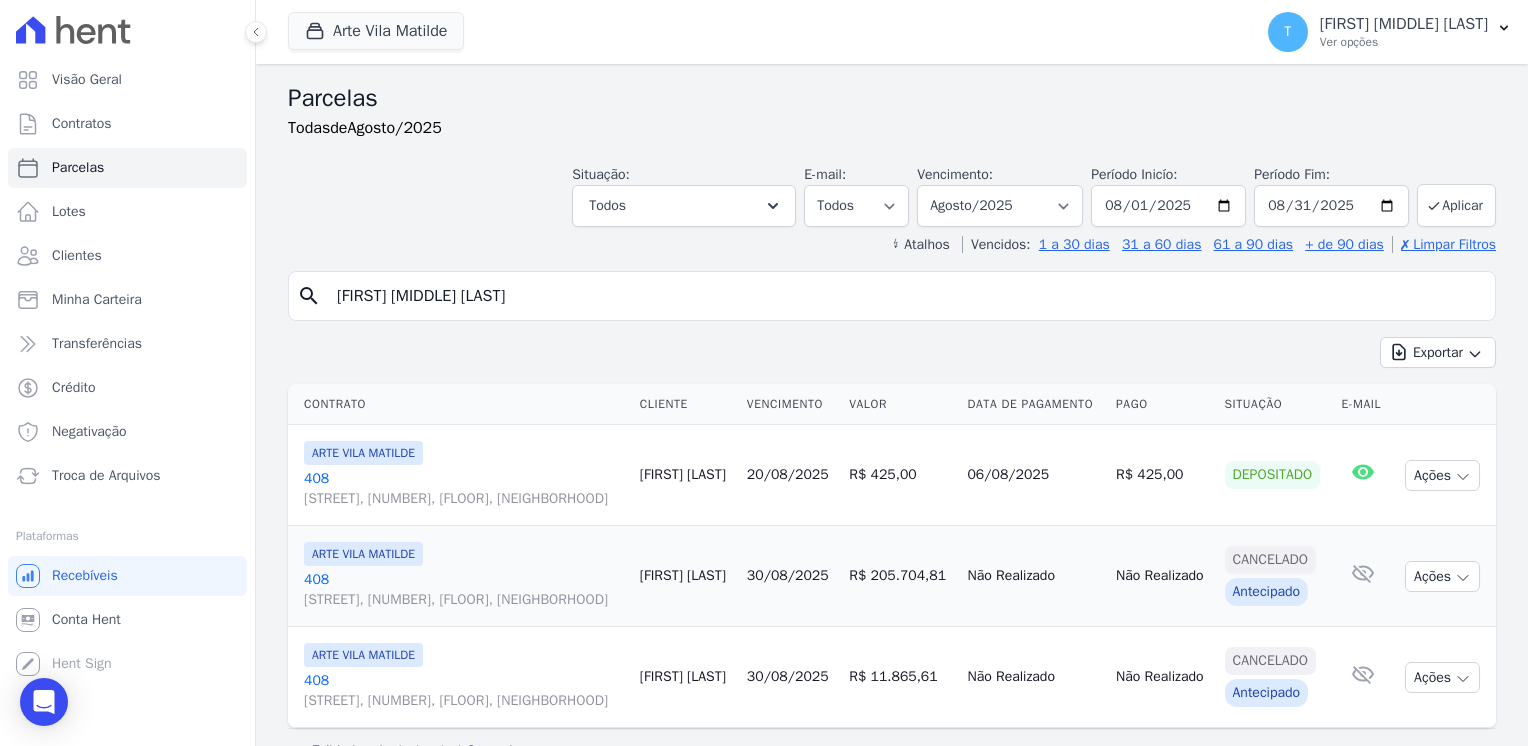 scroll, scrollTop: 0, scrollLeft: 0, axis: both 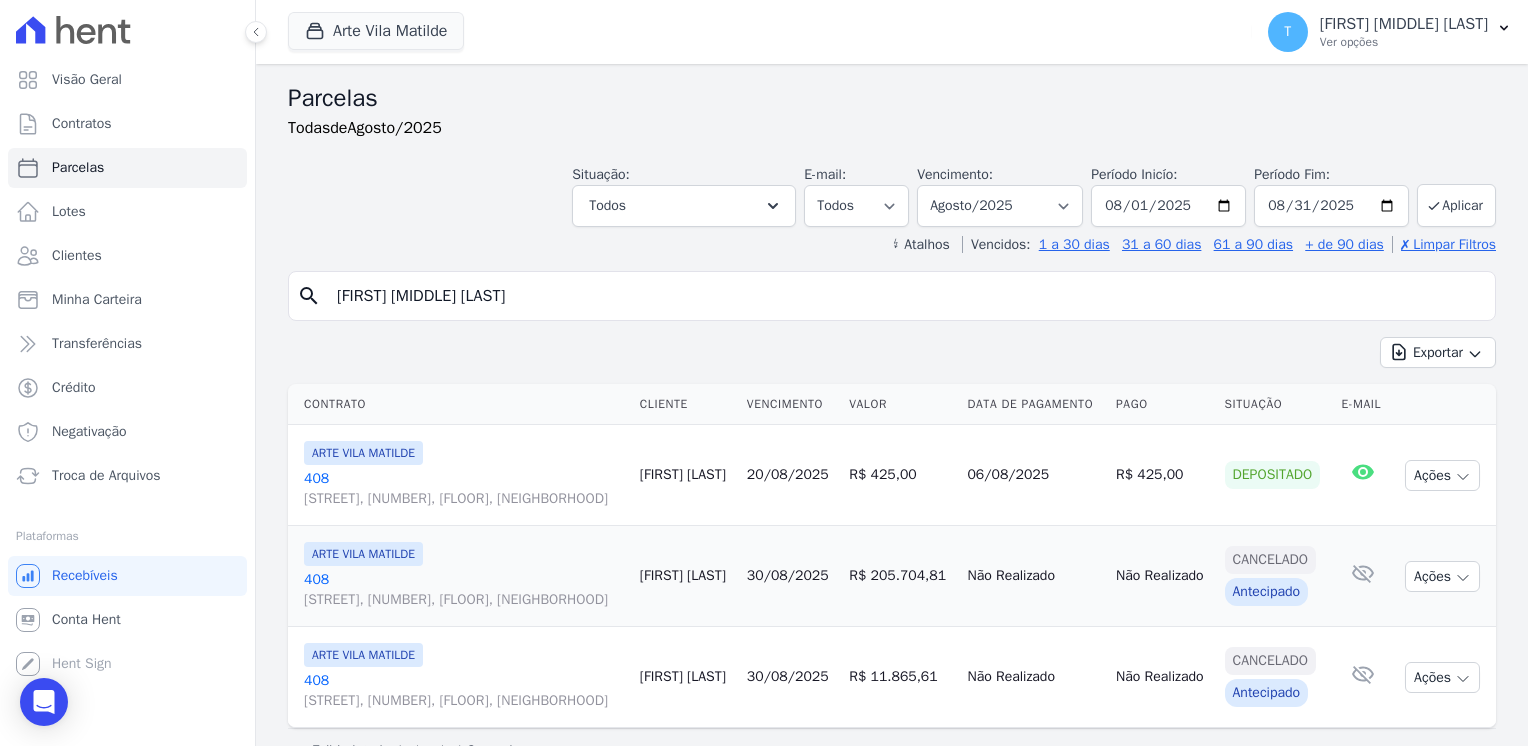 drag, startPoint x: 597, startPoint y: 295, endPoint x: 297, endPoint y: 304, distance: 300.13498 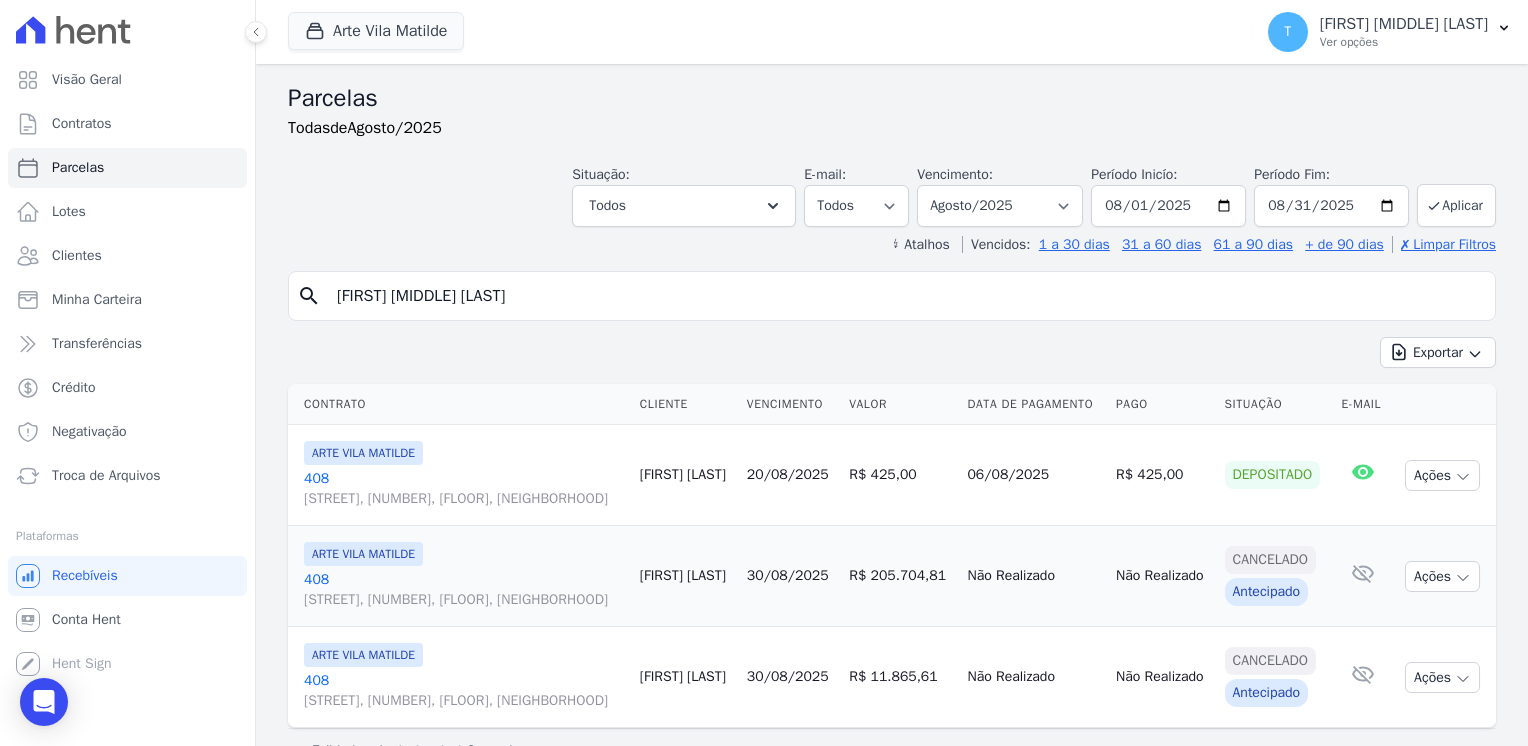 type on "Diego Felix da Silva" 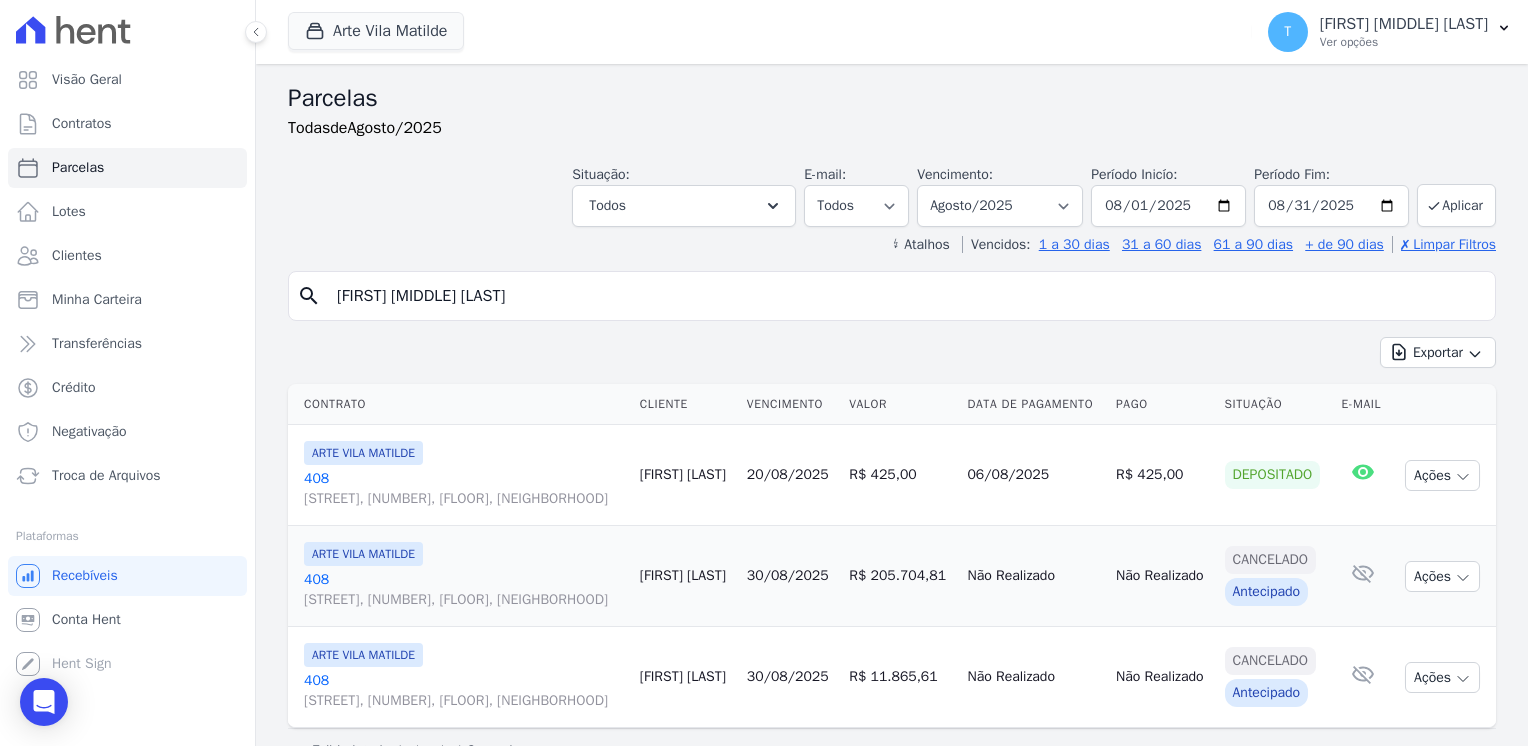 select 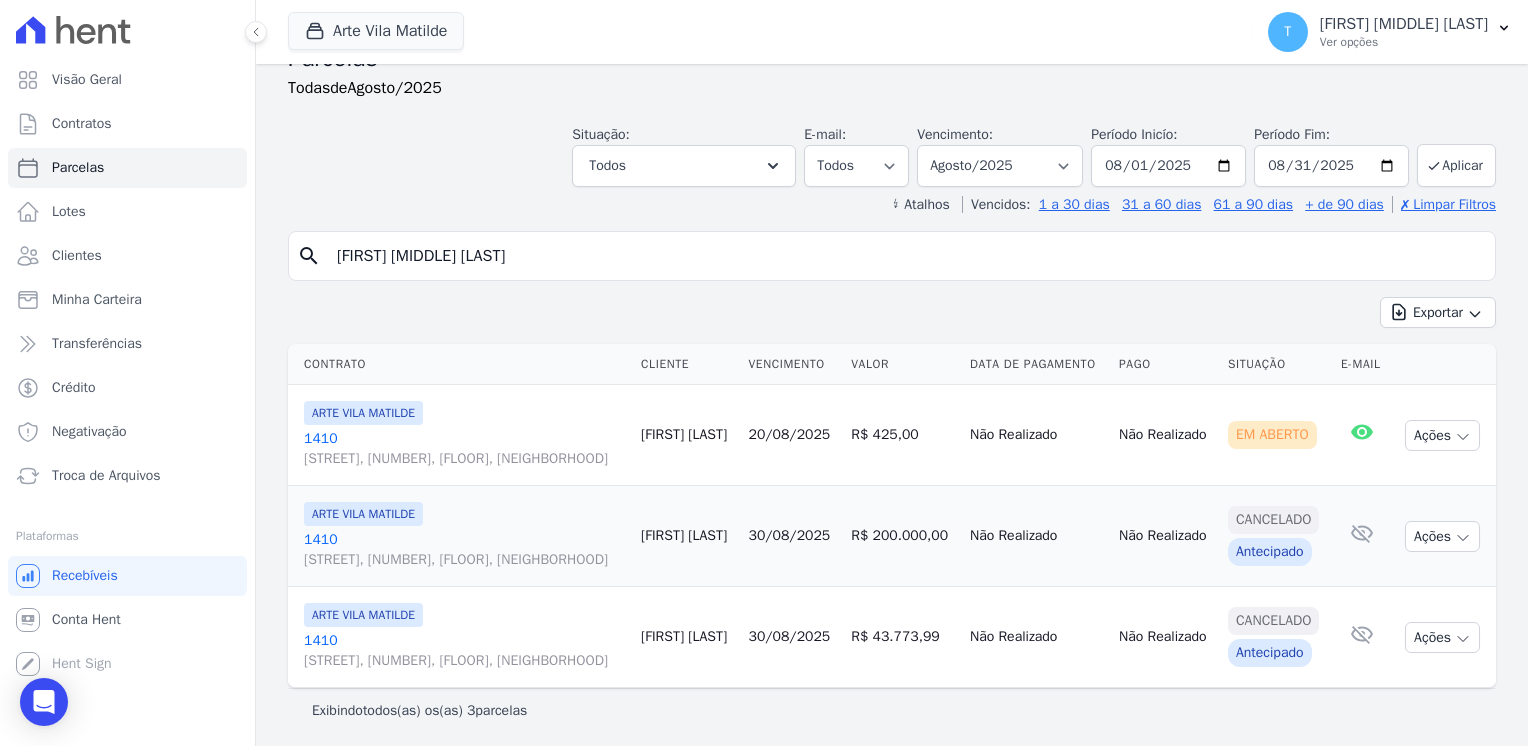 scroll, scrollTop: 40, scrollLeft: 0, axis: vertical 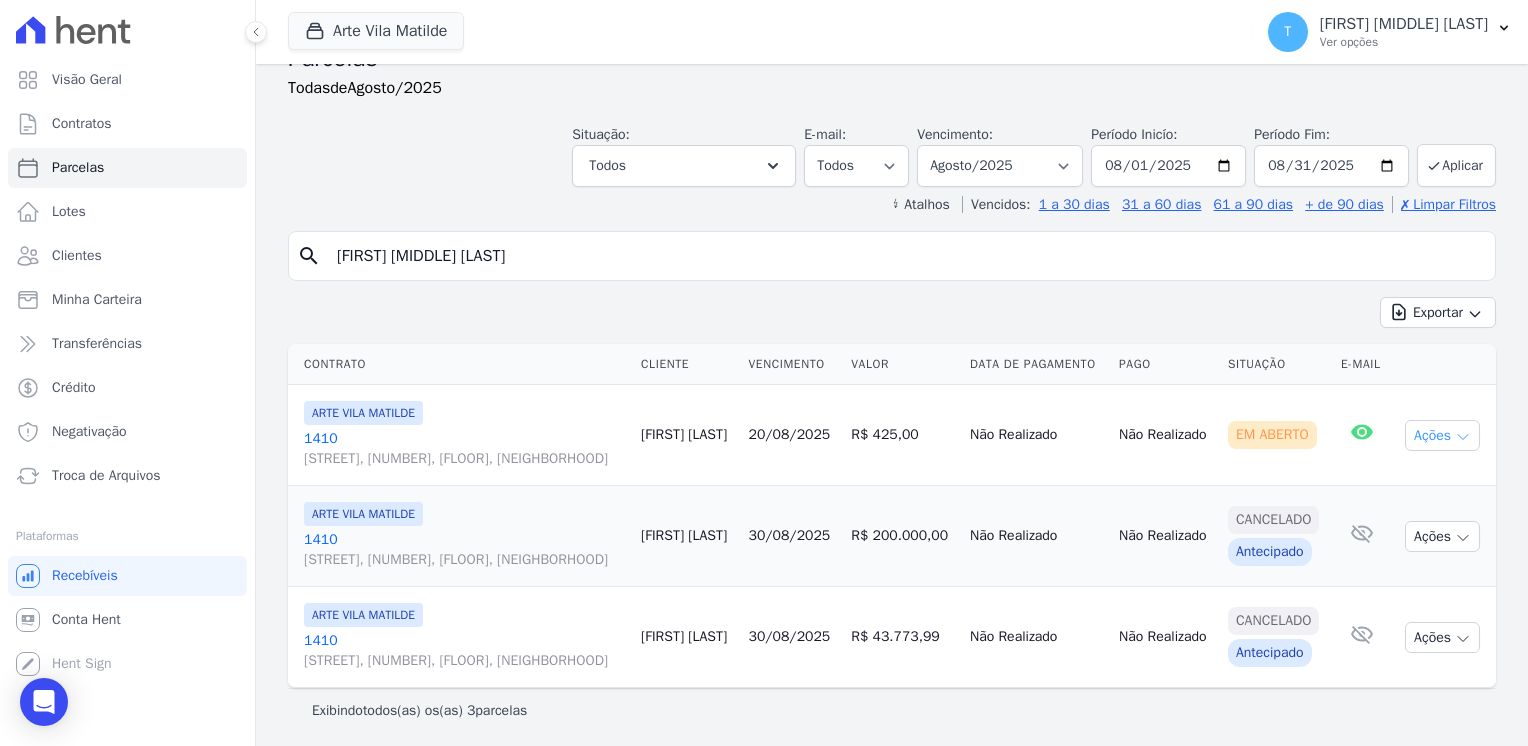 click 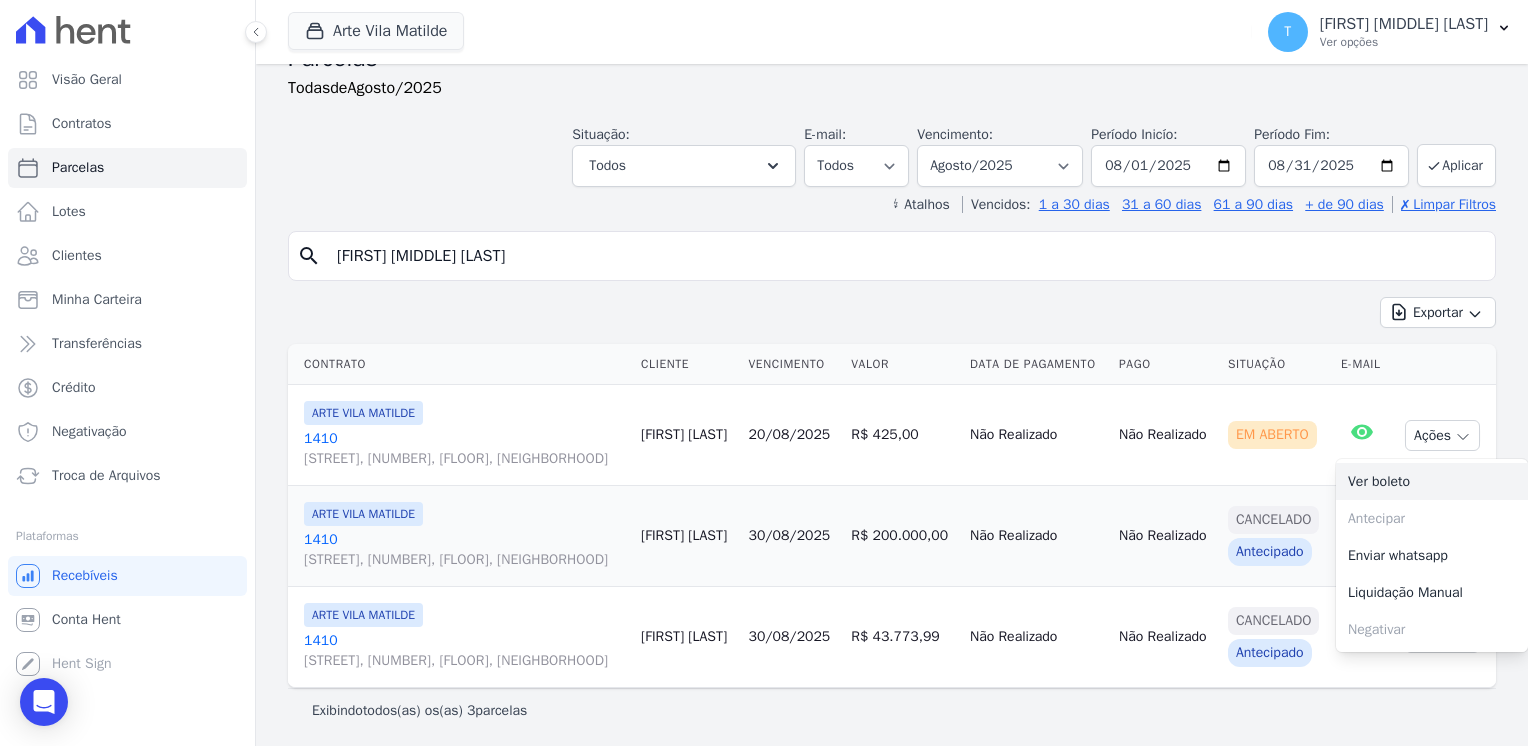 click on "Ver boleto" at bounding box center (1432, 481) 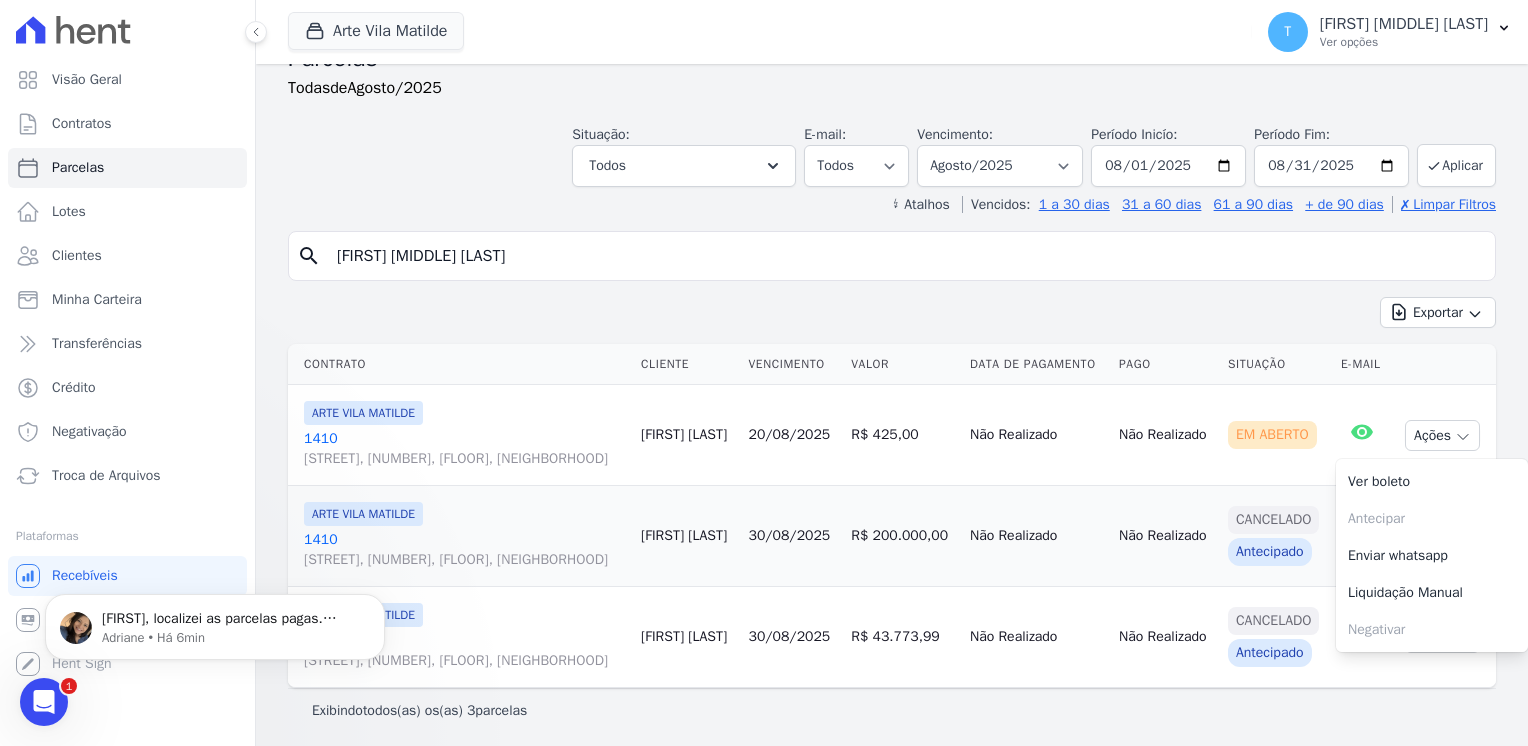 scroll, scrollTop: 0, scrollLeft: 0, axis: both 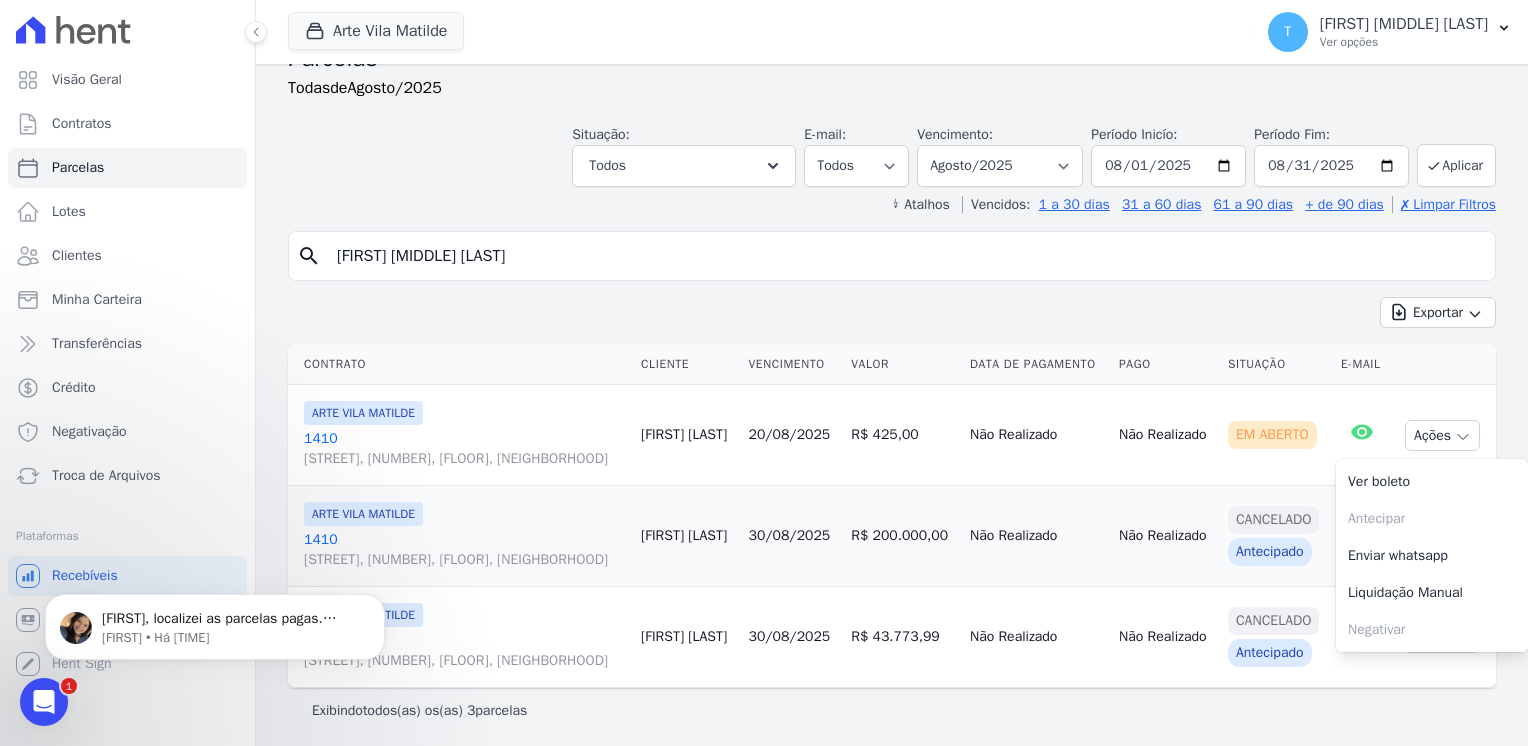drag, startPoint x: 486, startPoint y: 268, endPoint x: 332, endPoint y: 268, distance: 154 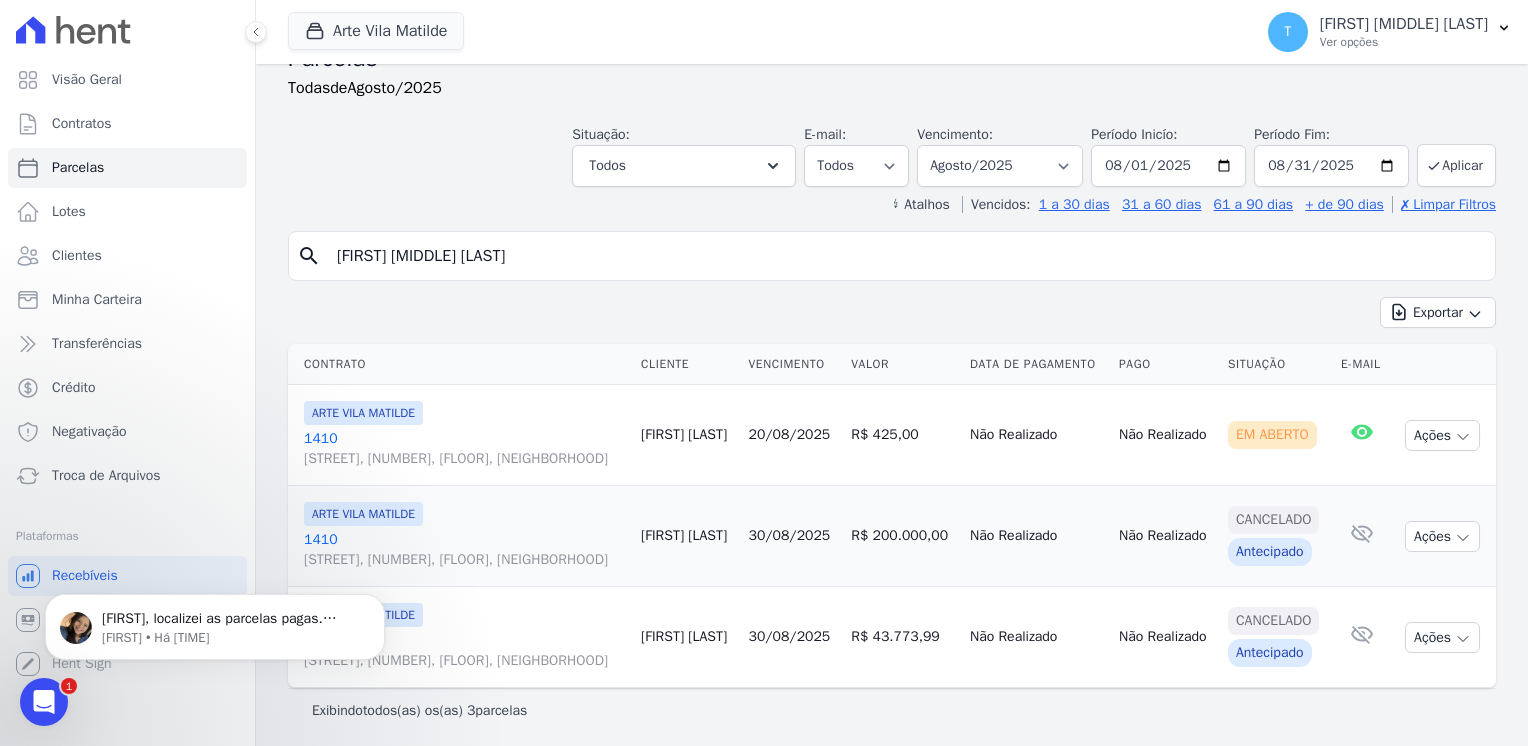 paste on "Thiago Yglesias Pereir" 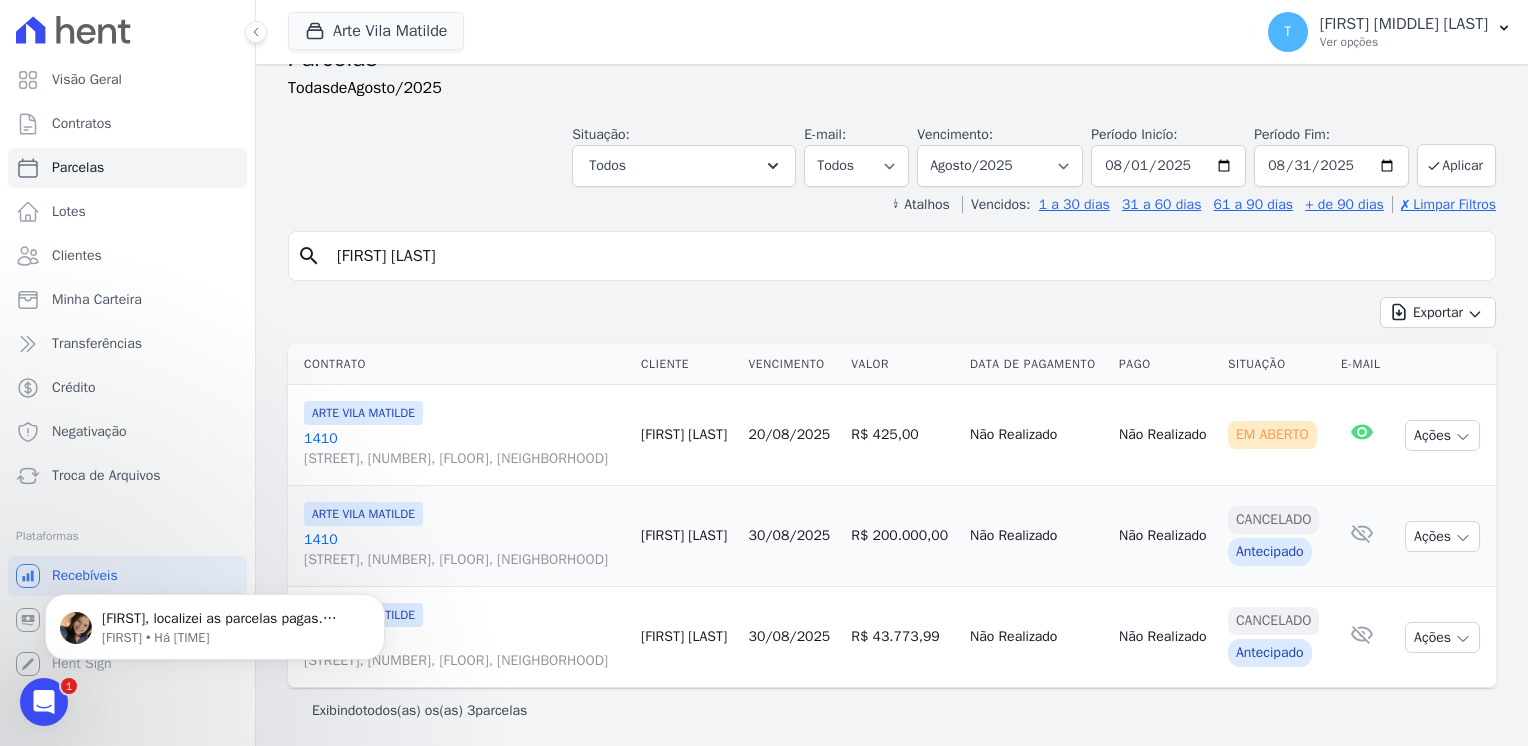 type on "Thiago Yglesias Pereira" 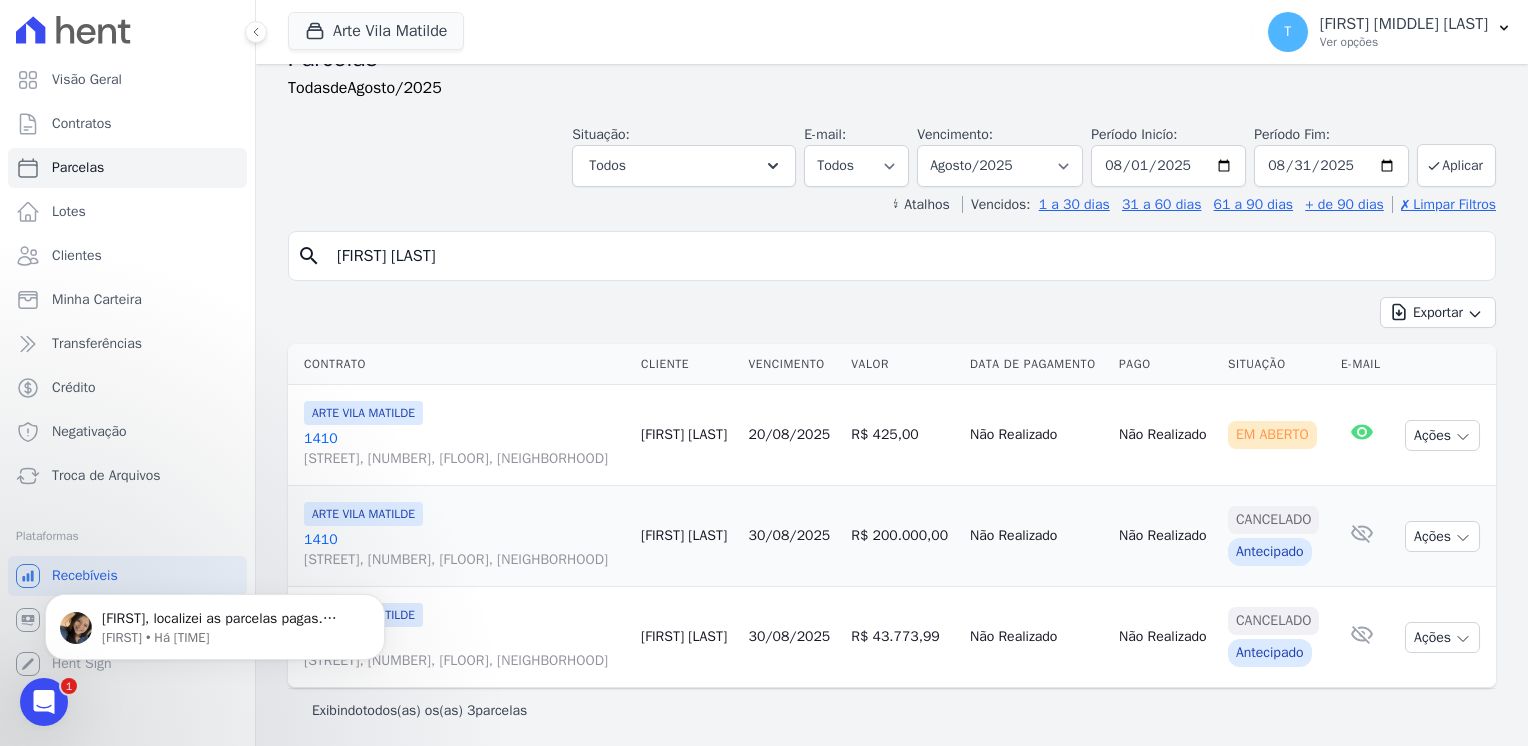 select 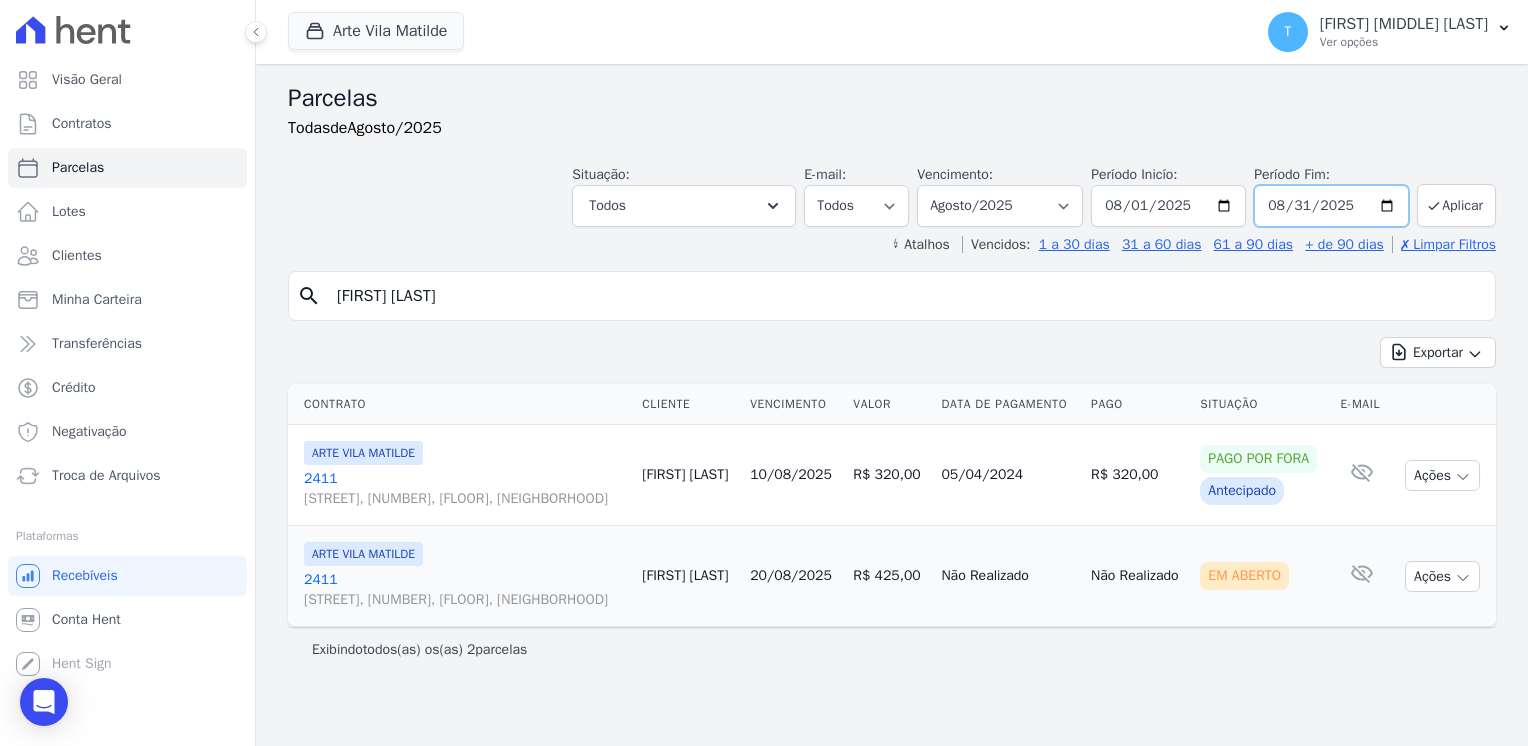 click on "2025-08-31" at bounding box center (1331, 206) 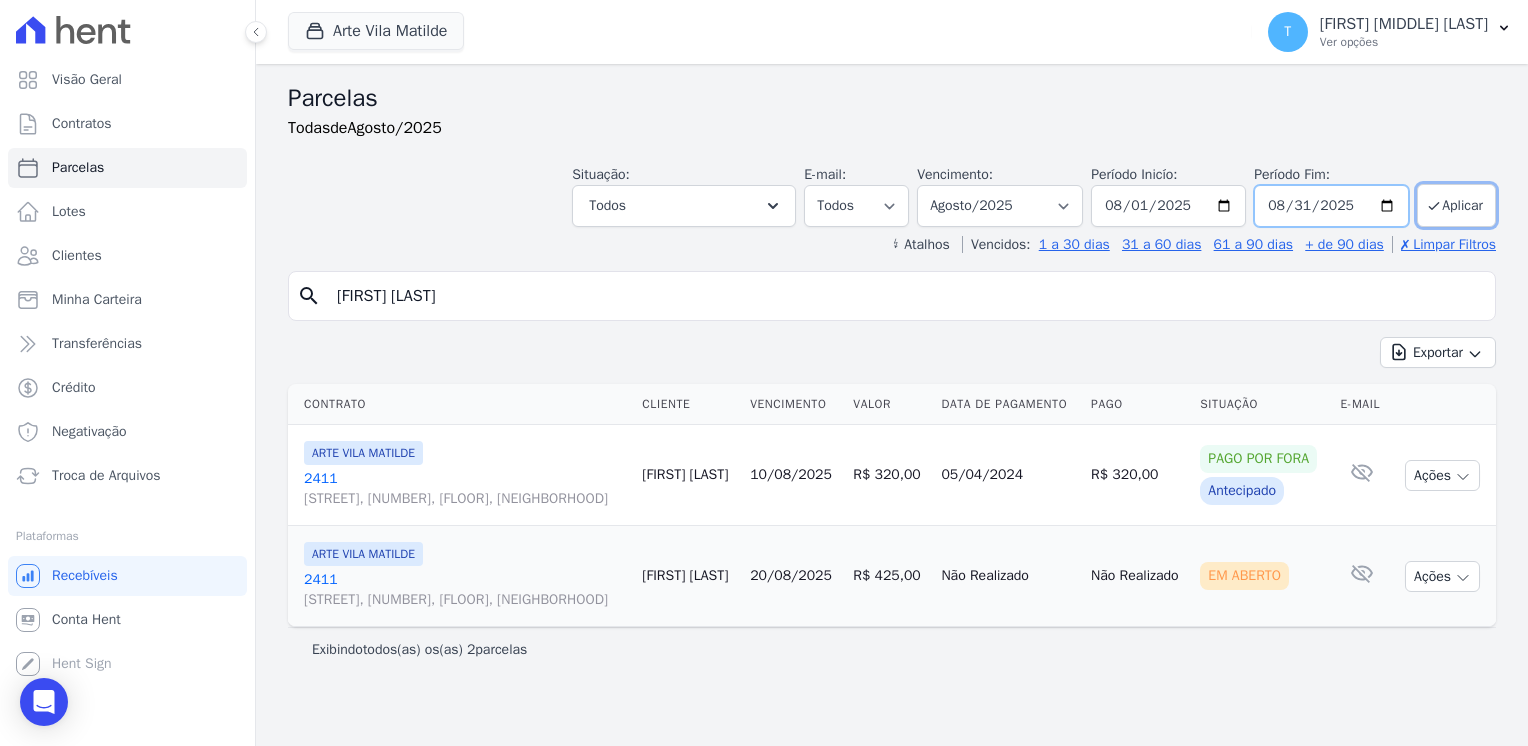 type on "2025-11-30" 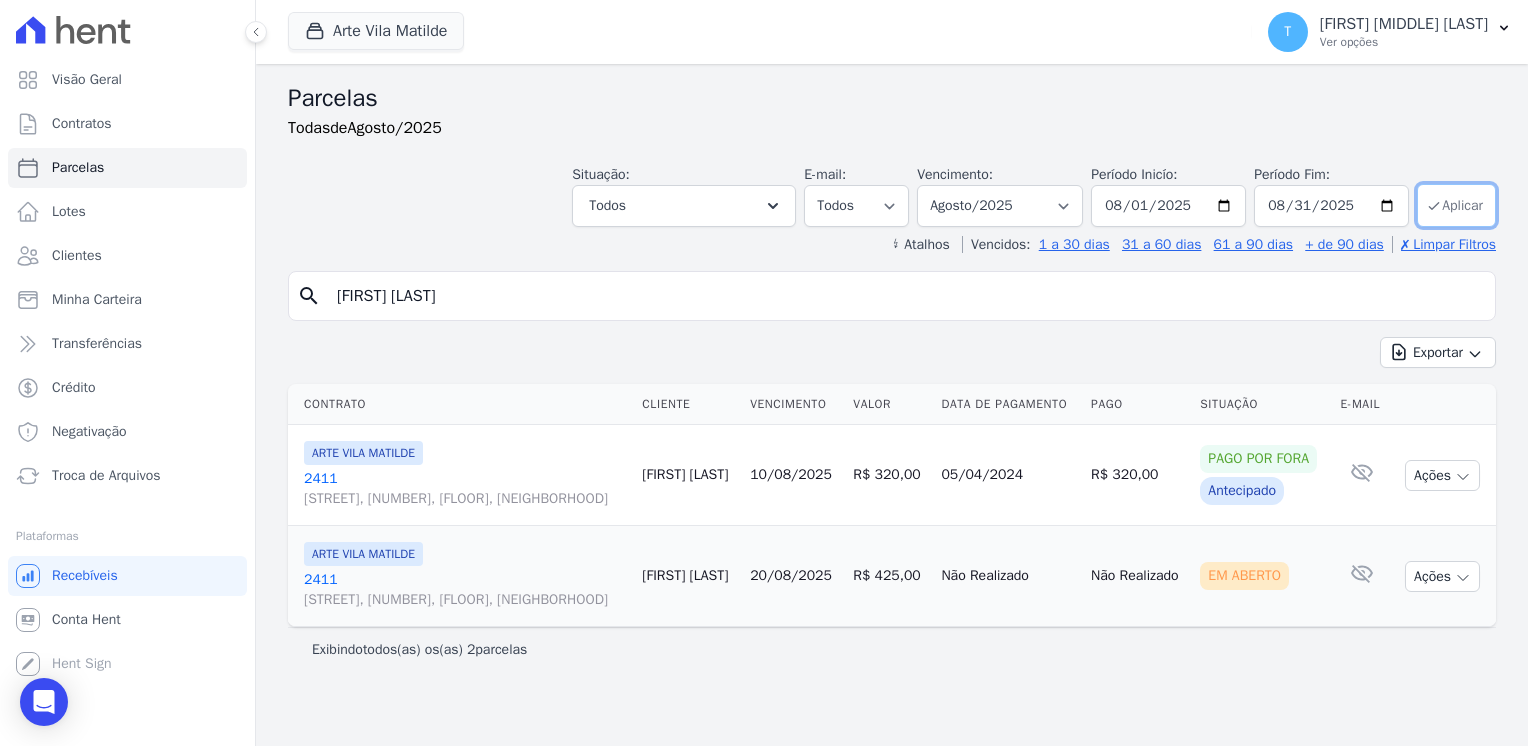 click on "Aplicar" at bounding box center [1456, 205] 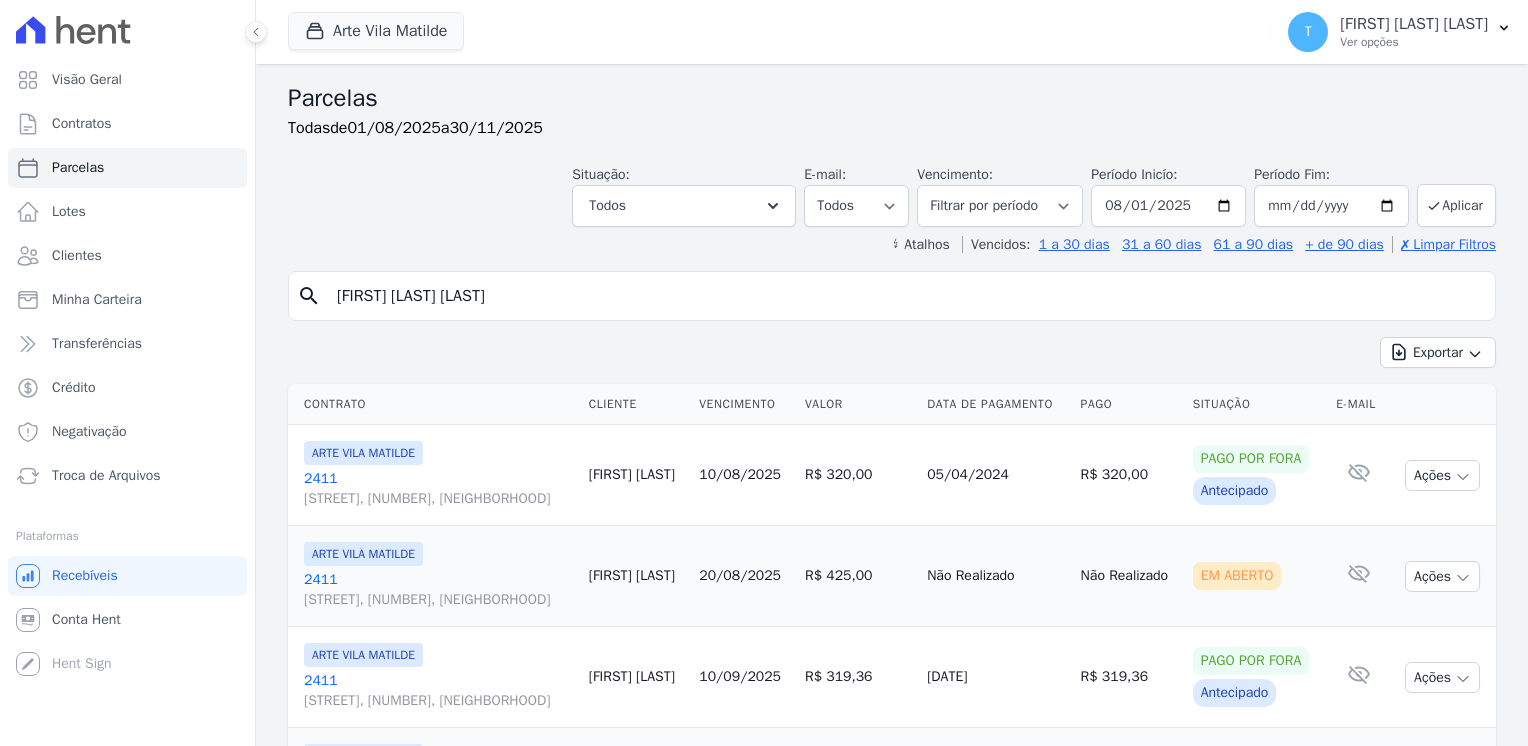 select 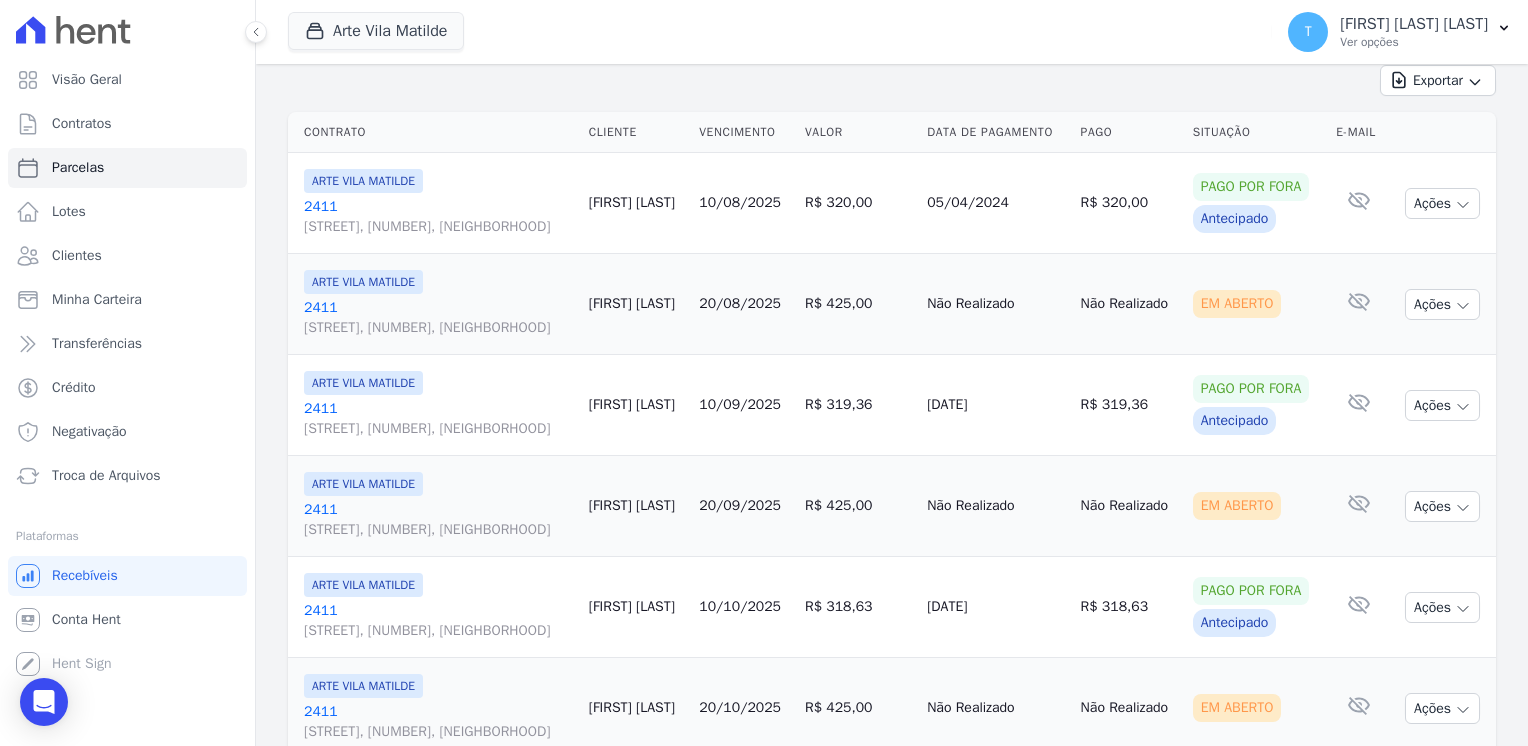 scroll, scrollTop: 300, scrollLeft: 0, axis: vertical 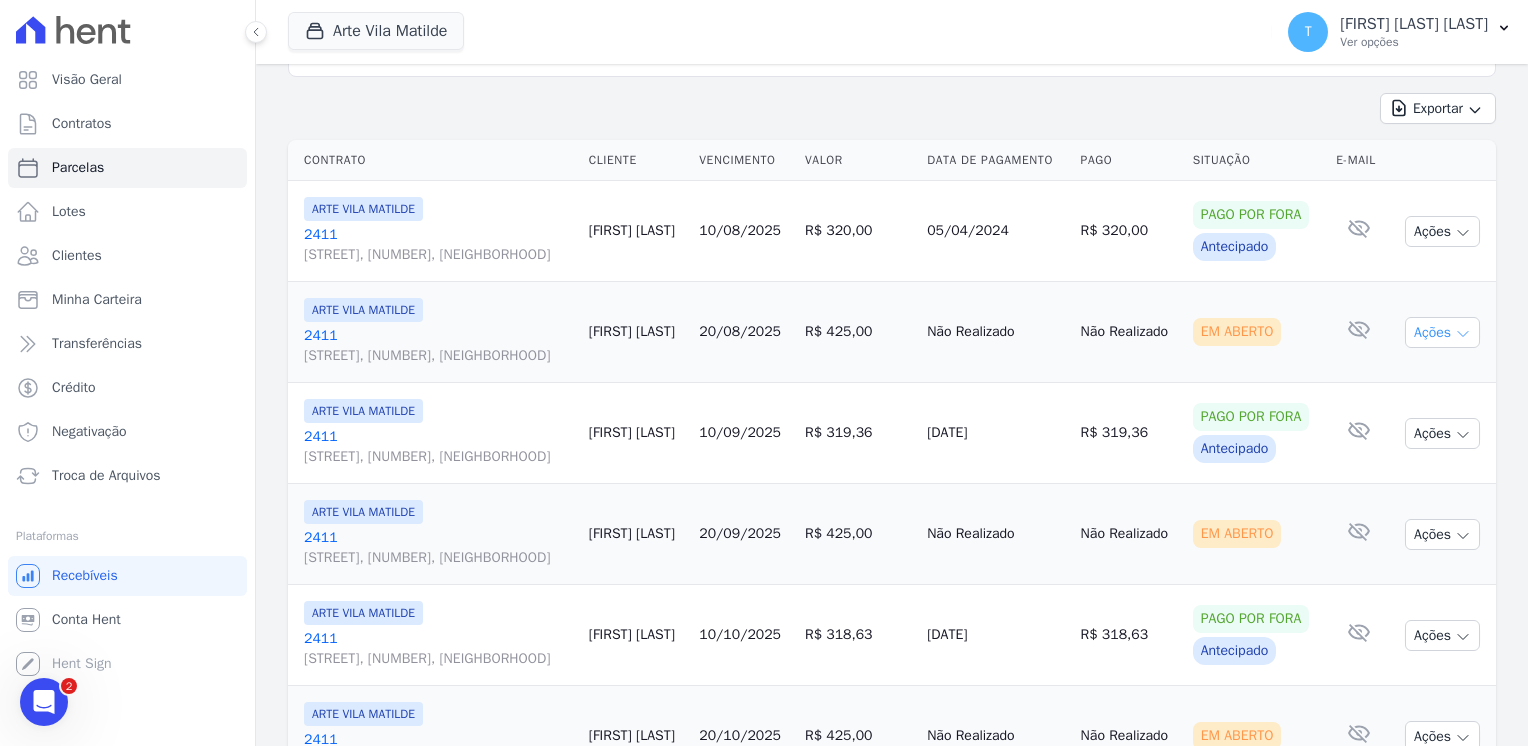 click 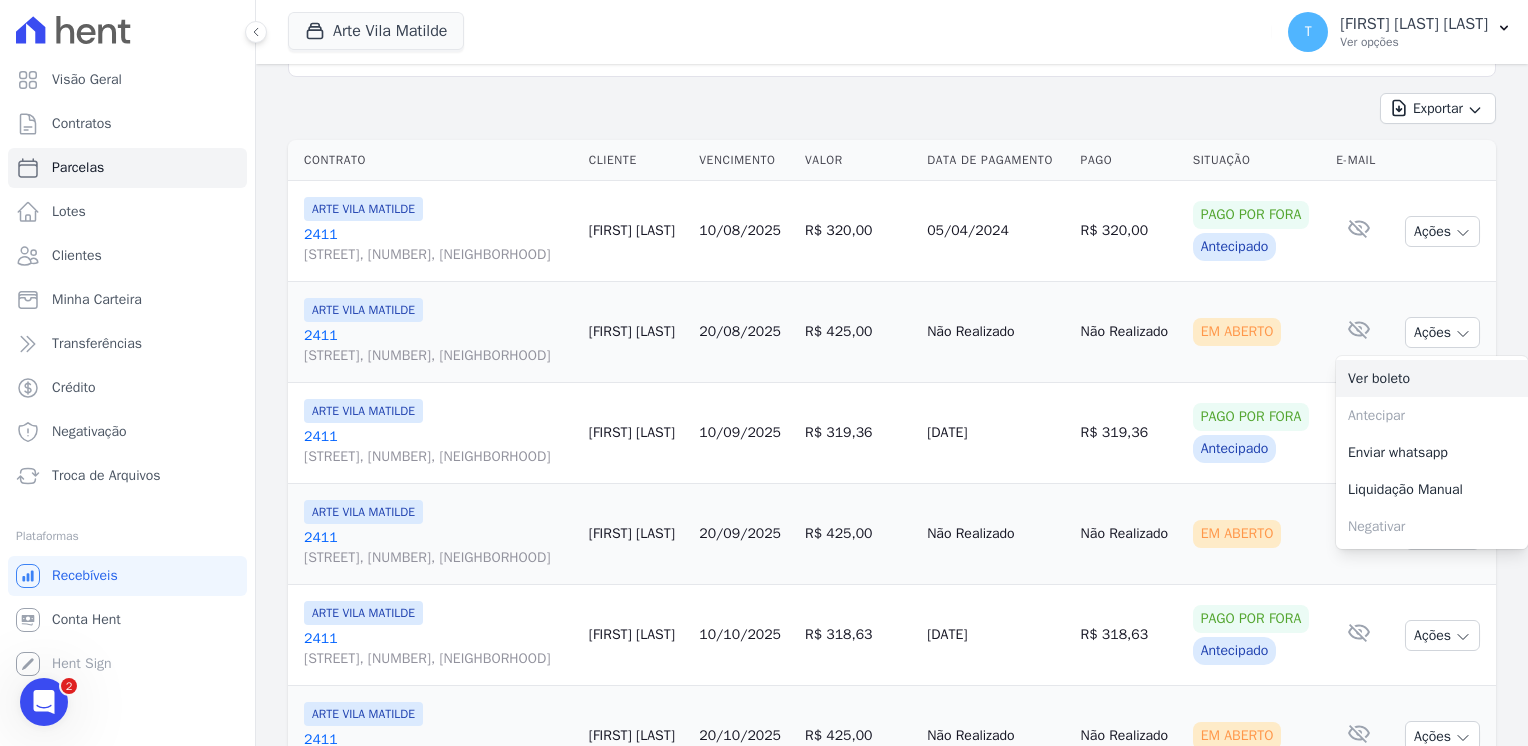 click on "Ver boleto" at bounding box center [1432, 378] 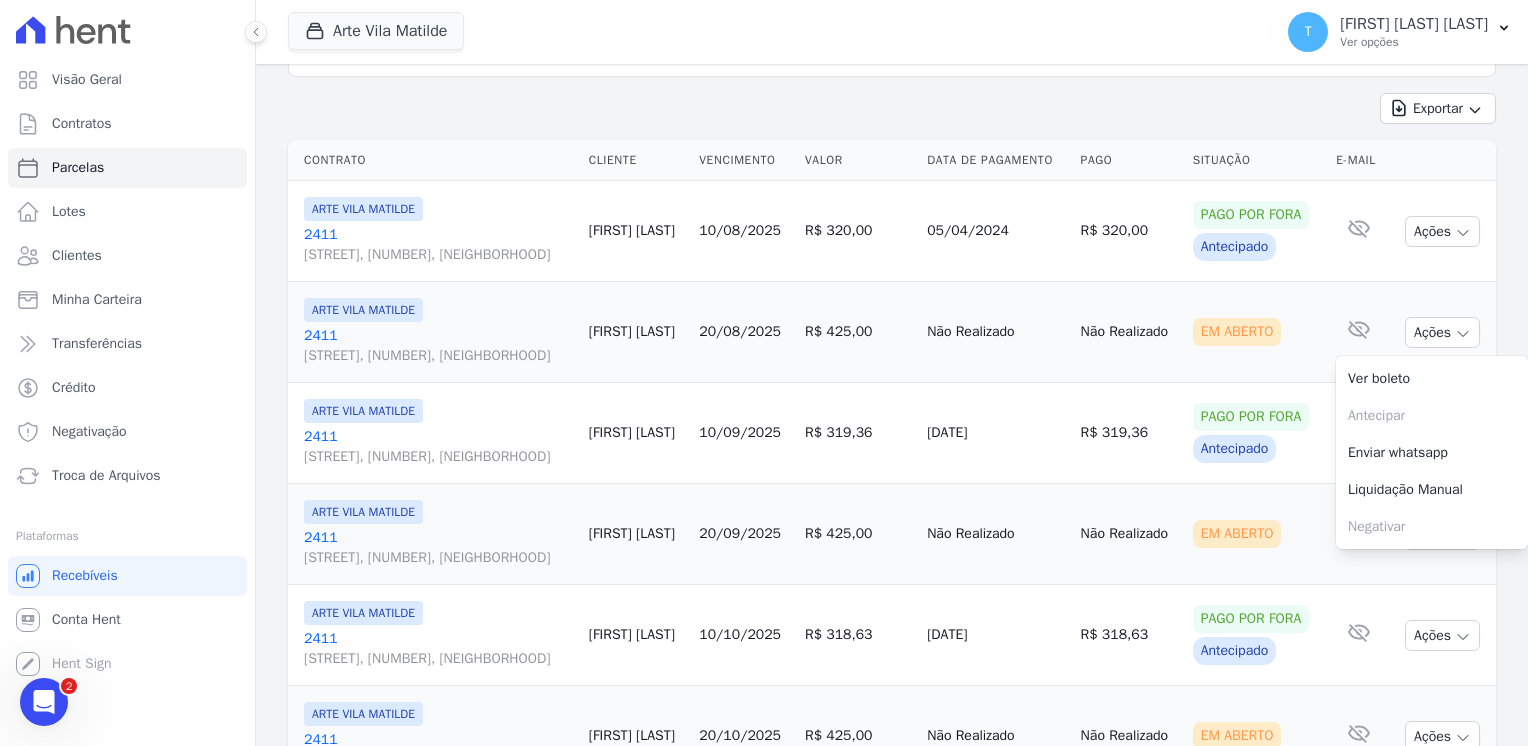 click on "Em Aberto" at bounding box center [1257, 534] 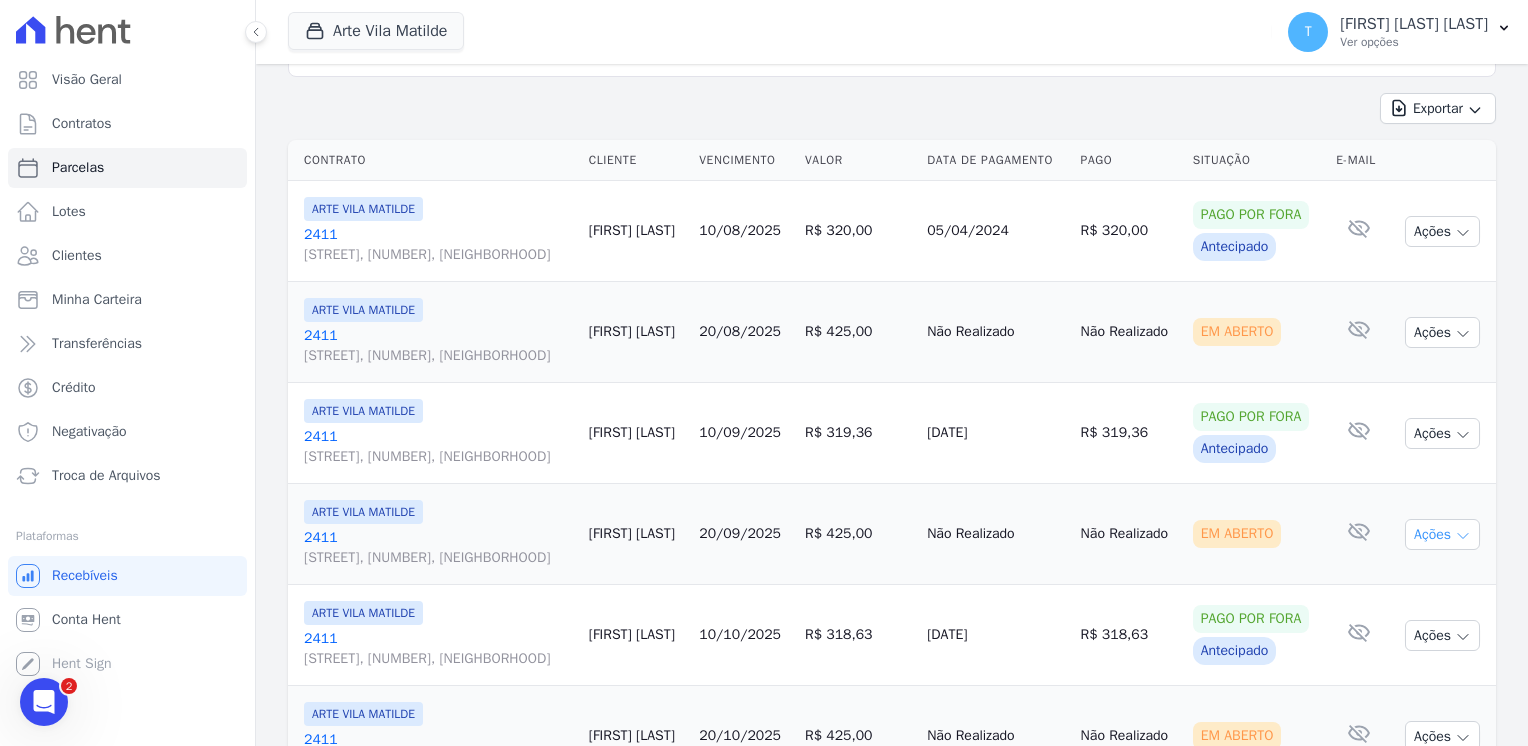click 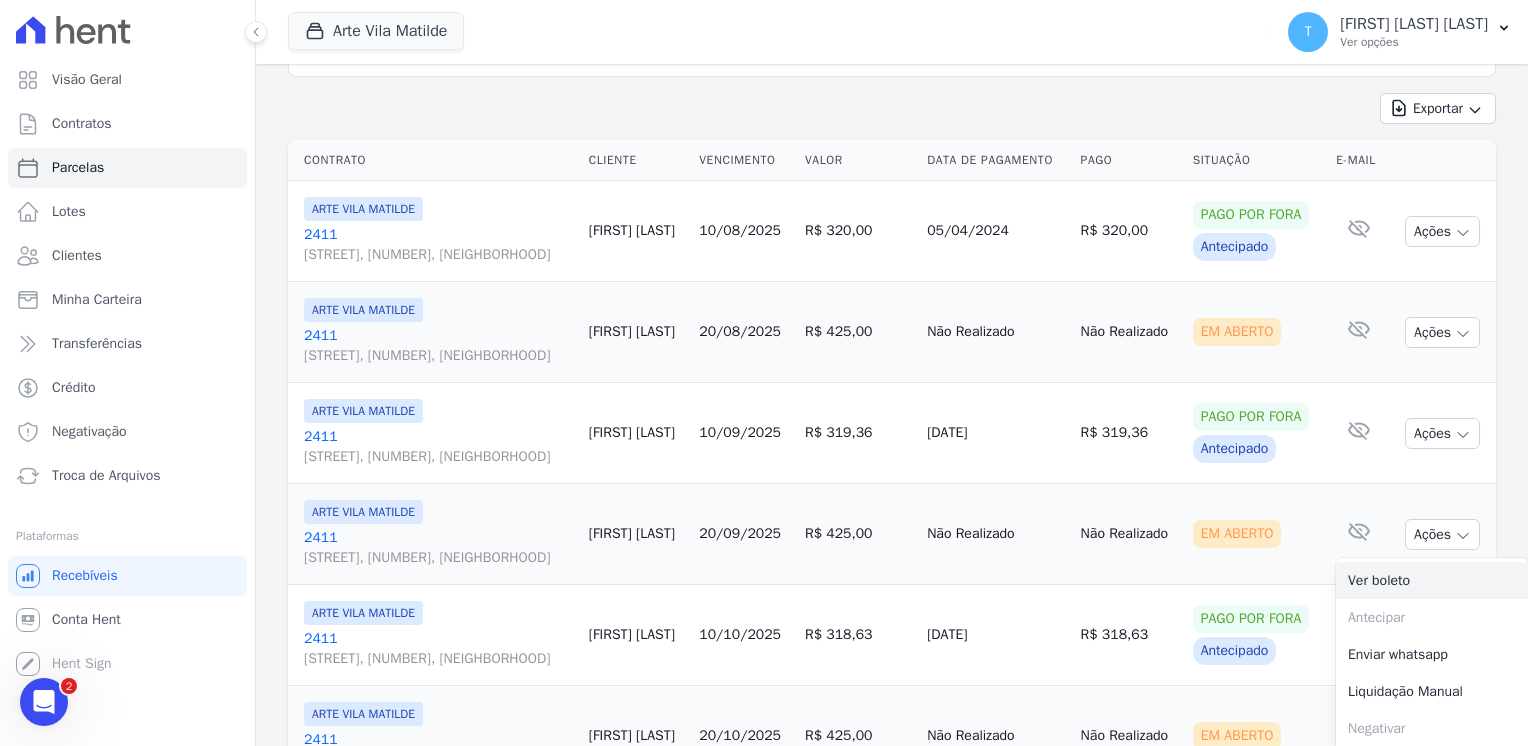 click on "Ver boleto" at bounding box center [1432, 580] 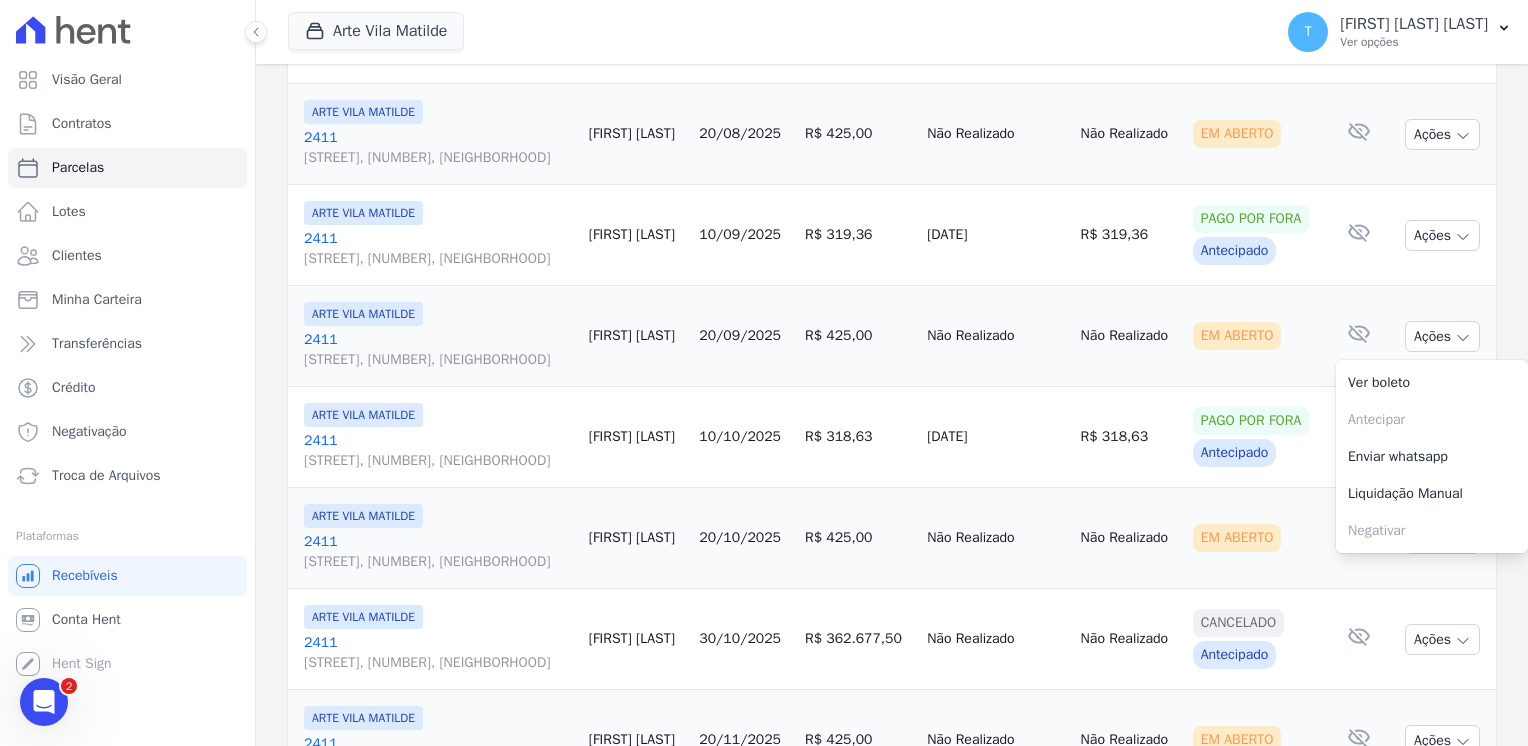 scroll, scrollTop: 444, scrollLeft: 0, axis: vertical 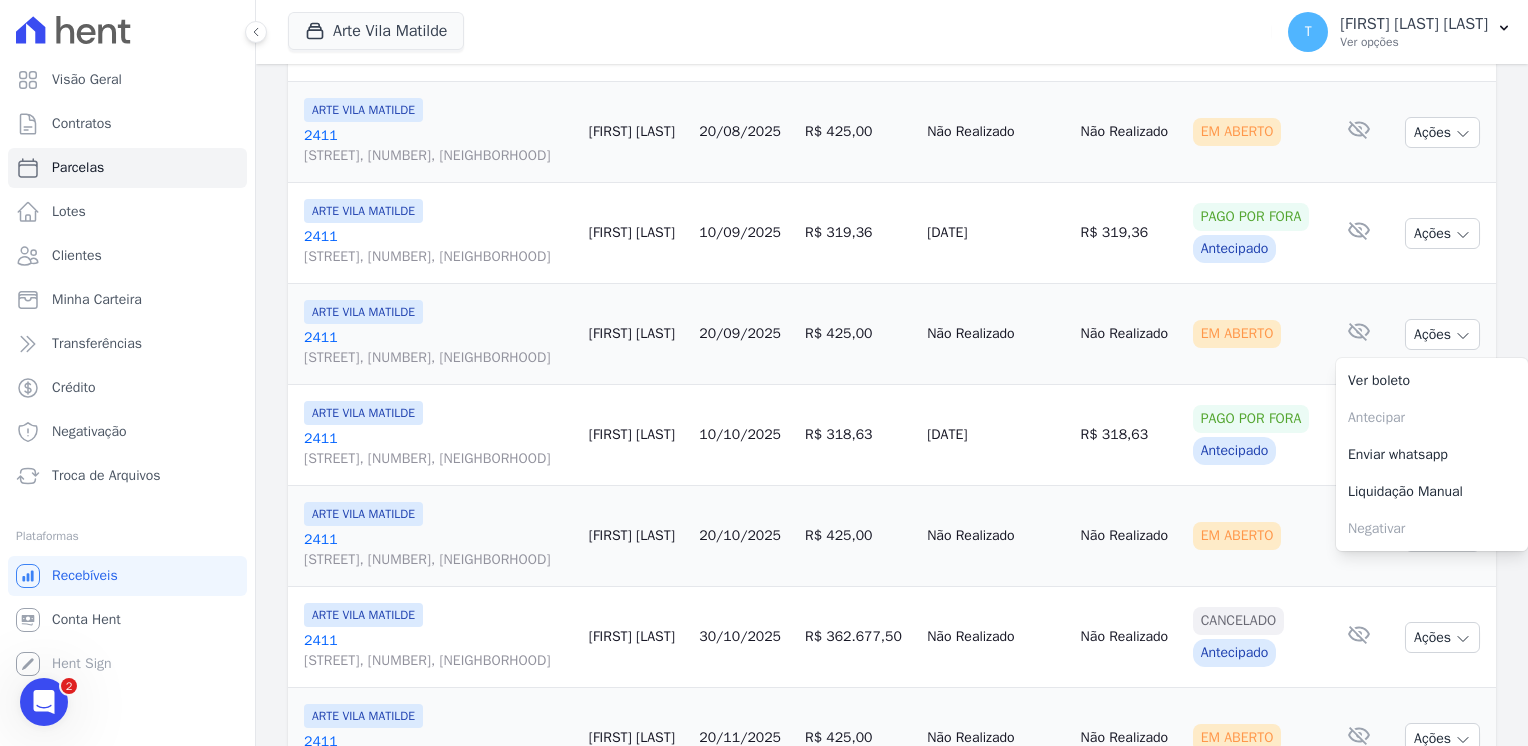 click on "Em Aberto" at bounding box center [1257, 536] 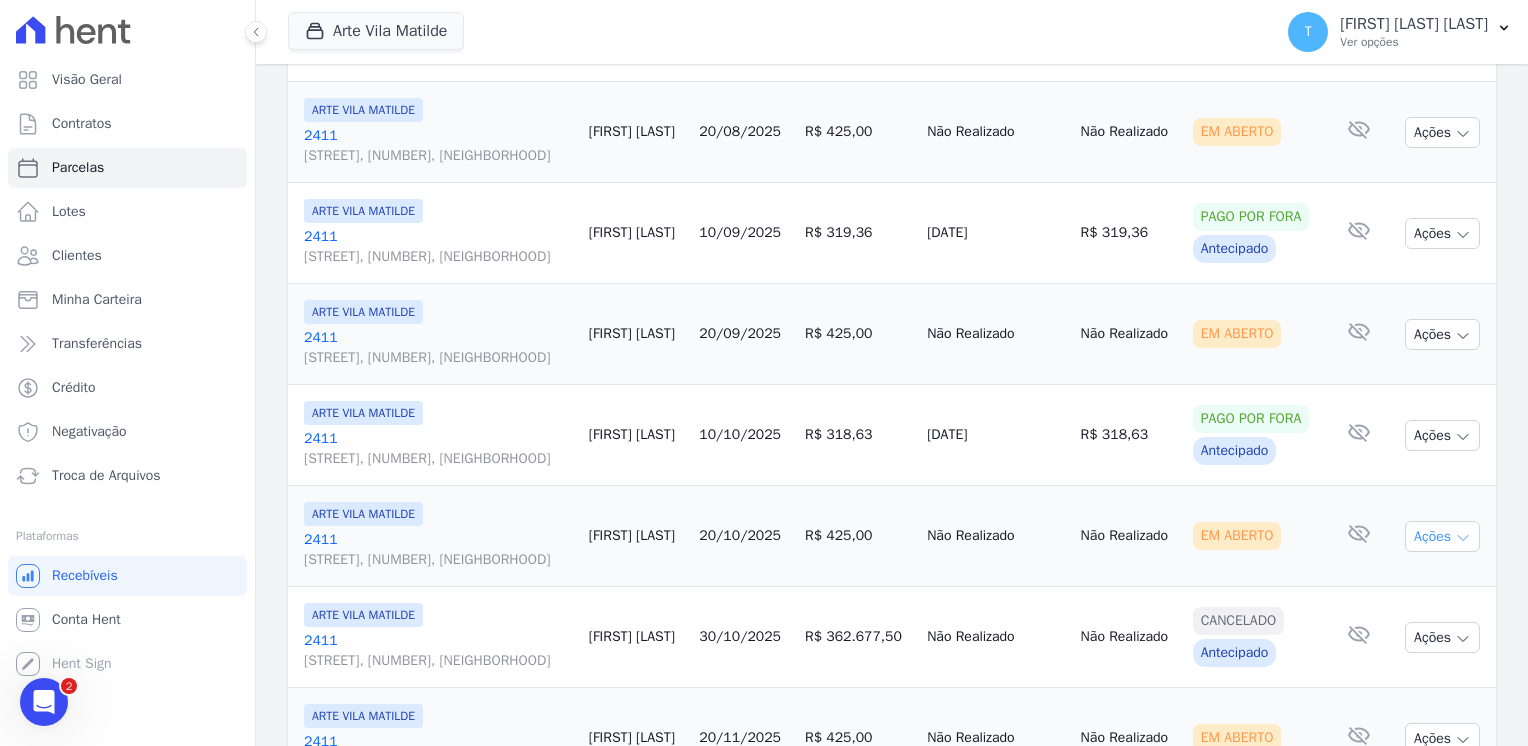 click 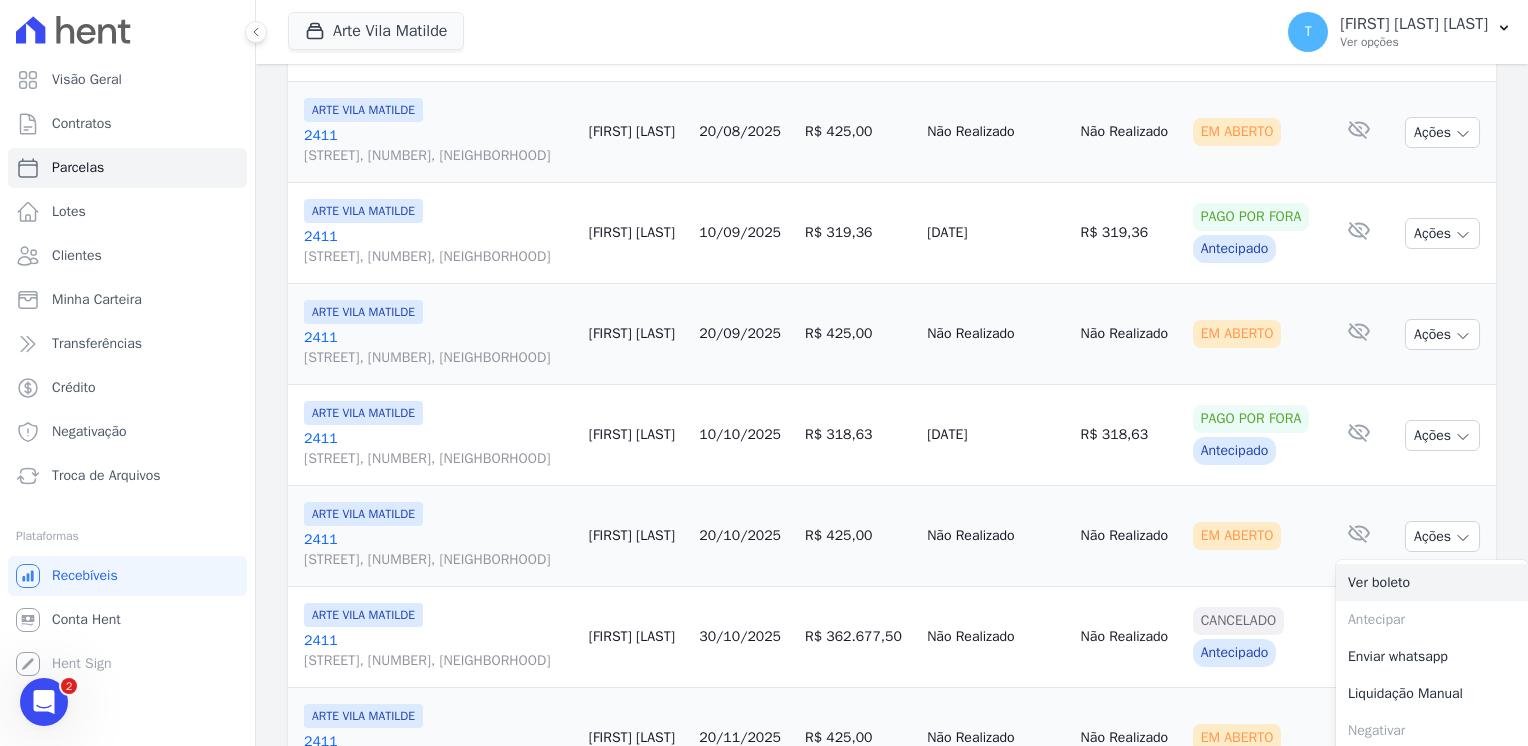 click on "Ver boleto" at bounding box center (1432, 582) 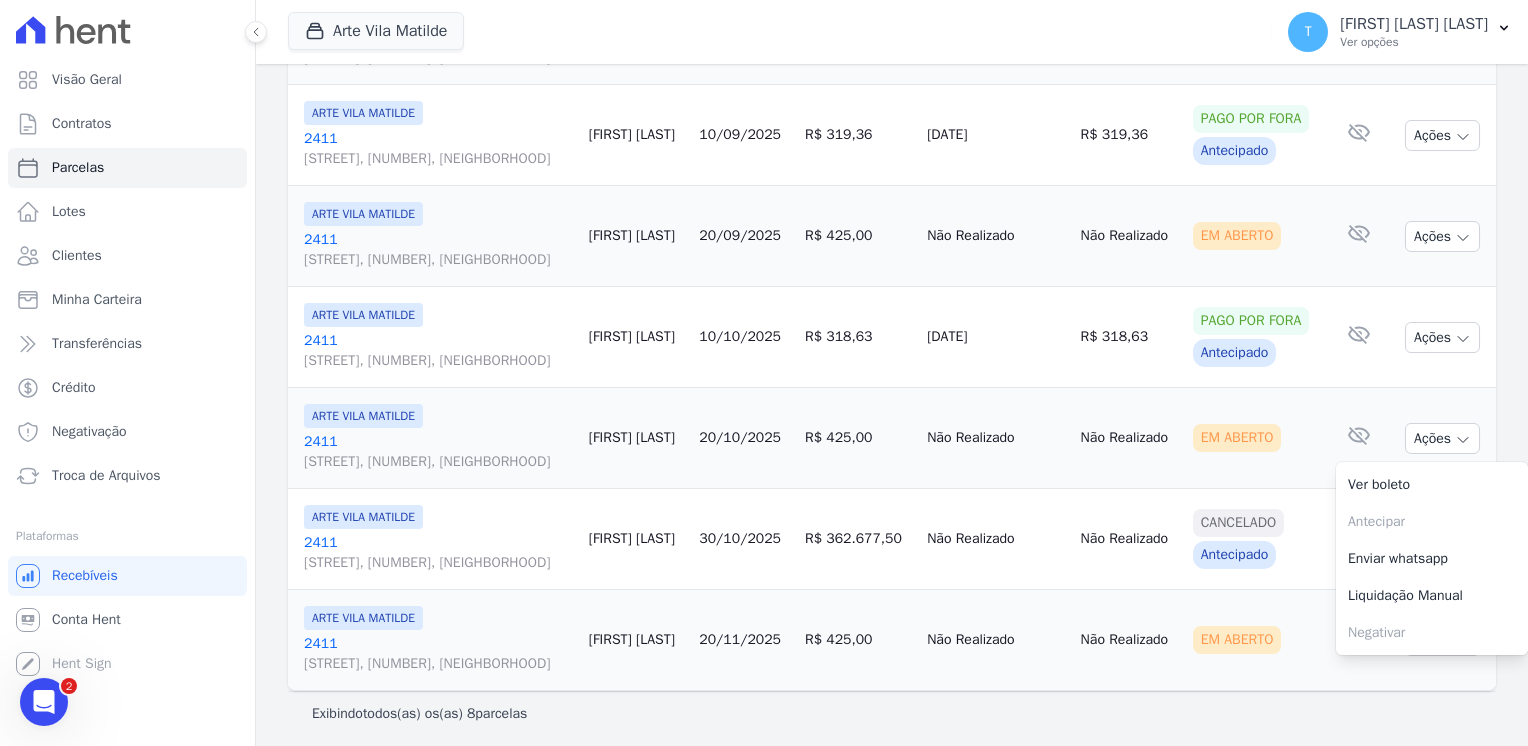 scroll, scrollTop: 544, scrollLeft: 0, axis: vertical 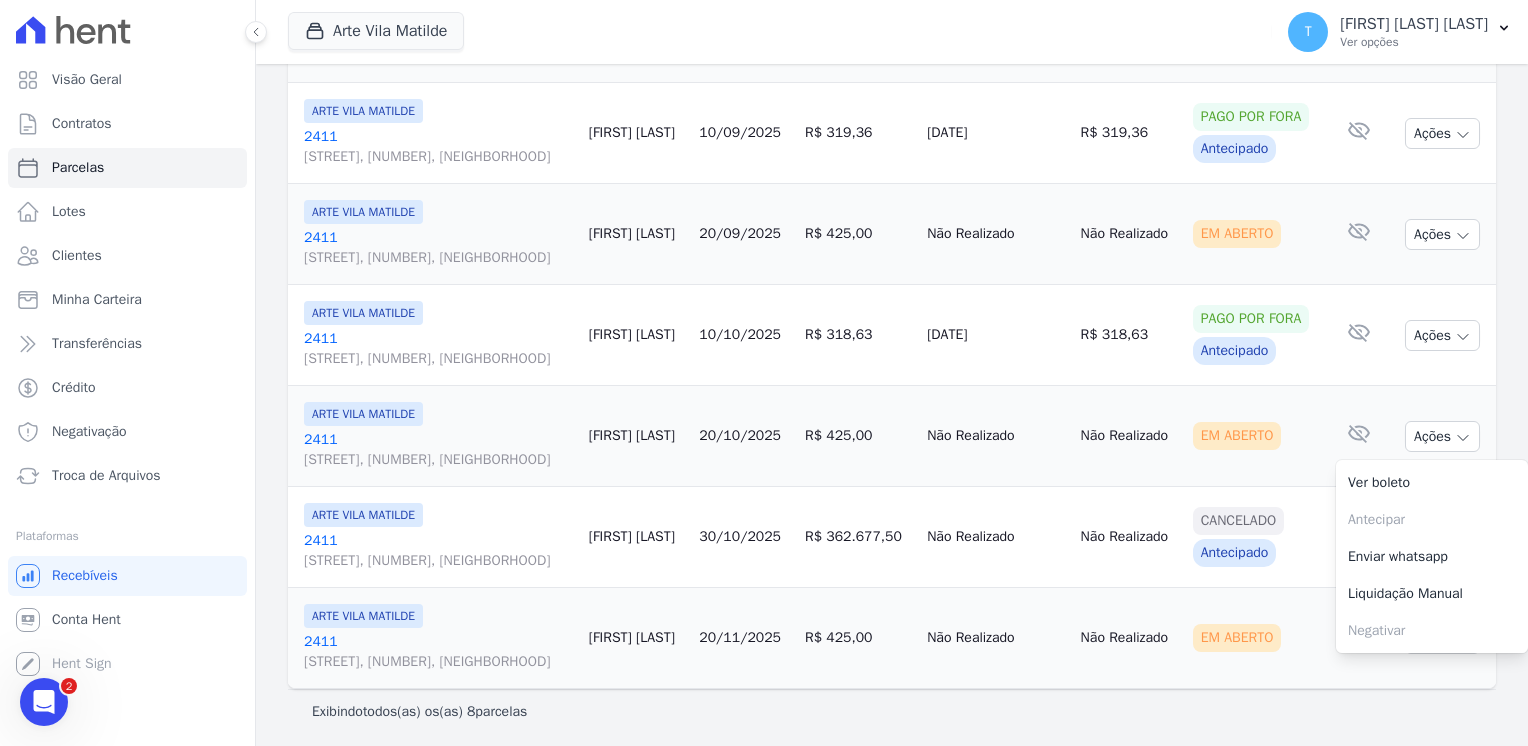 click on "Em Aberto" at bounding box center [1257, 638] 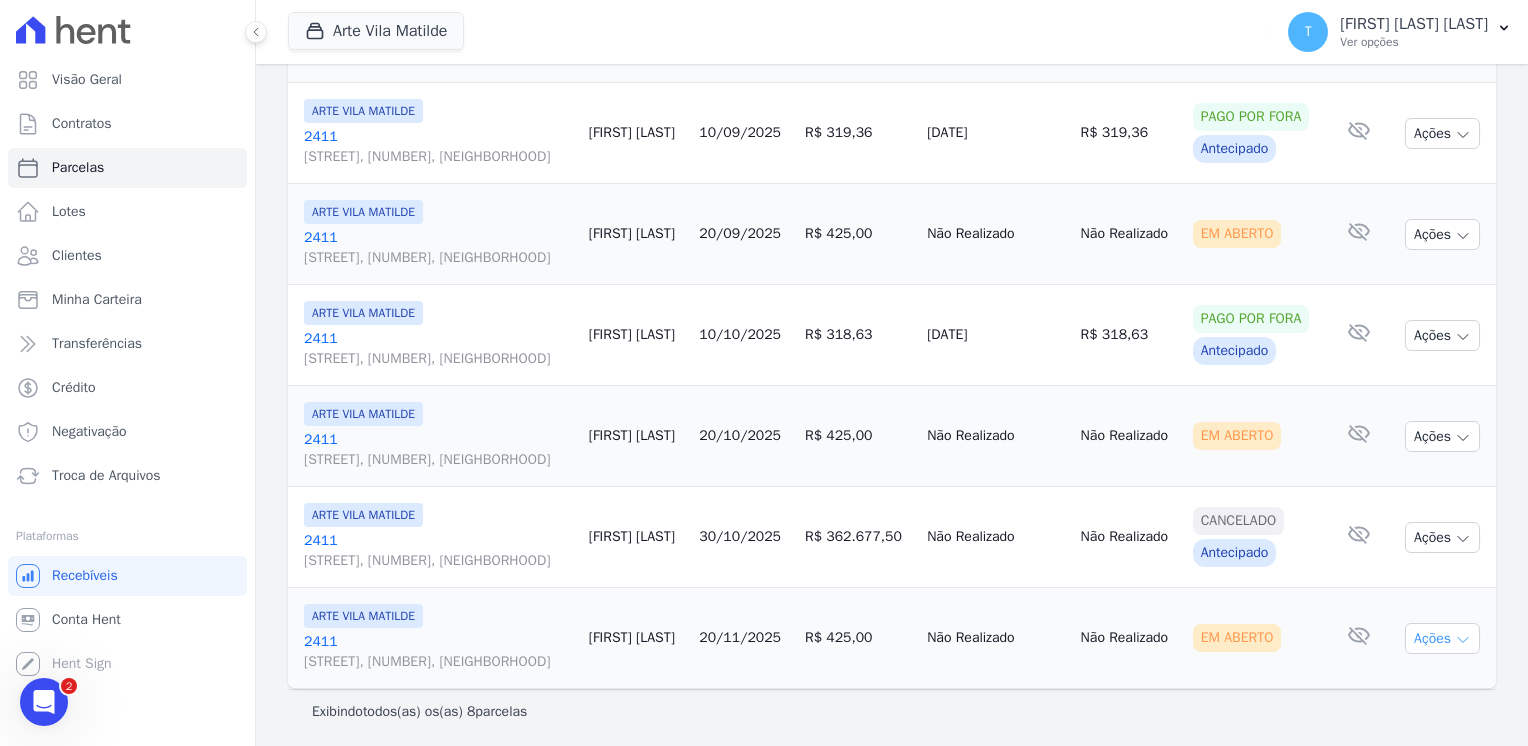 click 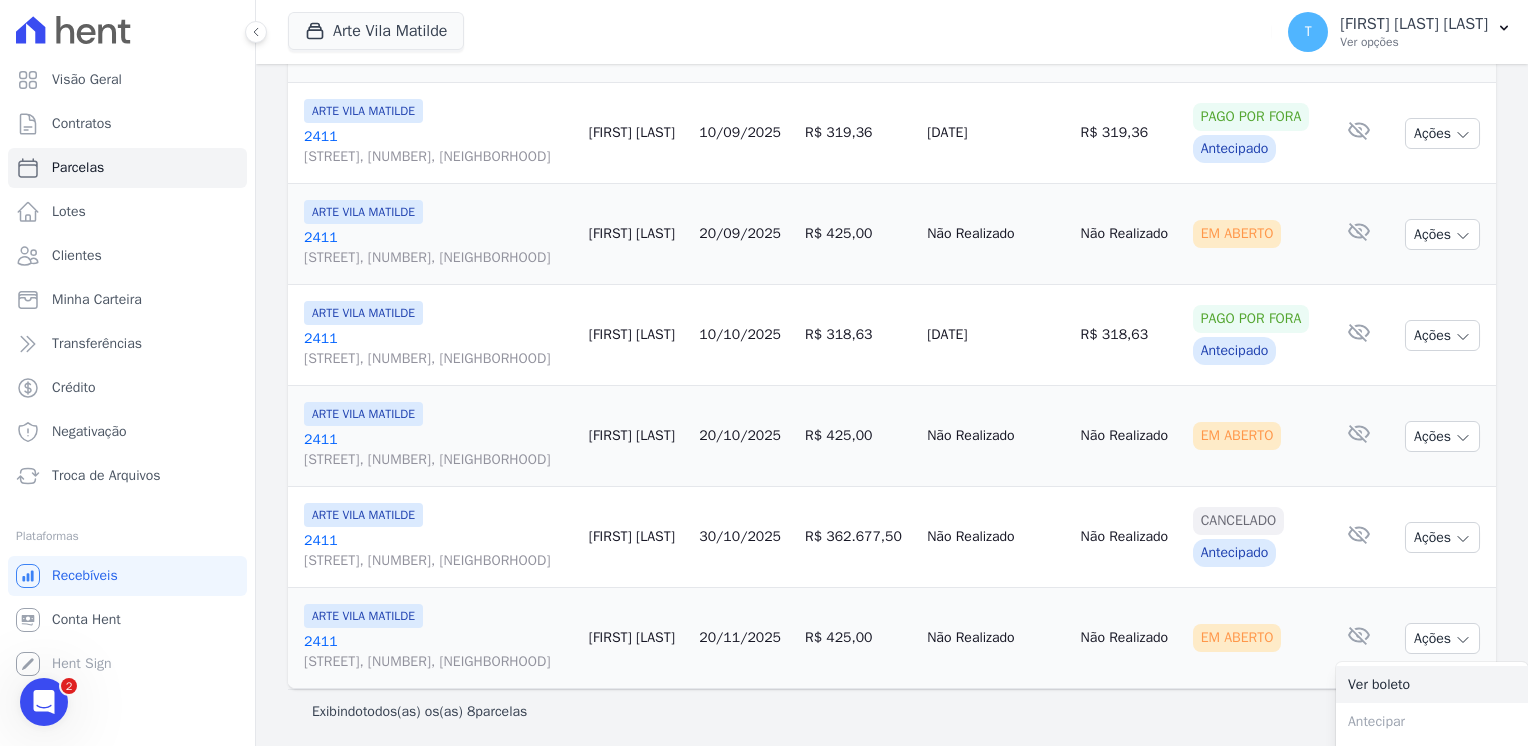 click on "Ver boleto" at bounding box center (1432, 684) 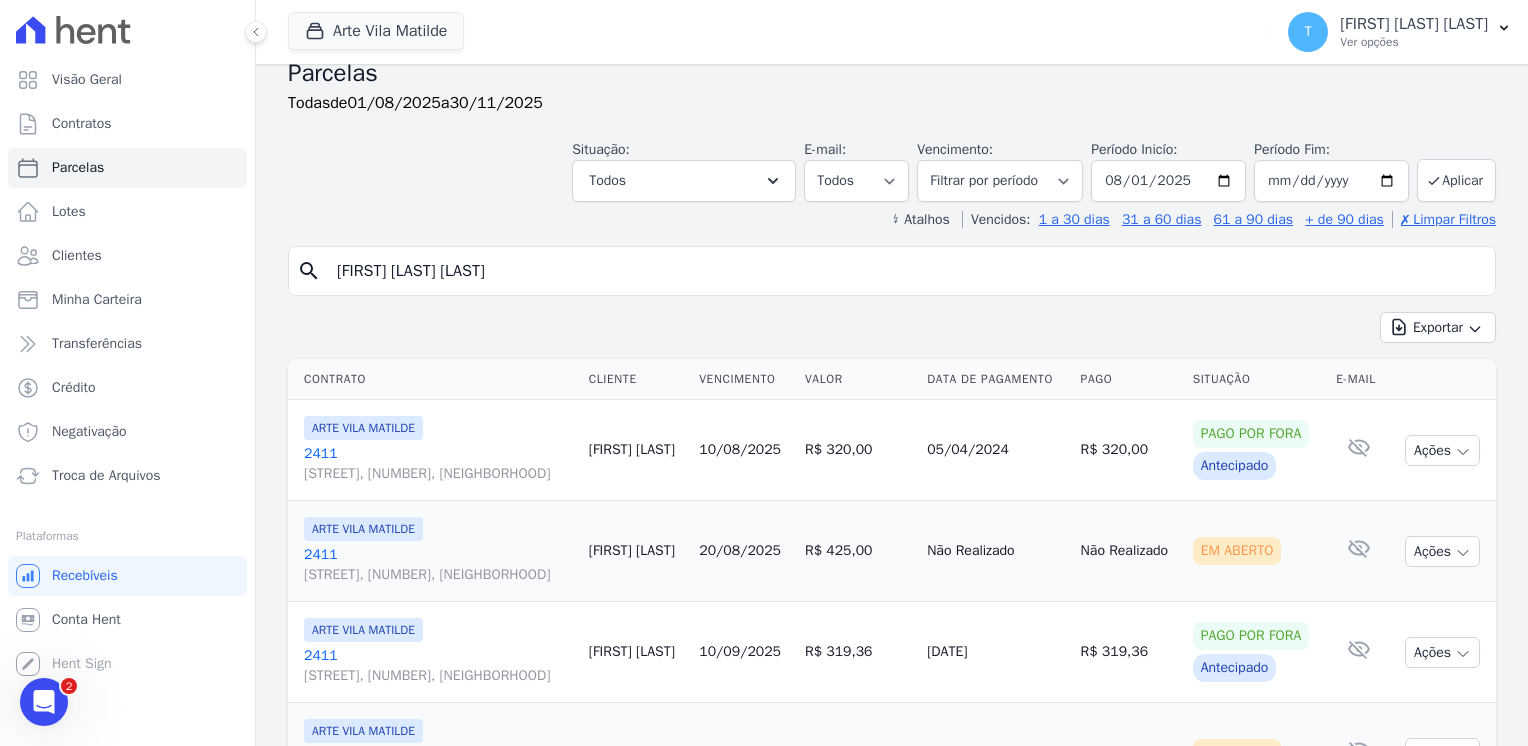 scroll, scrollTop: 0, scrollLeft: 0, axis: both 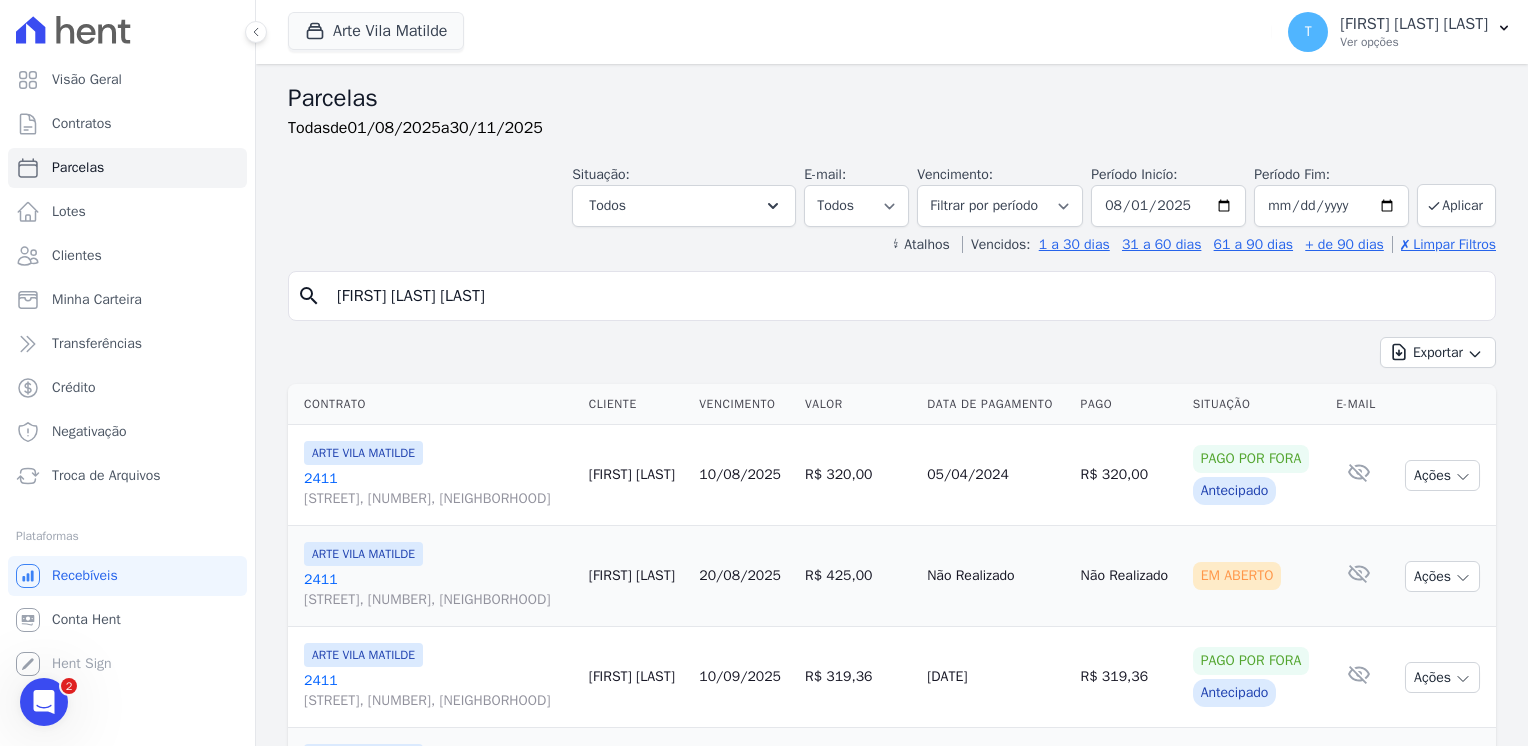 drag, startPoint x: 516, startPoint y: 294, endPoint x: 329, endPoint y: 293, distance: 187.00267 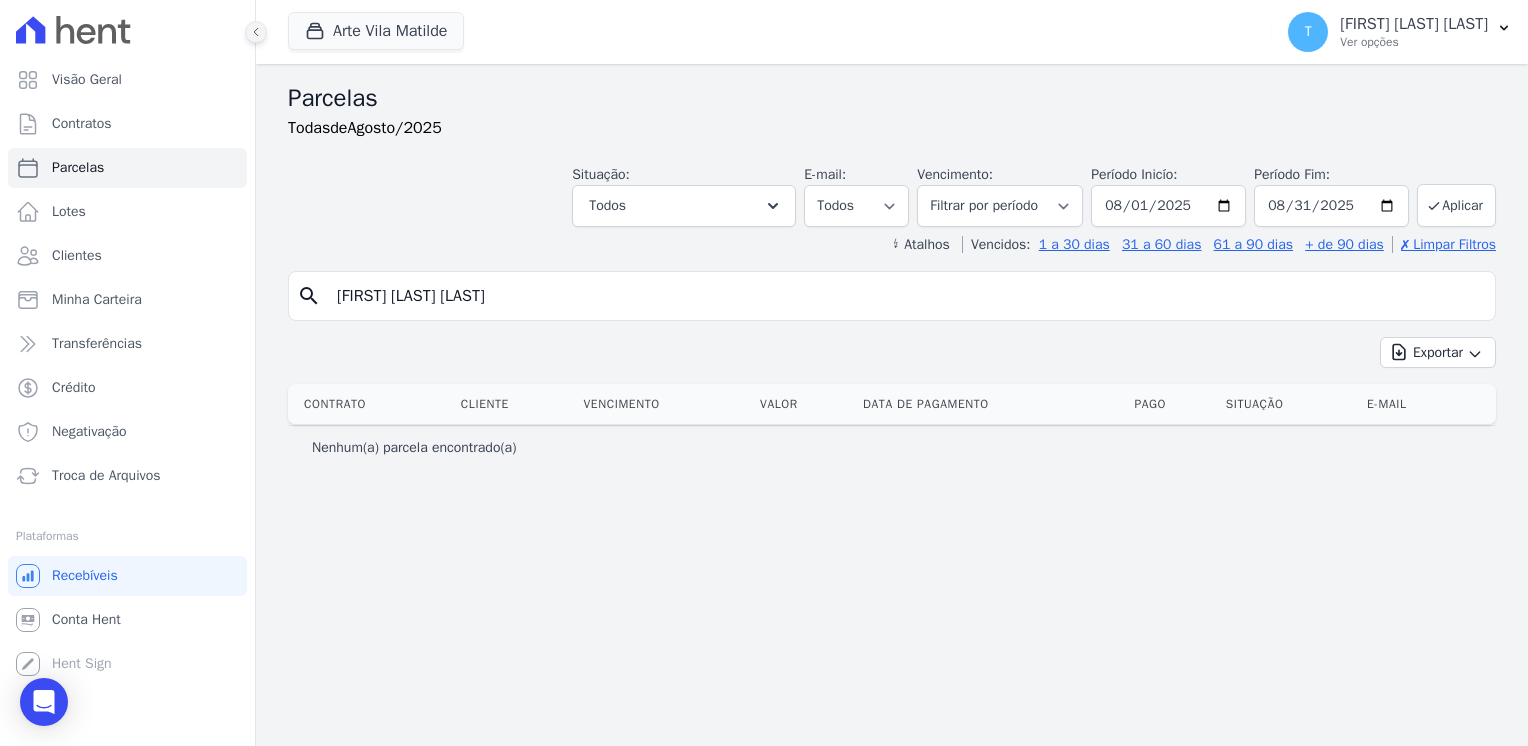click 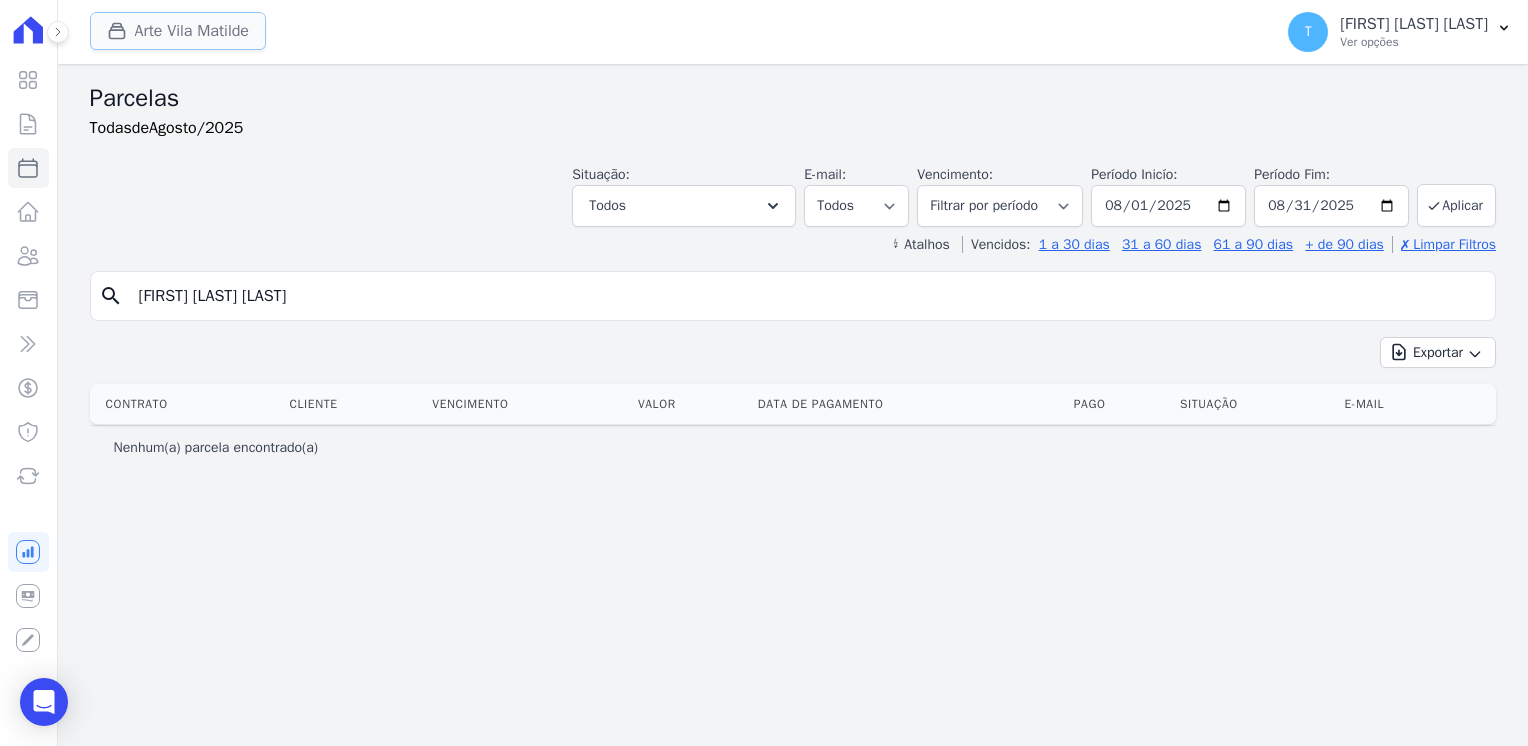 click on "Arte Vila Matilde" at bounding box center (178, 31) 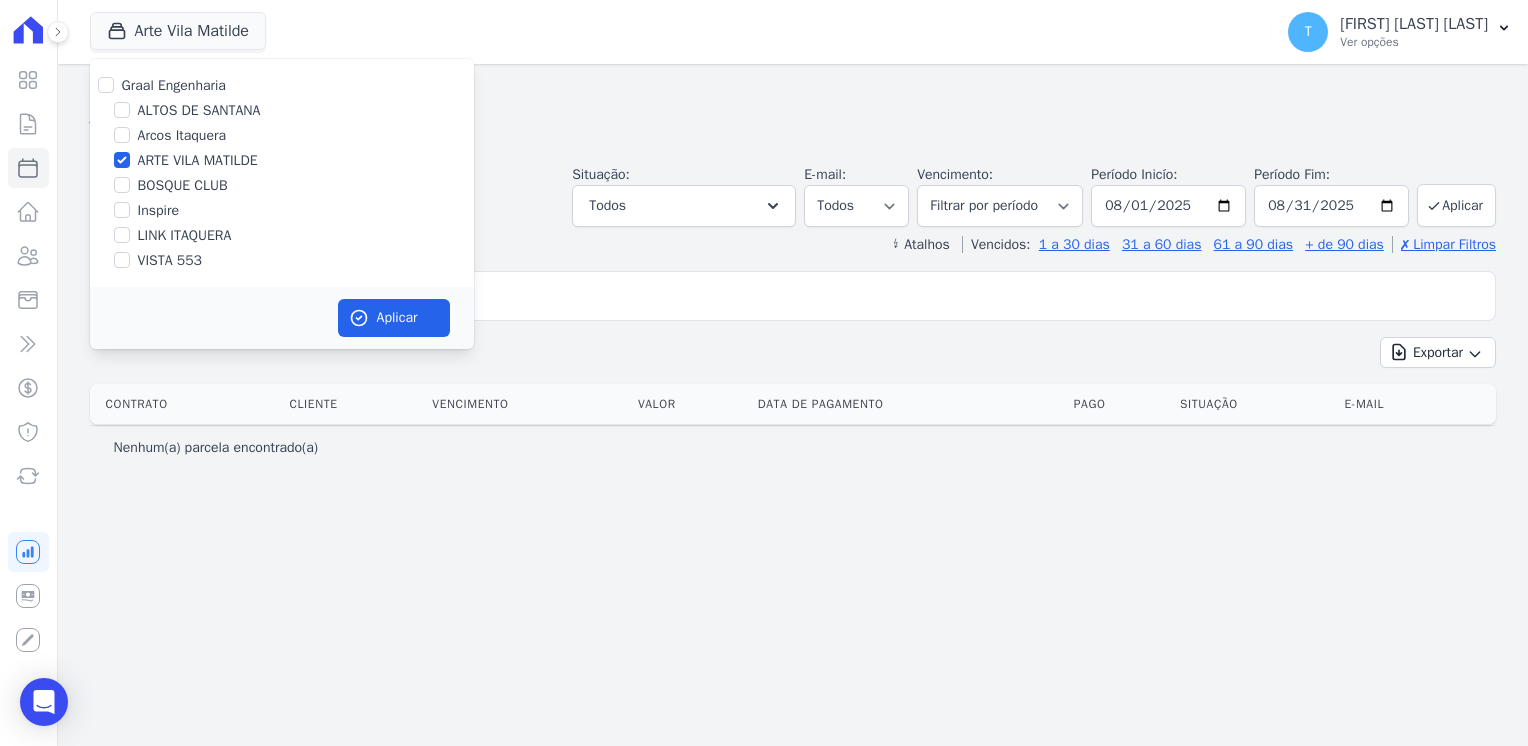 click on "ALTOS DE SANTANA" at bounding box center (199, 110) 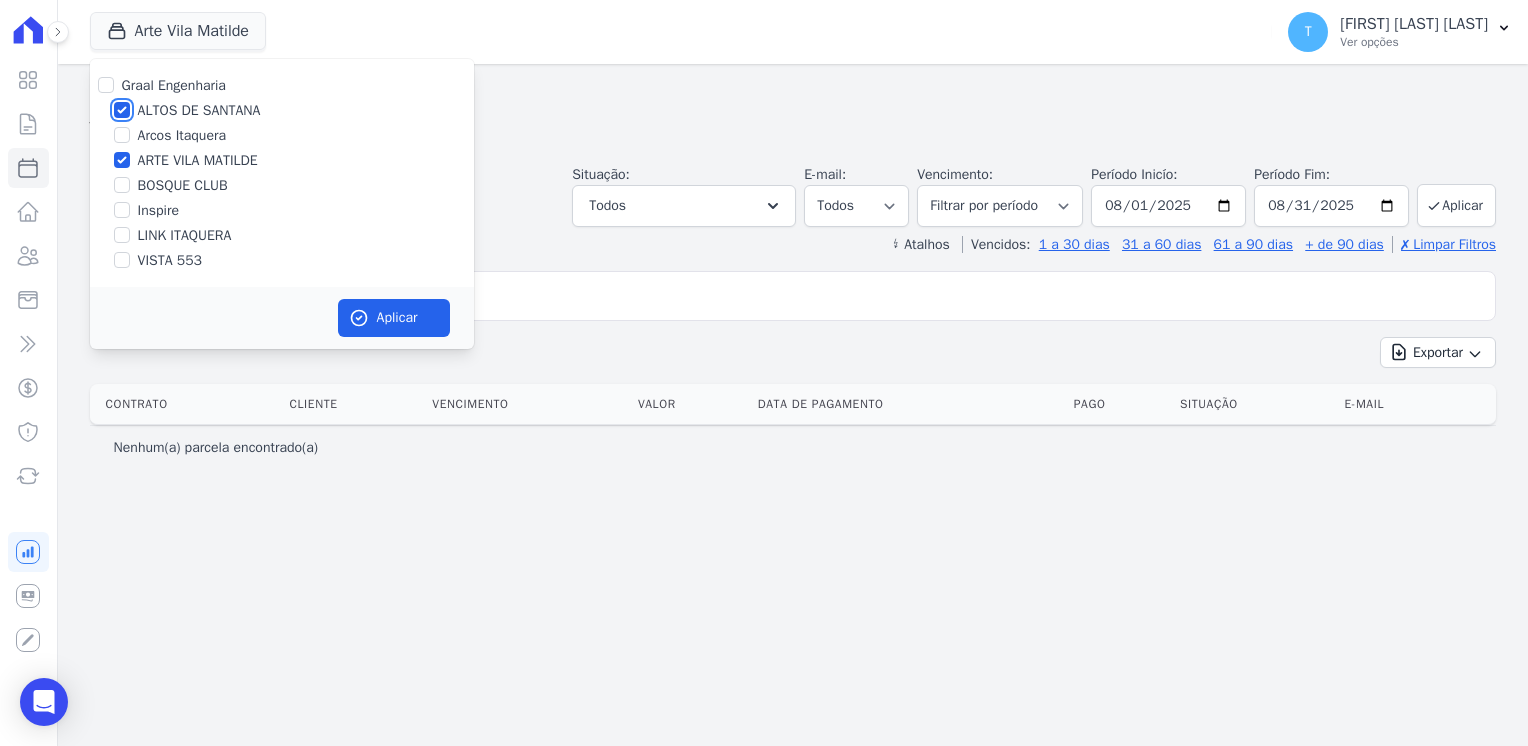 click on "ALTOS DE SANTANA" at bounding box center (122, 110) 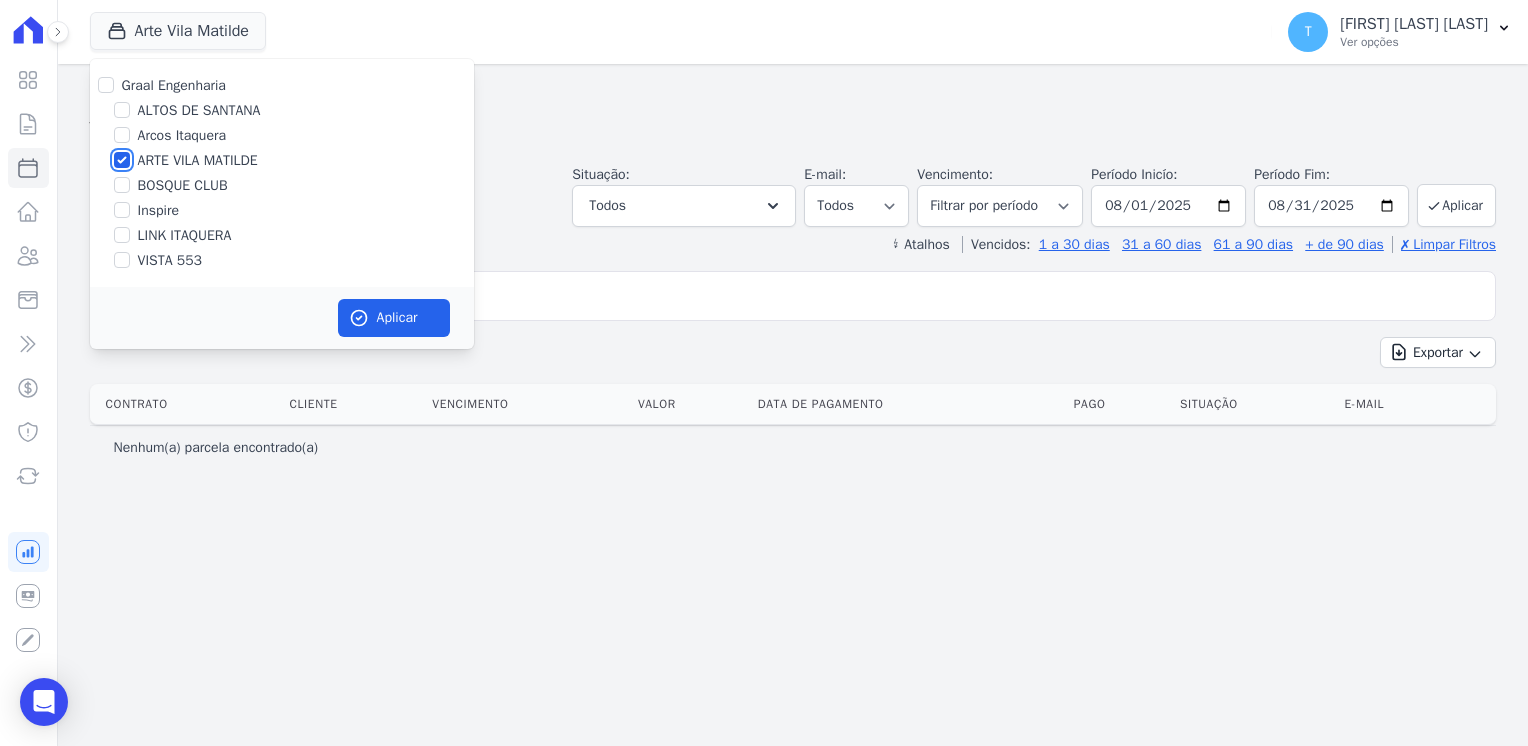 click on "ARTE VILA MATILDE" at bounding box center (122, 160) 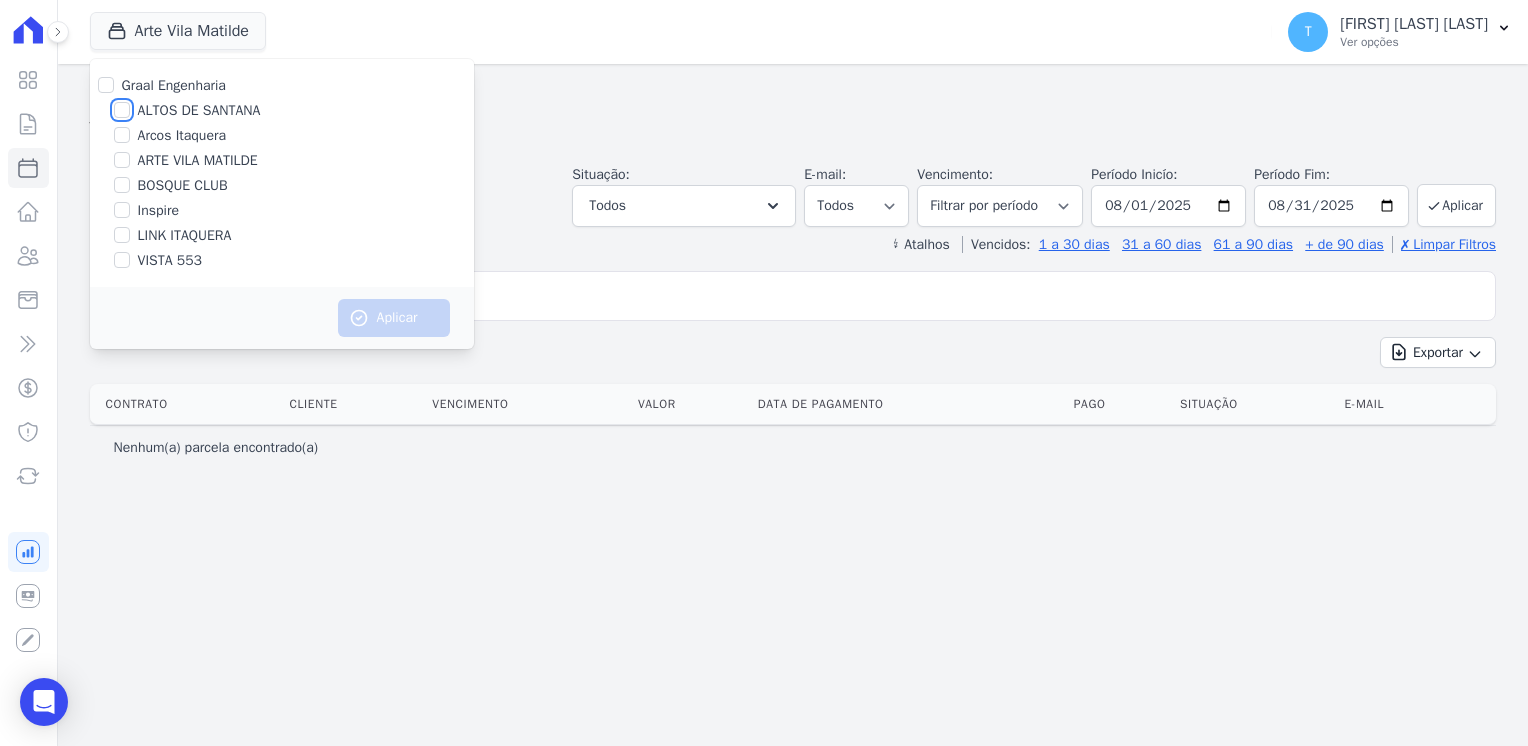 click on "ALTOS DE SANTANA" at bounding box center (122, 110) 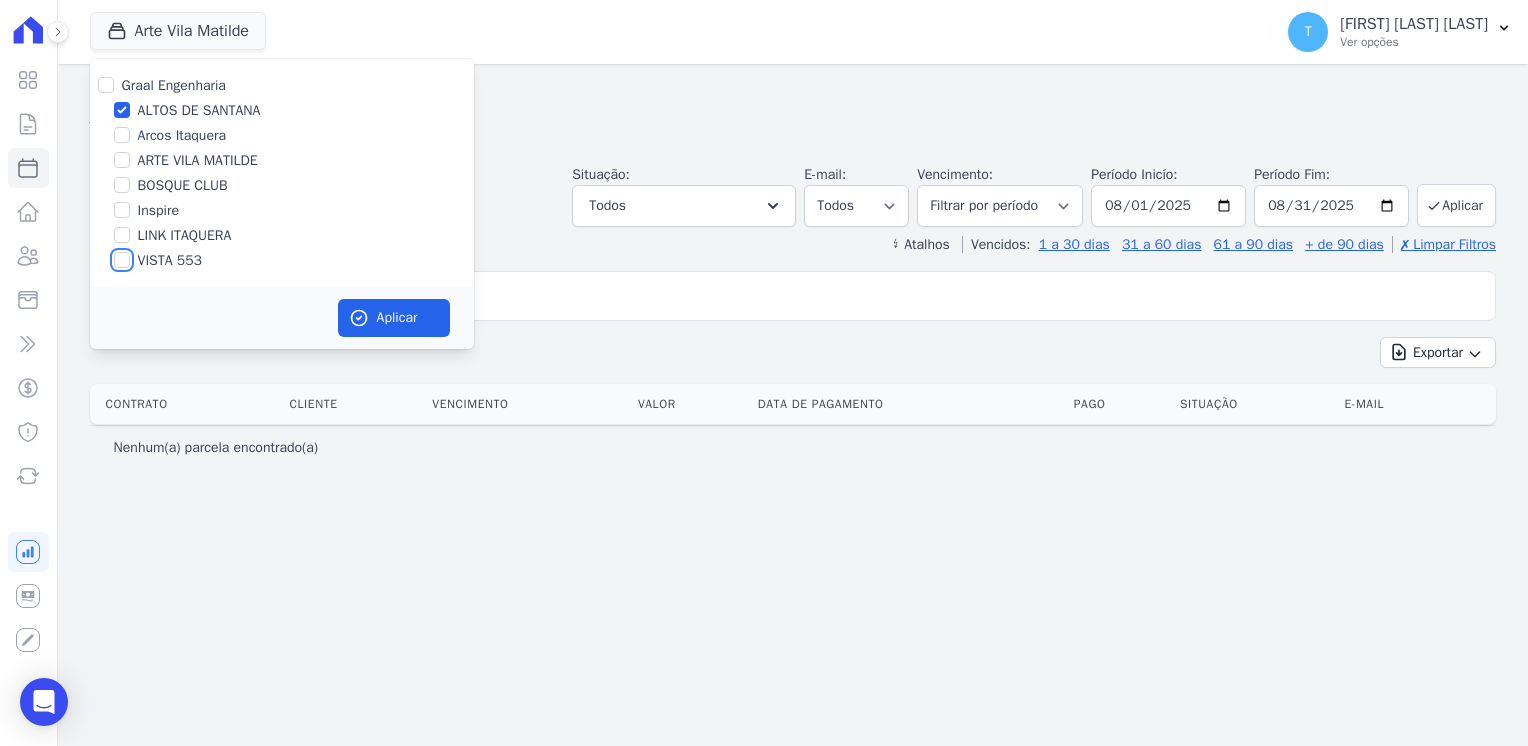 click on "VISTA 553" at bounding box center (122, 260) 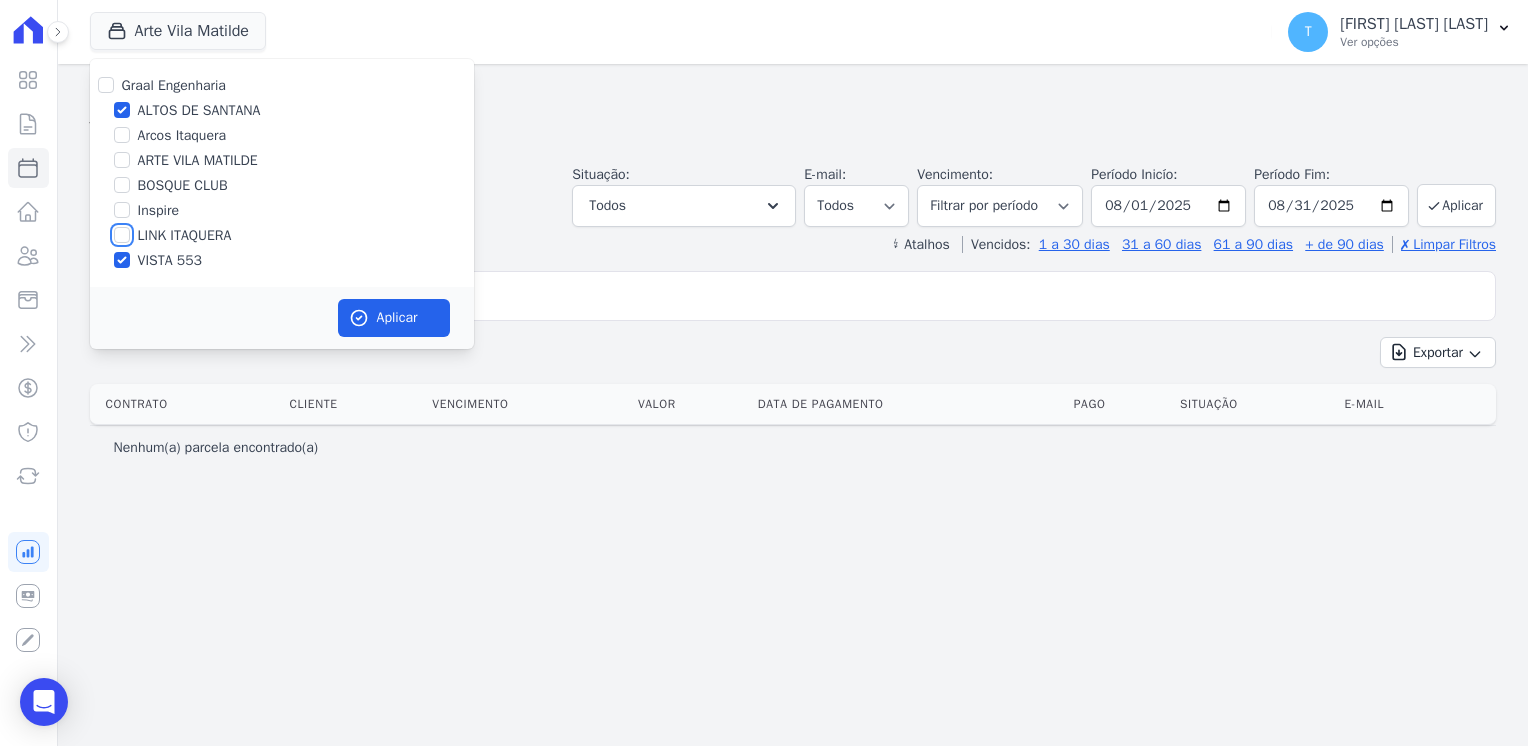 drag, startPoint x: 118, startPoint y: 235, endPoint x: 126, endPoint y: 221, distance: 16.124516 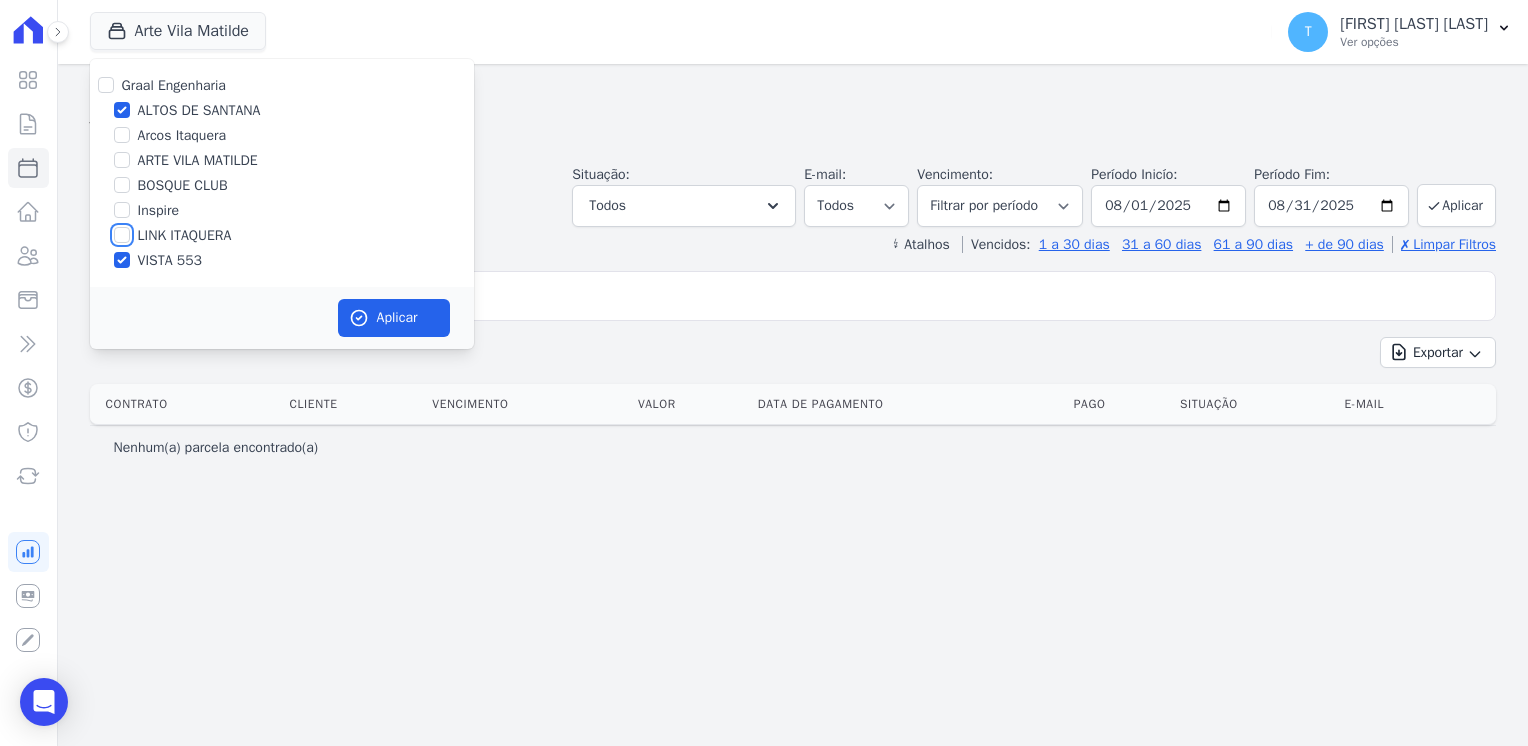 click on "LINK ITAQUERA" at bounding box center [122, 235] 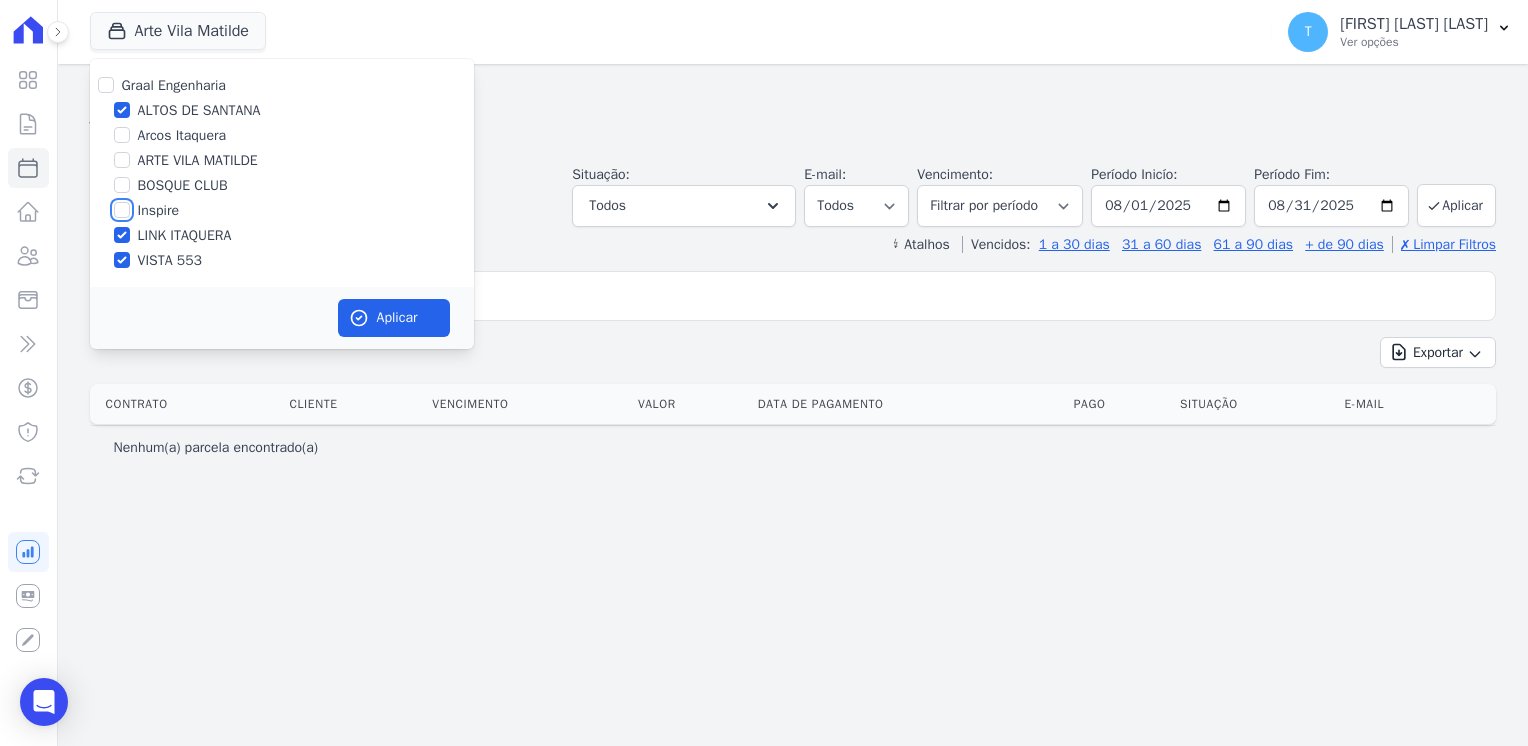 click on "Inspire" at bounding box center (122, 210) 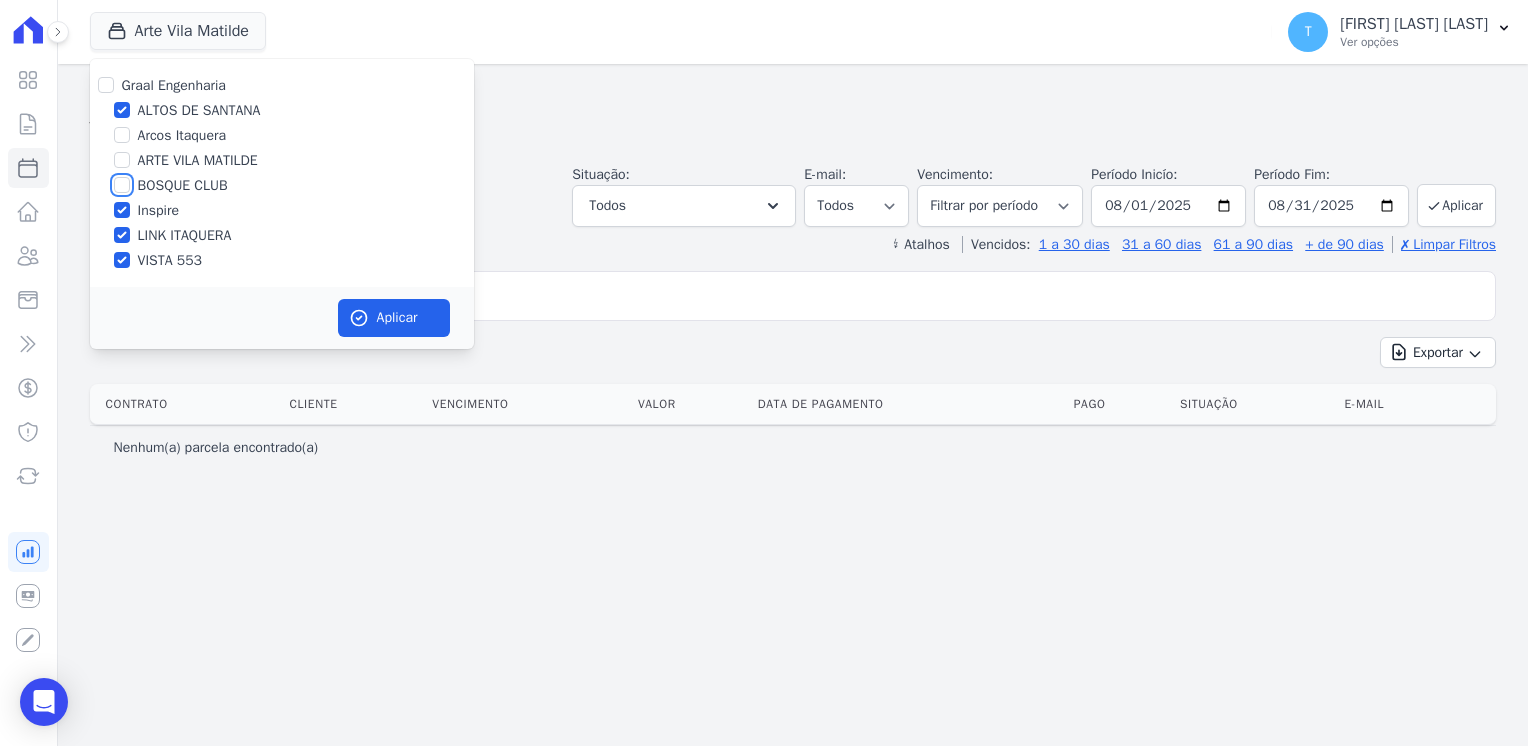 click on "BOSQUE CLUB" at bounding box center (122, 185) 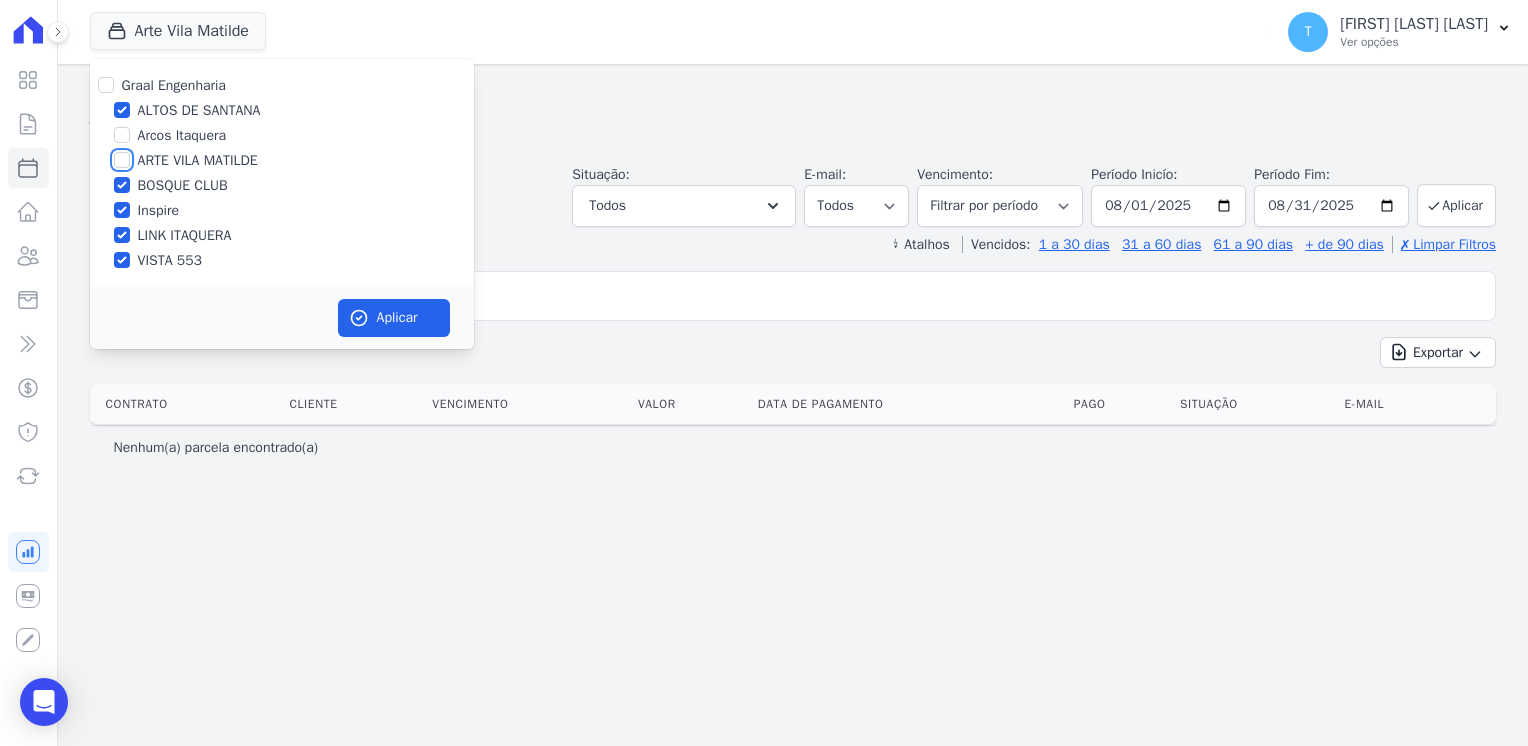 click on "ARTE VILA MATILDE" at bounding box center (122, 160) 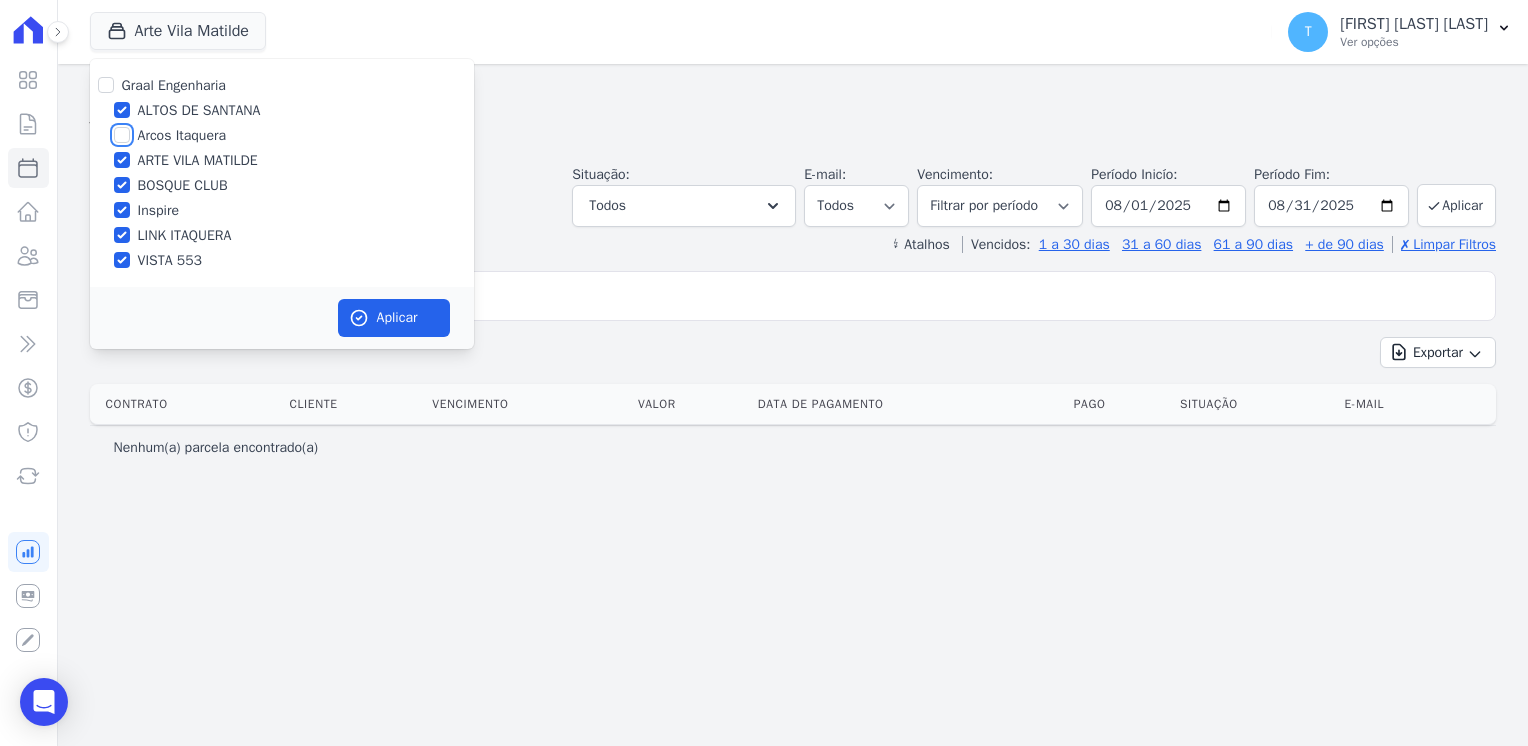 click on "Arcos Itaquera" at bounding box center [122, 135] 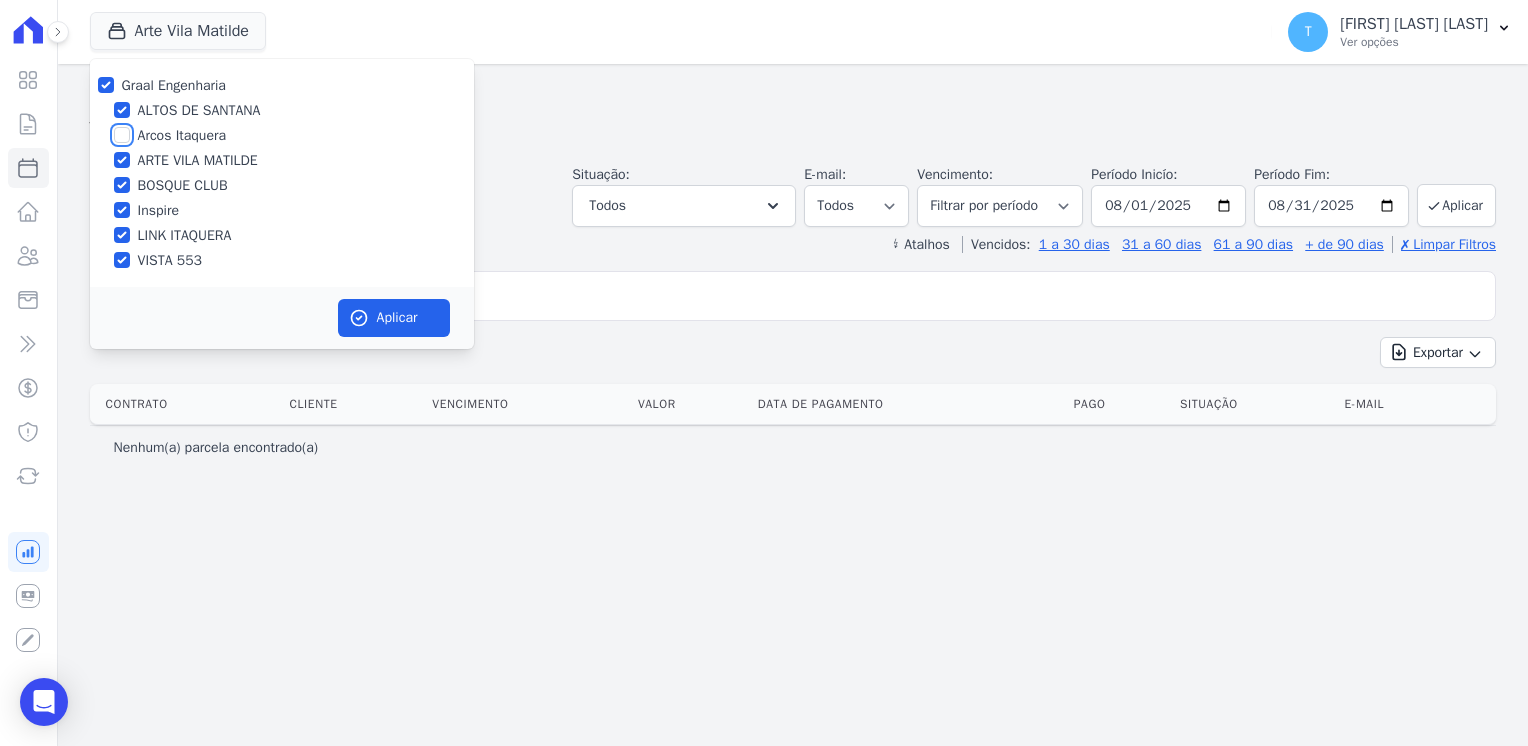 checkbox on "true" 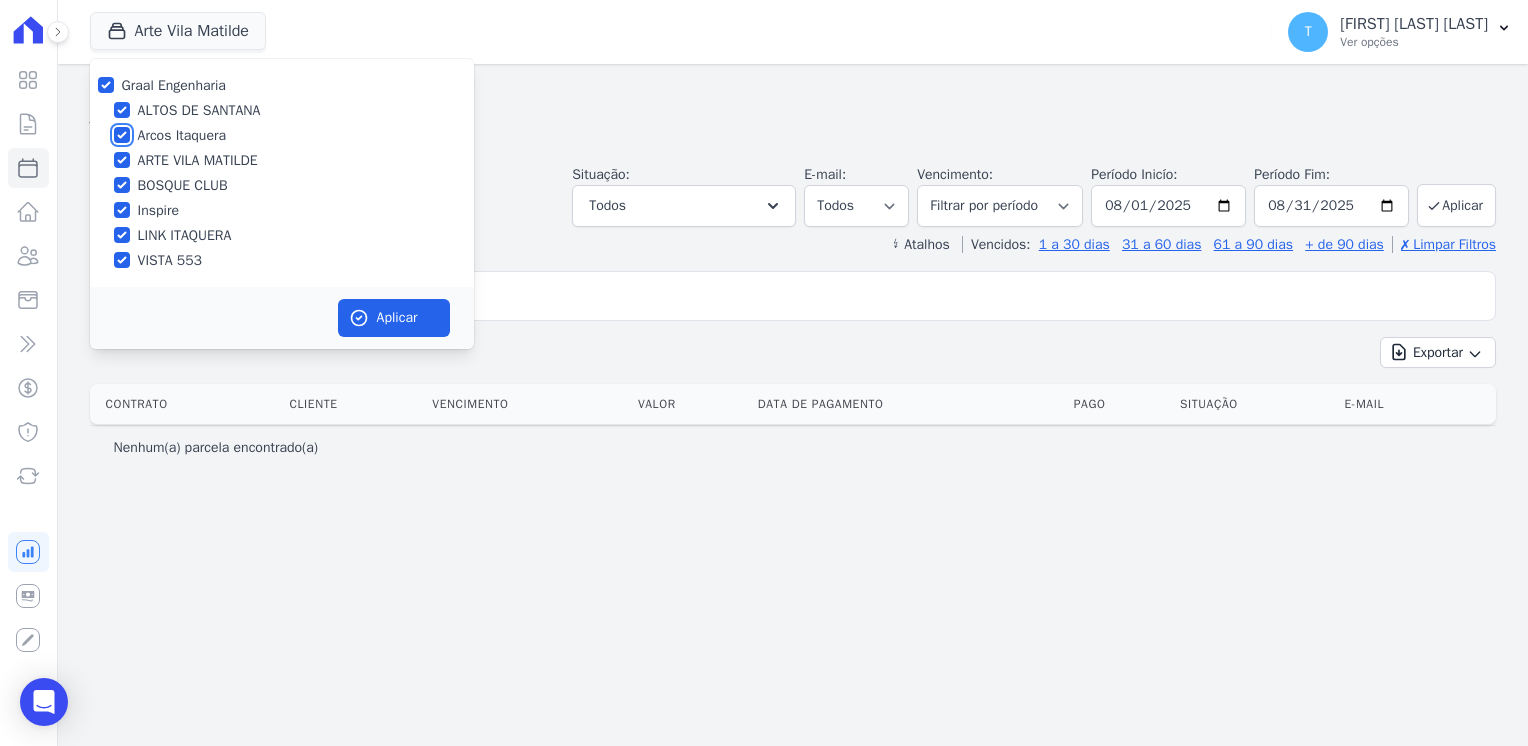 checkbox on "true" 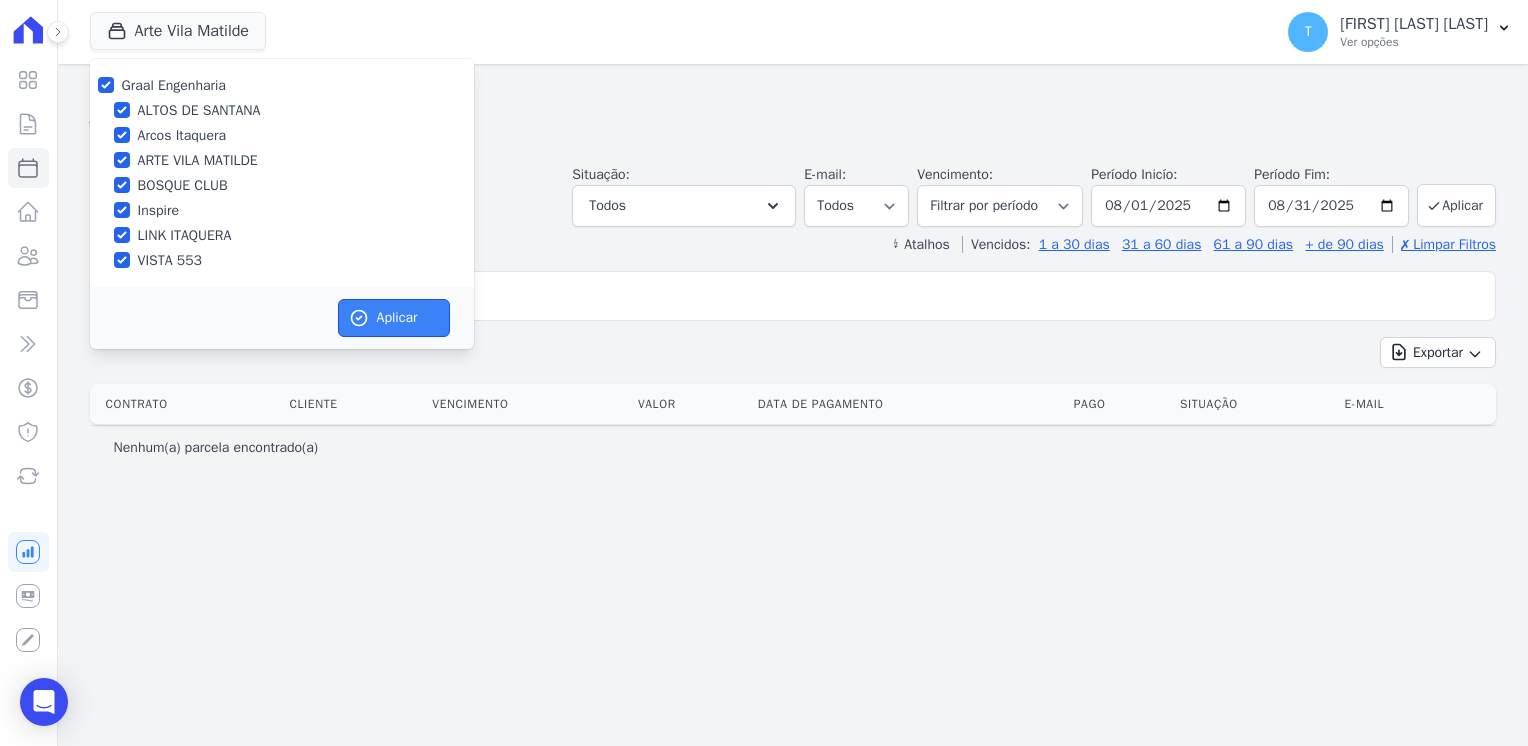 click on "Aplicar" at bounding box center (394, 318) 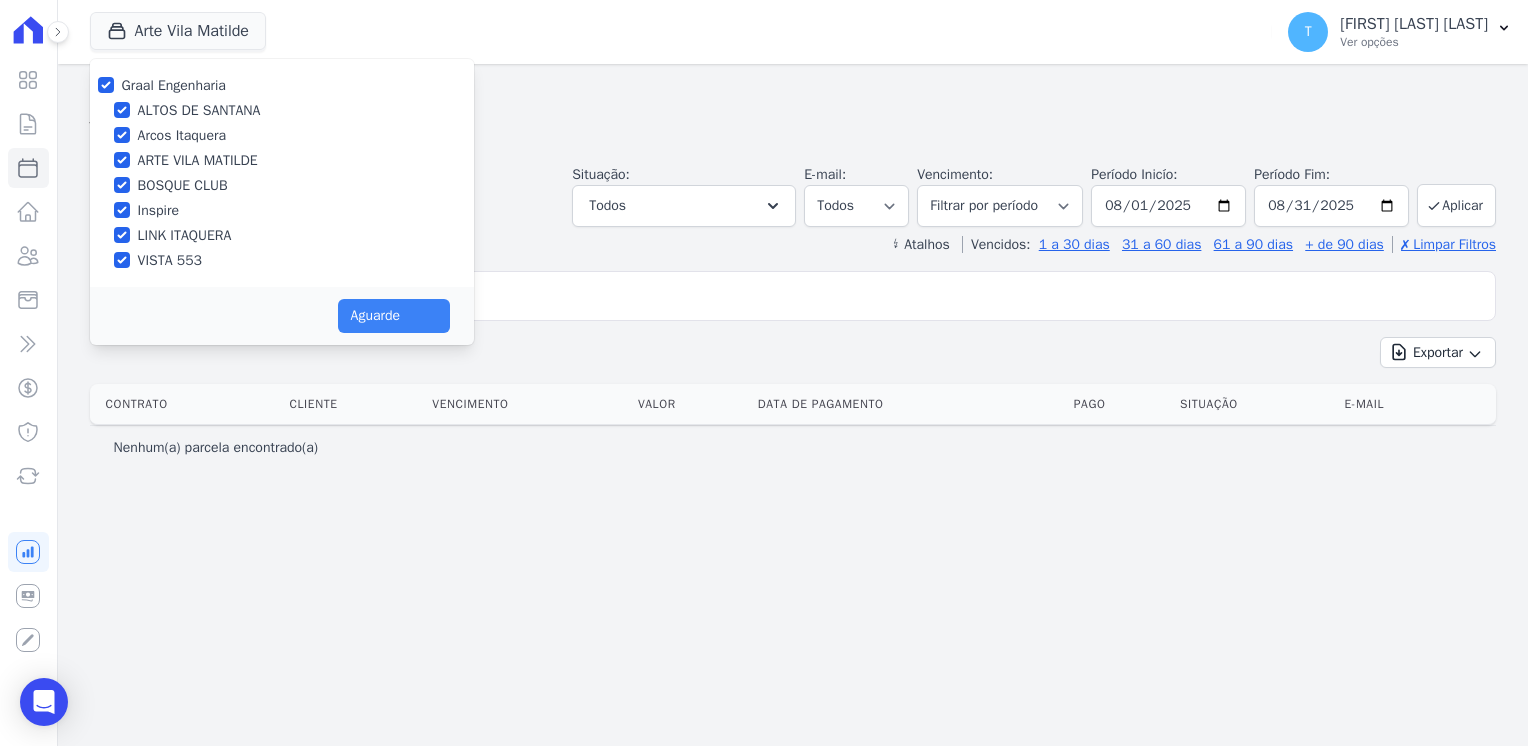 select 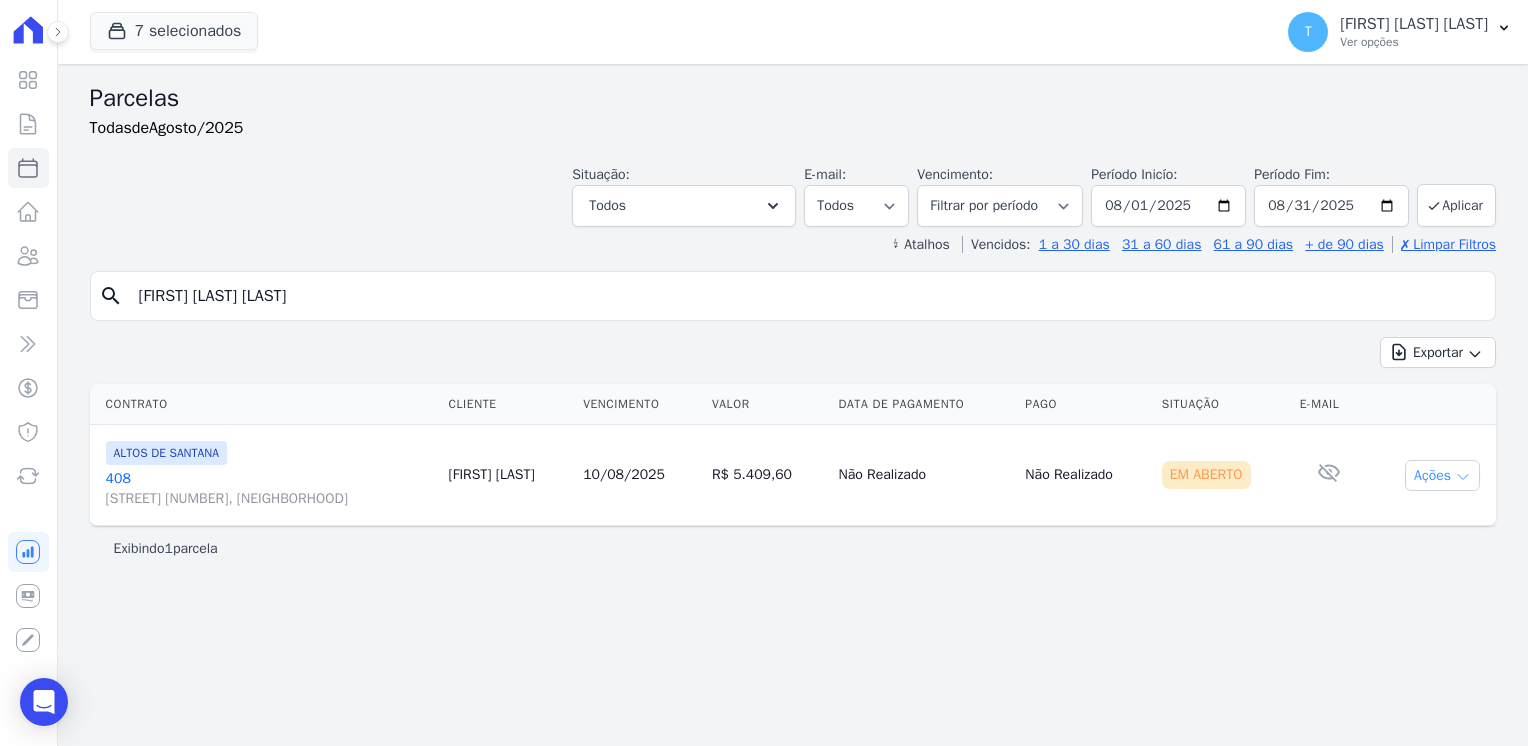 click 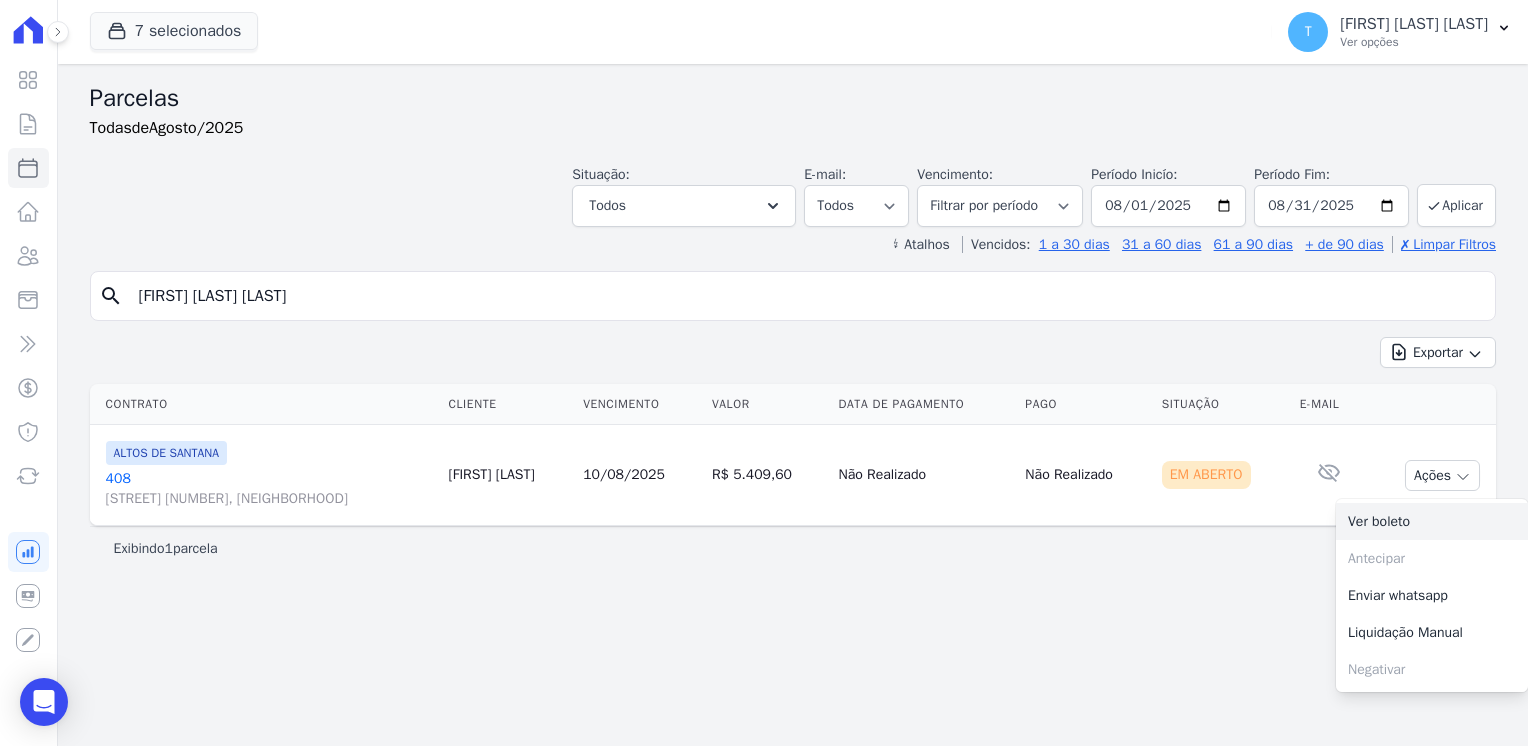 click on "Ver boleto" at bounding box center (1432, 521) 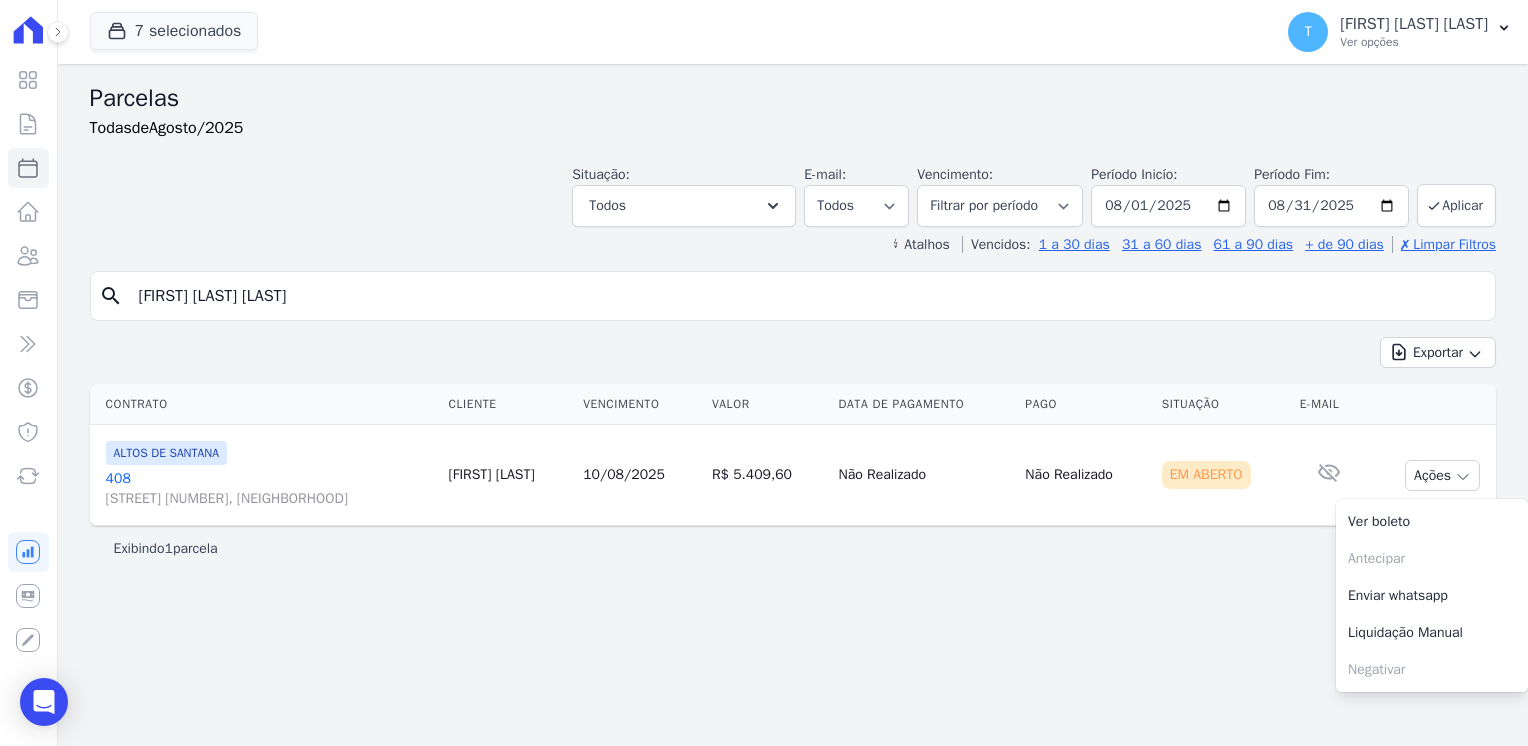 drag, startPoint x: 312, startPoint y: 297, endPoint x: 136, endPoint y: 295, distance: 176.01137 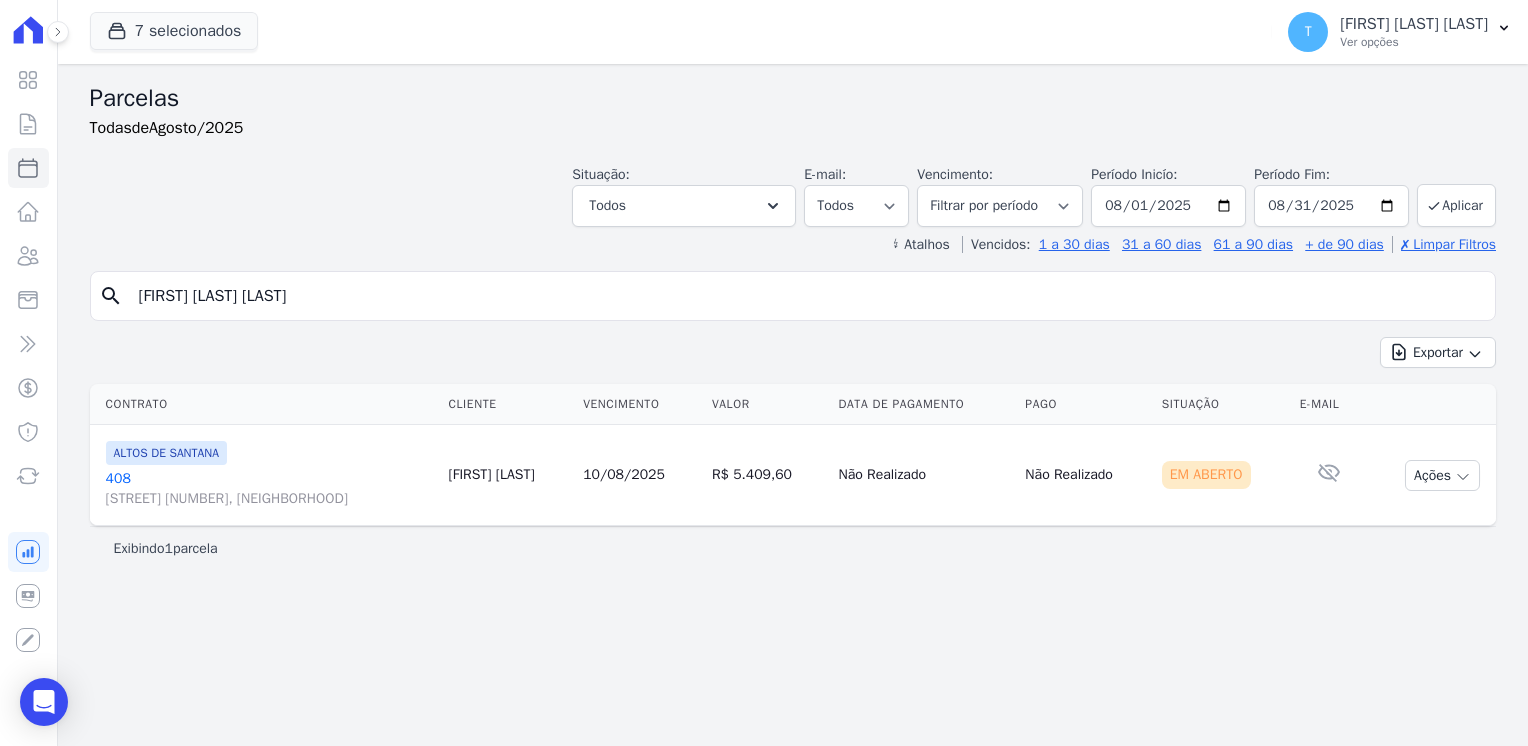 paste on "Leticia de Lima Cost" 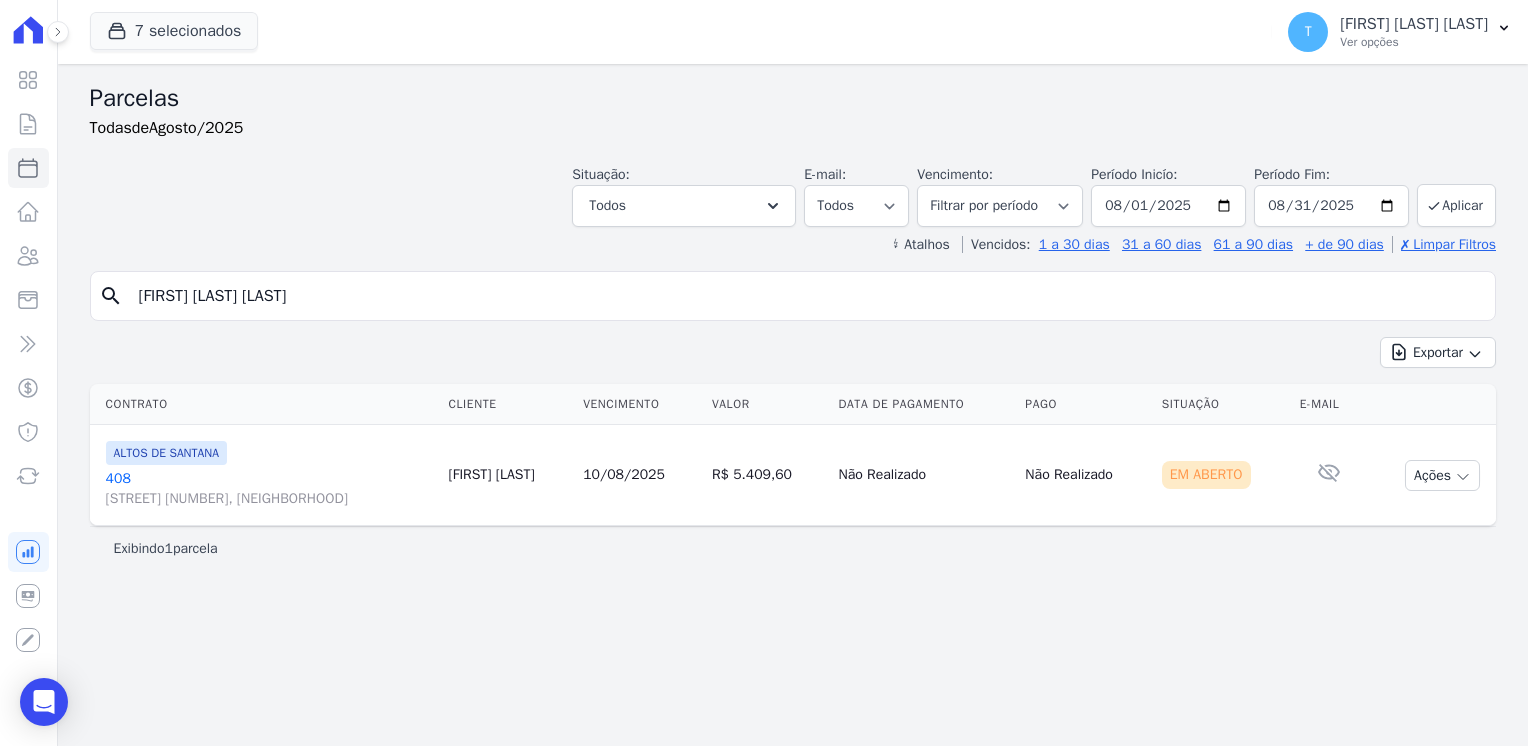 type on "Leticia de Lima Costa" 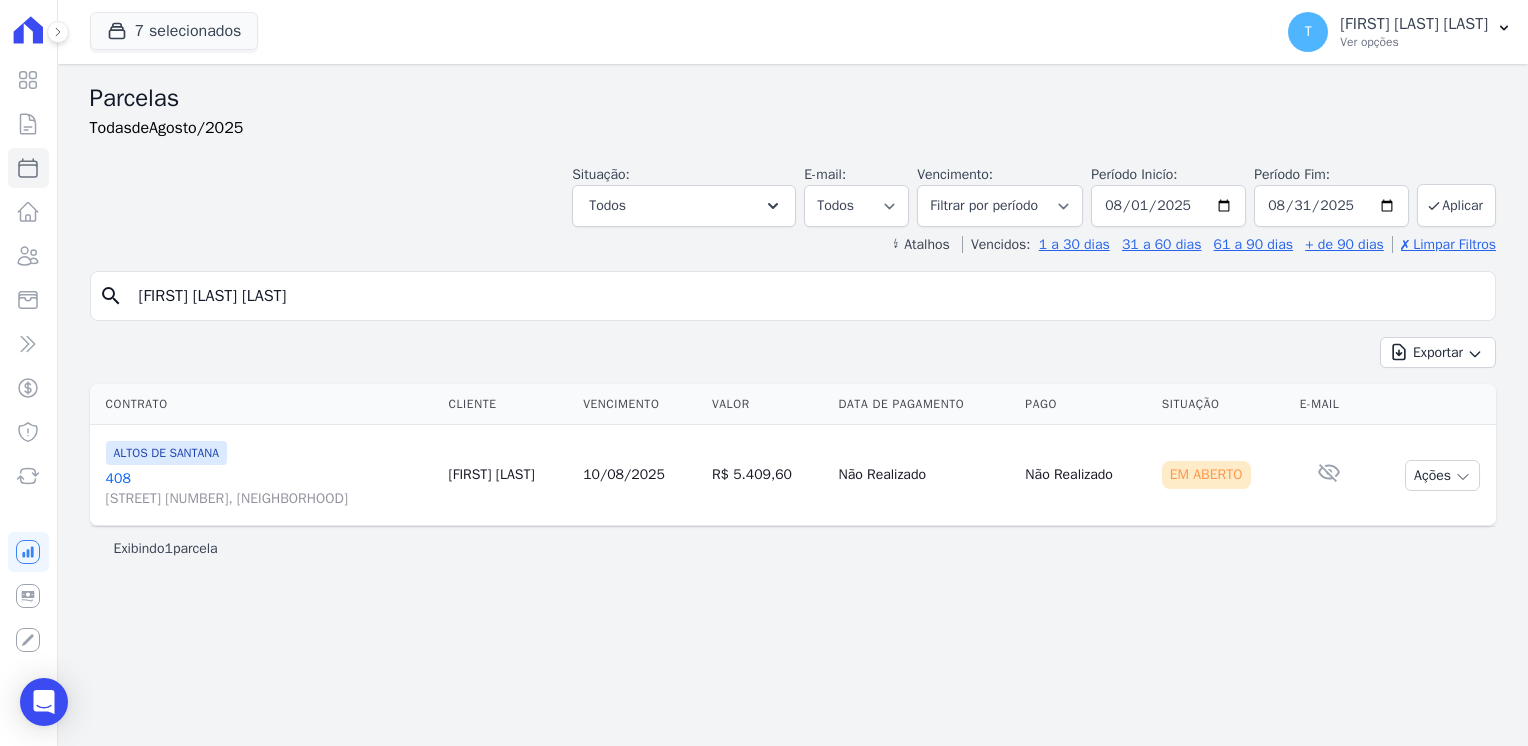 select 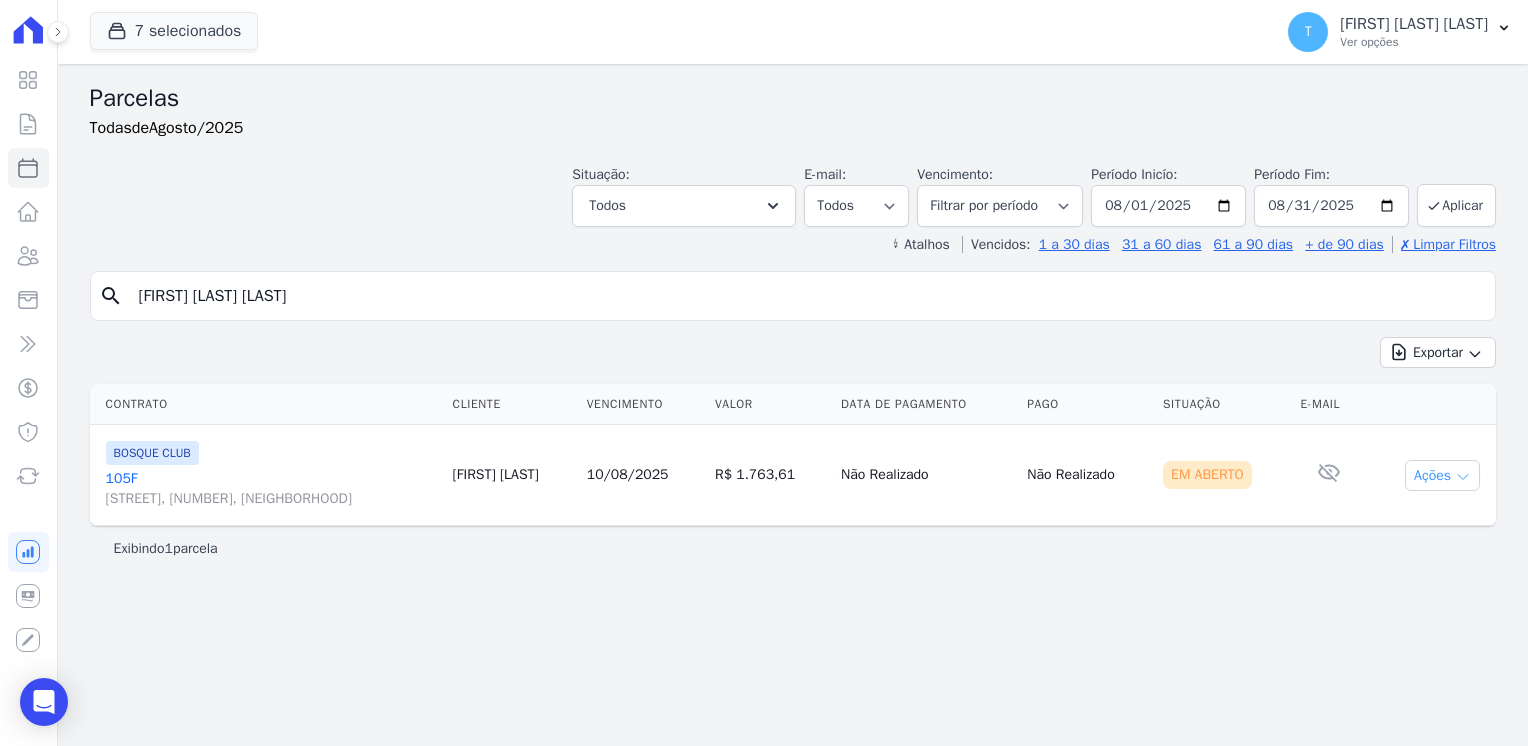 click 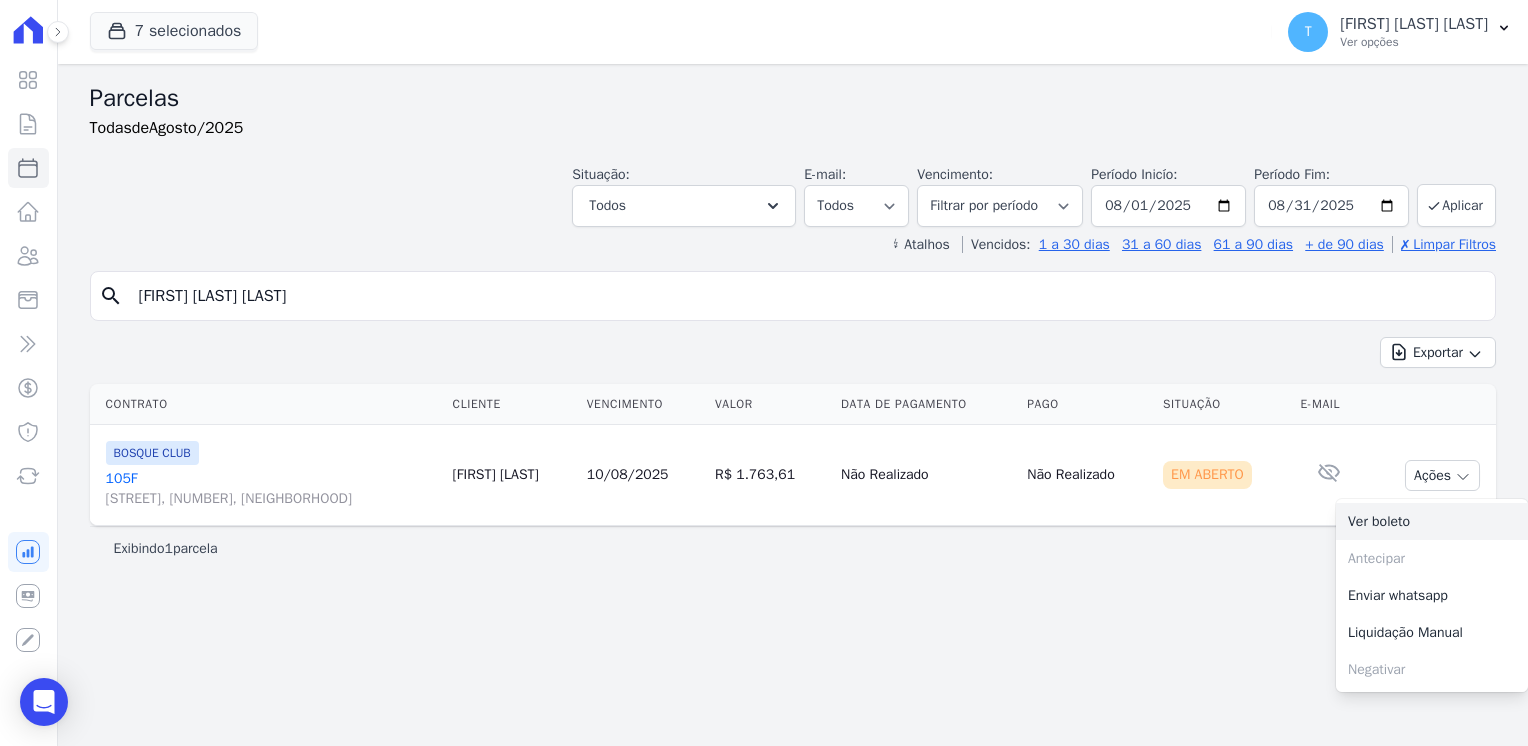 click on "Ver boleto" at bounding box center [1432, 521] 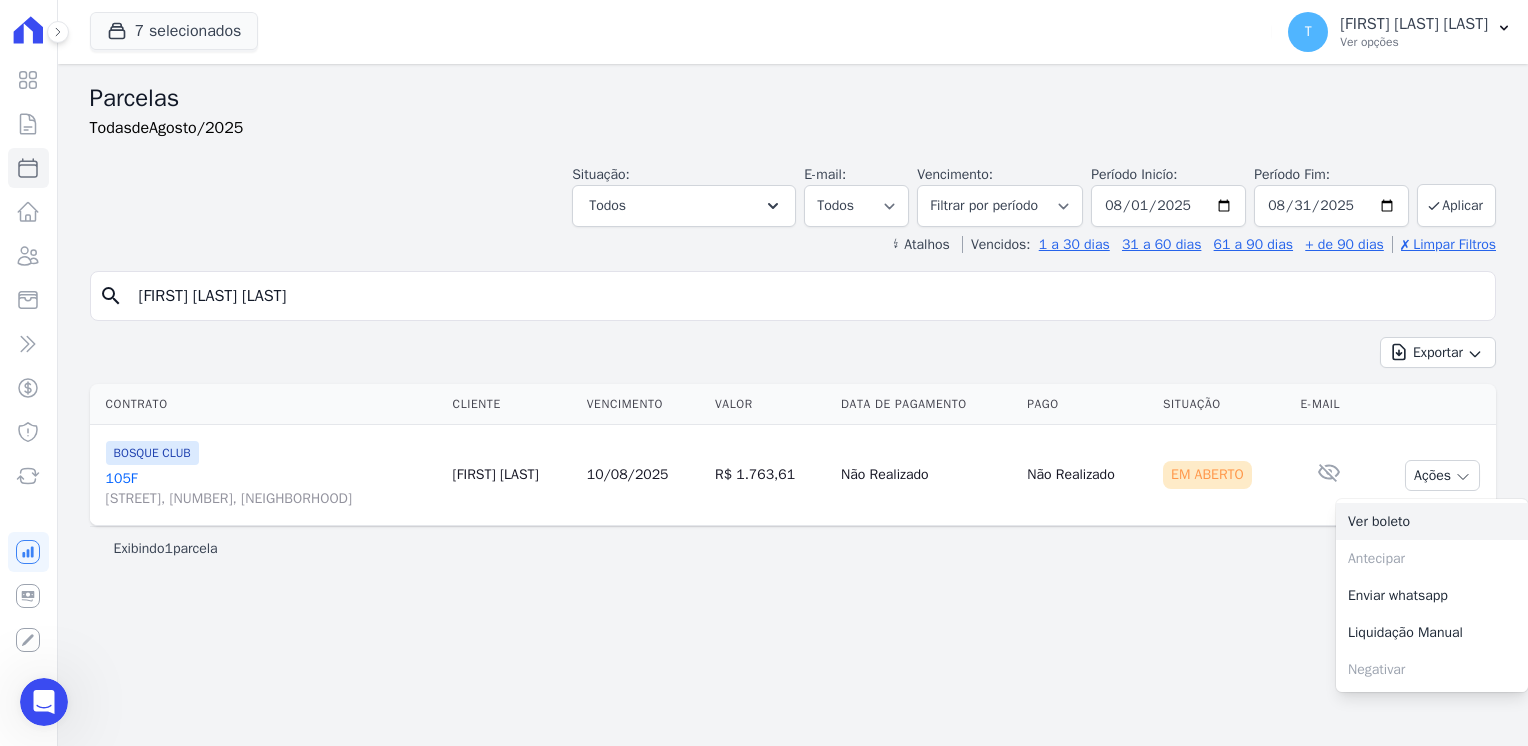 scroll, scrollTop: 0, scrollLeft: 0, axis: both 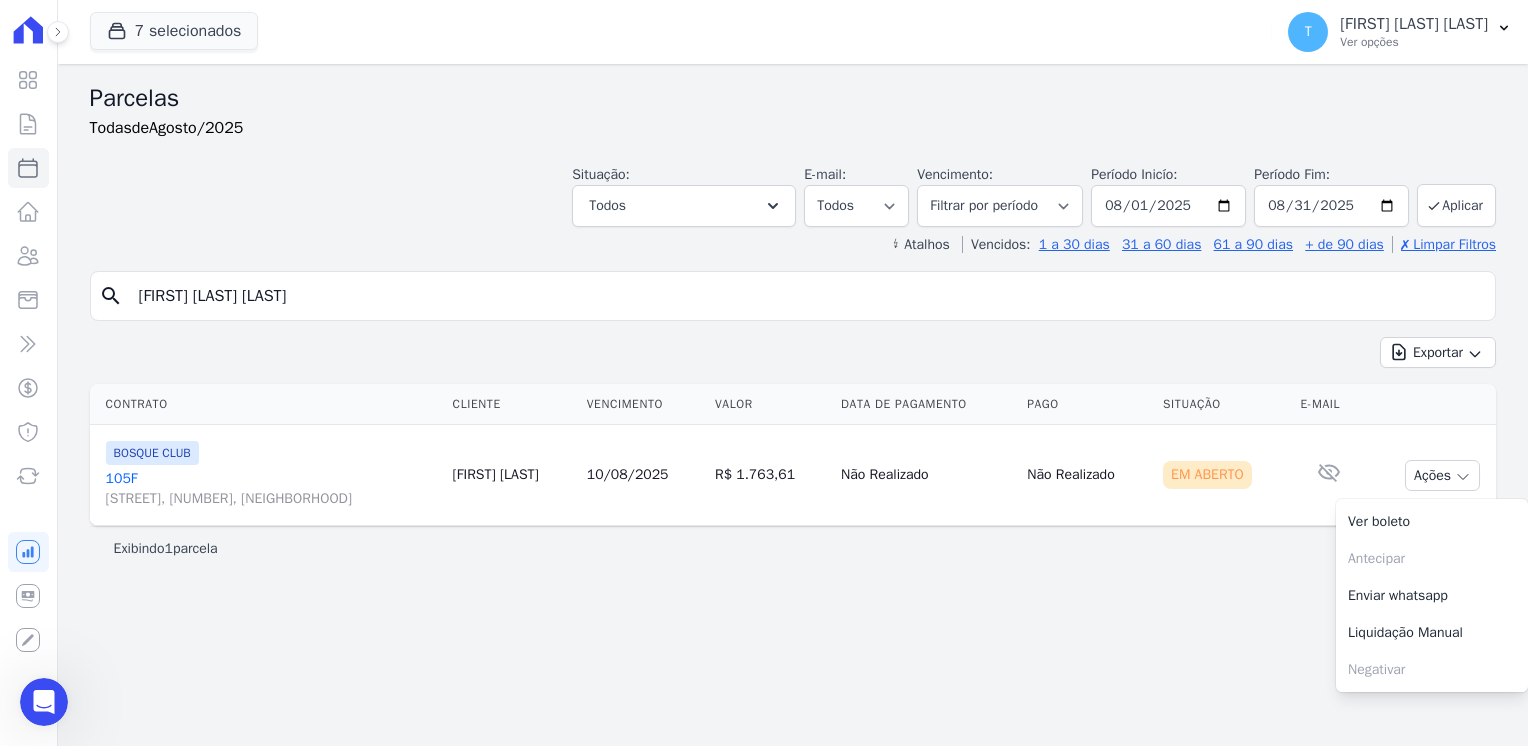 drag, startPoint x: 335, startPoint y: 295, endPoint x: 116, endPoint y: 290, distance: 219.05707 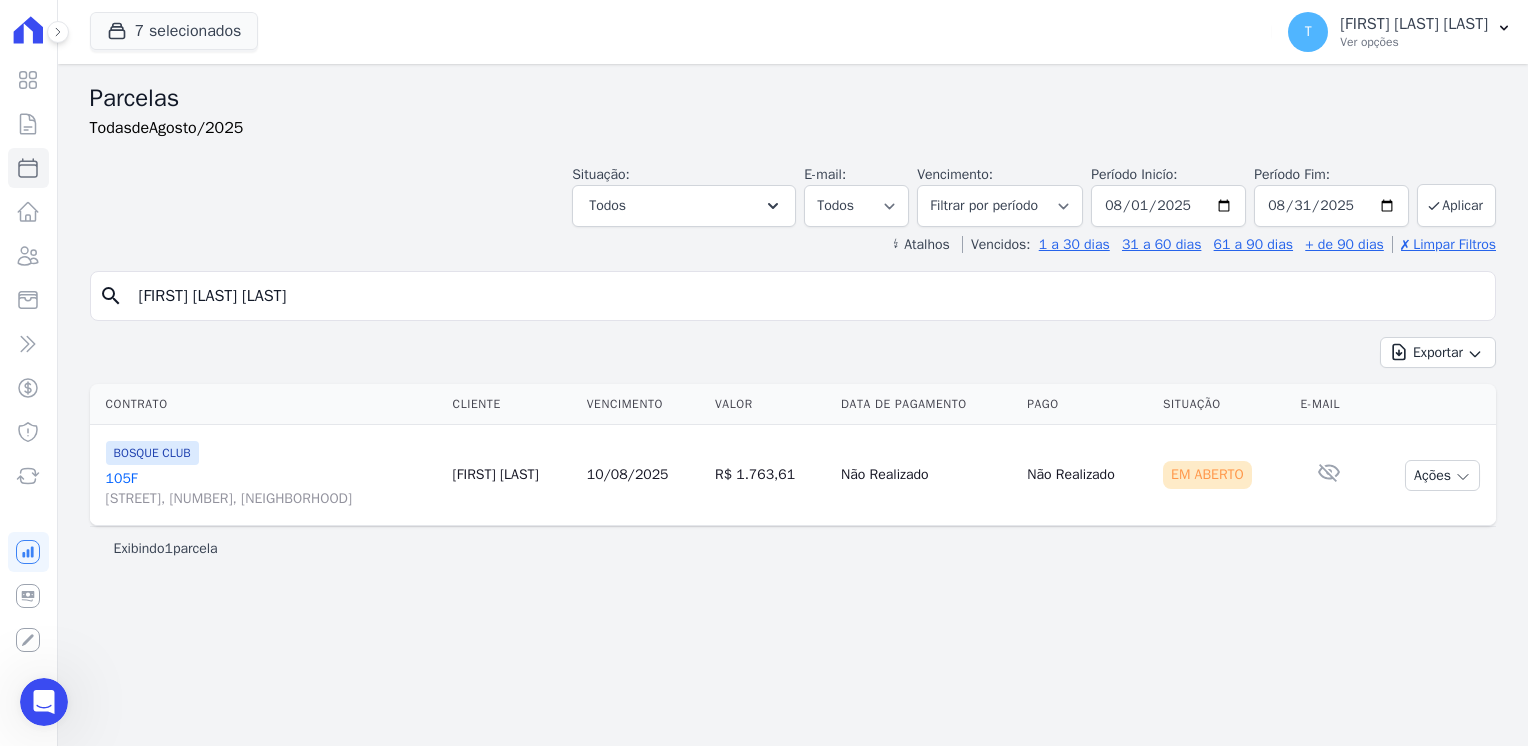 paste on "Eduardo Junior Garcia do Nascimento" 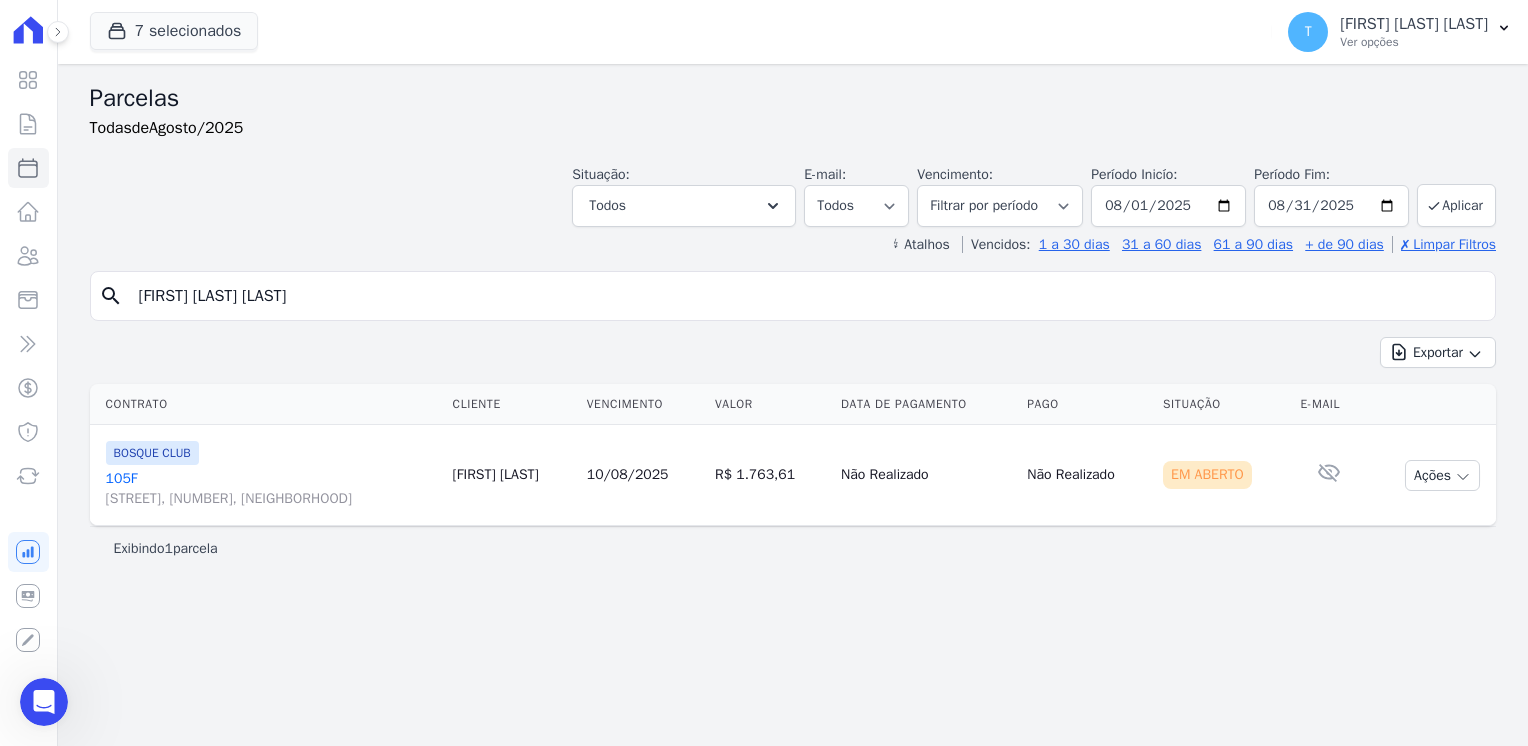 type on "Eduardo Junior Garcia do Nascimento" 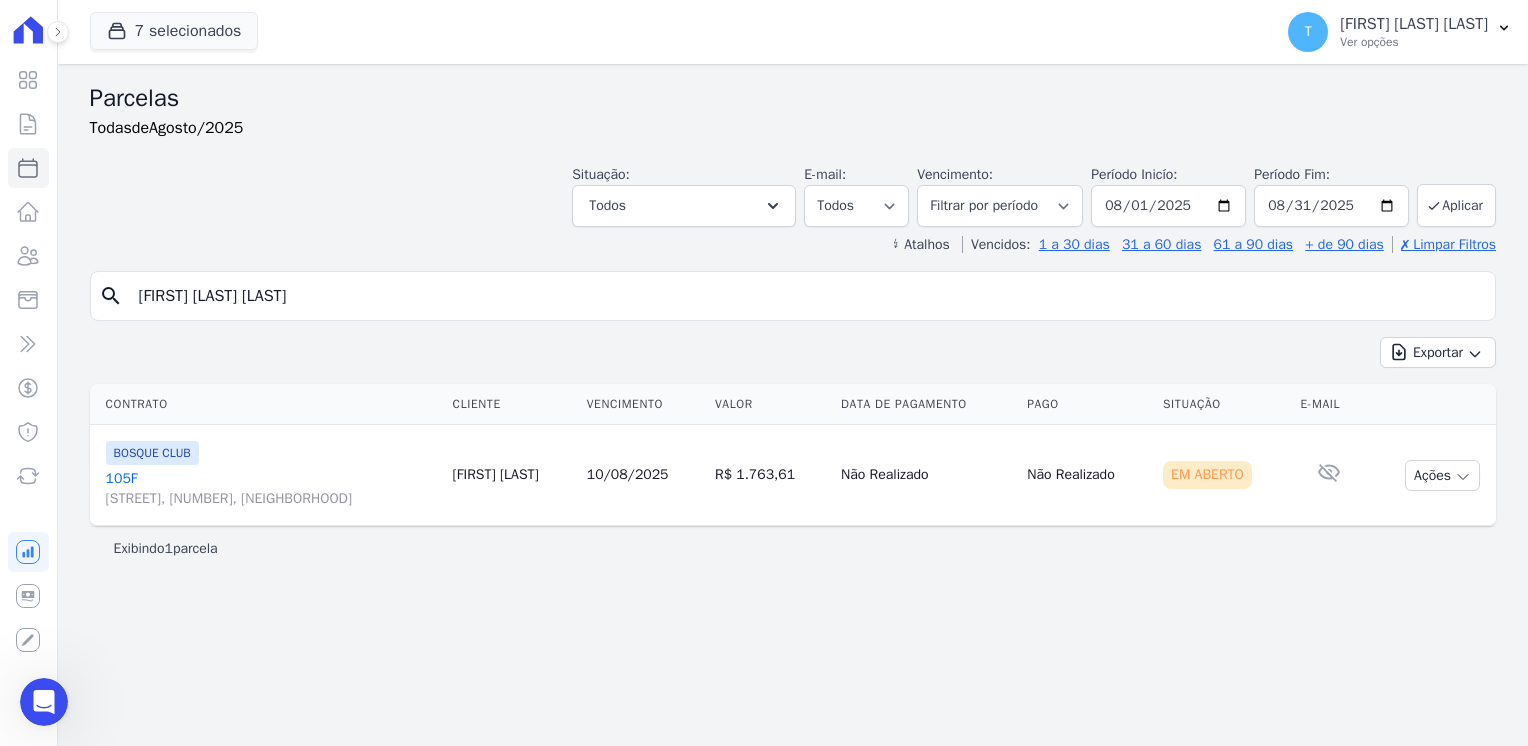 select 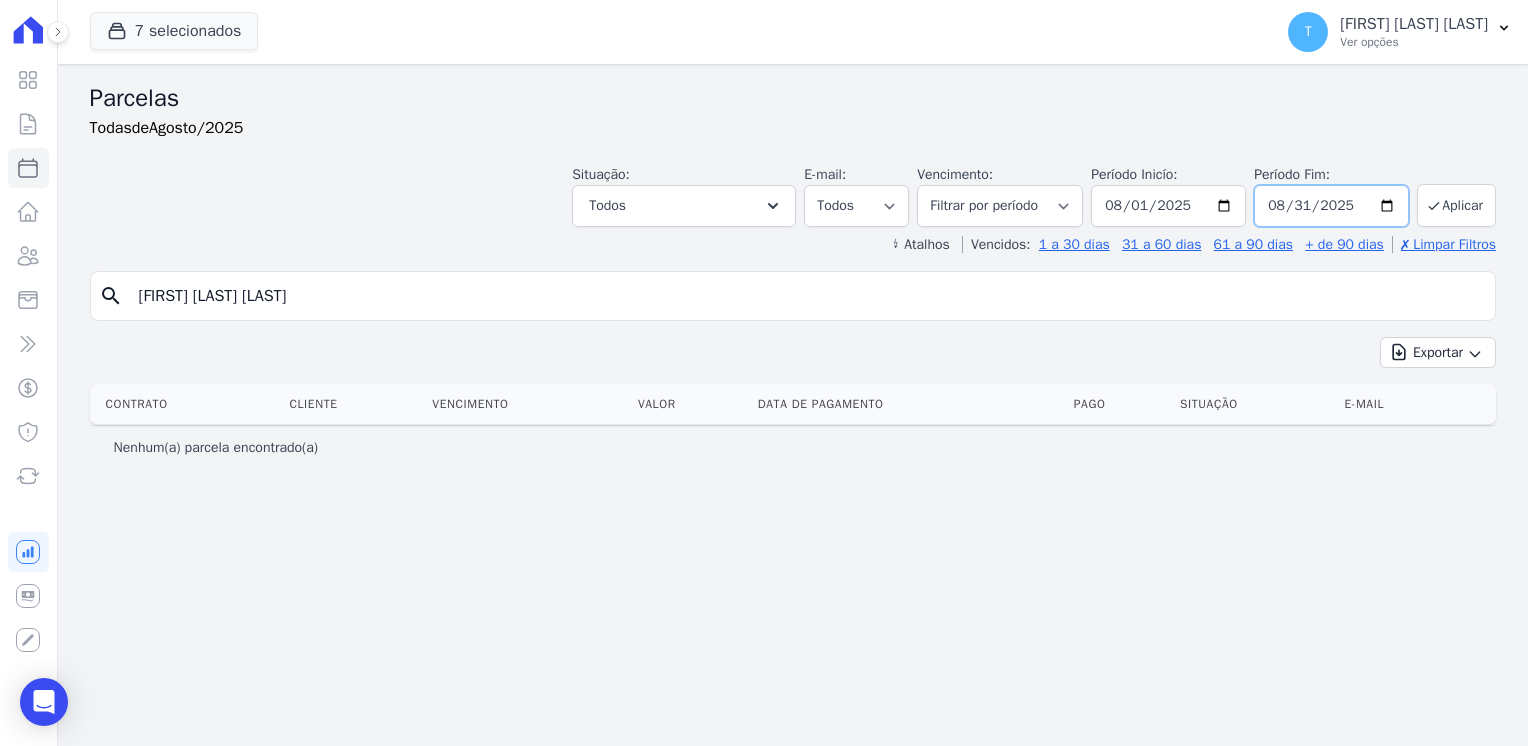 click on "2025-08-31" at bounding box center [1331, 206] 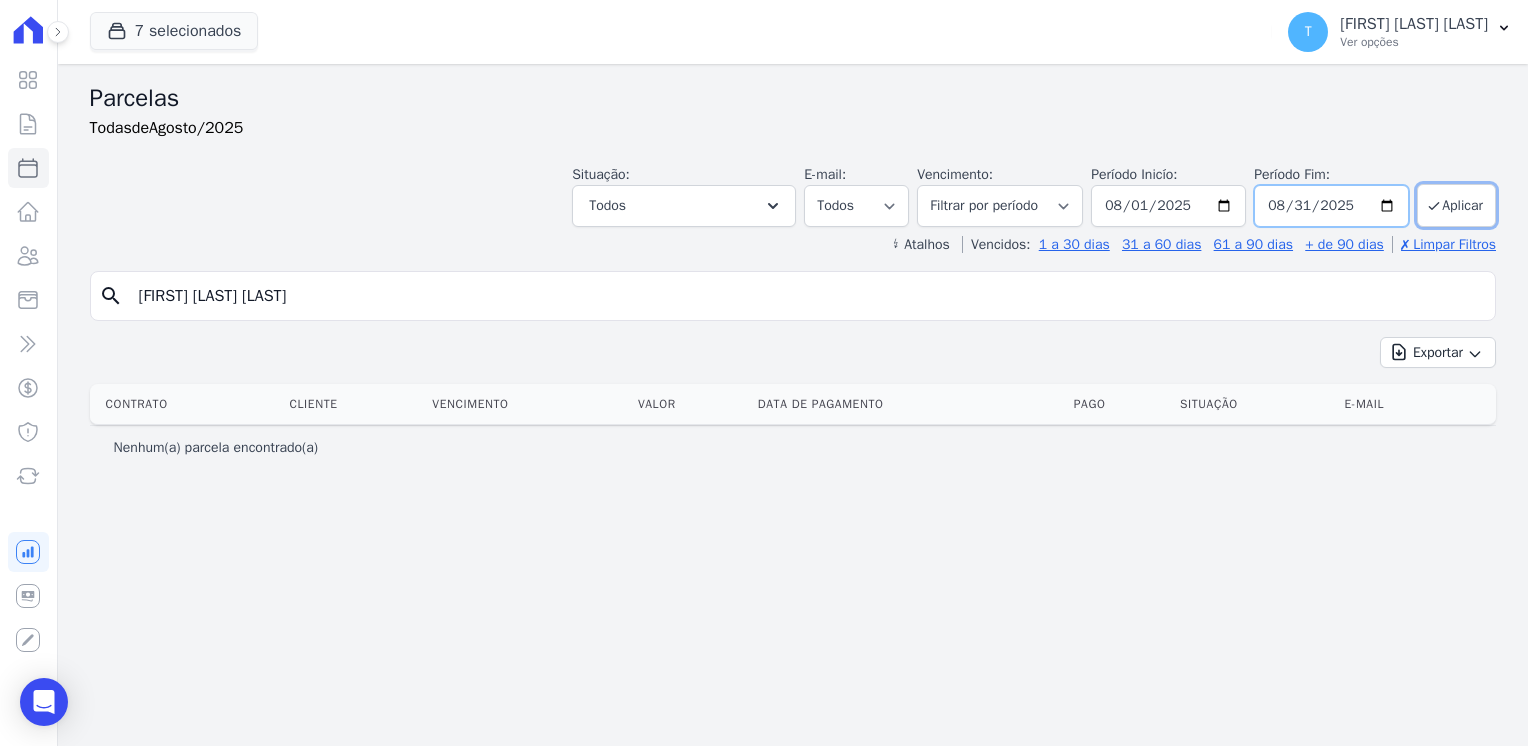 type on "2025-09-30" 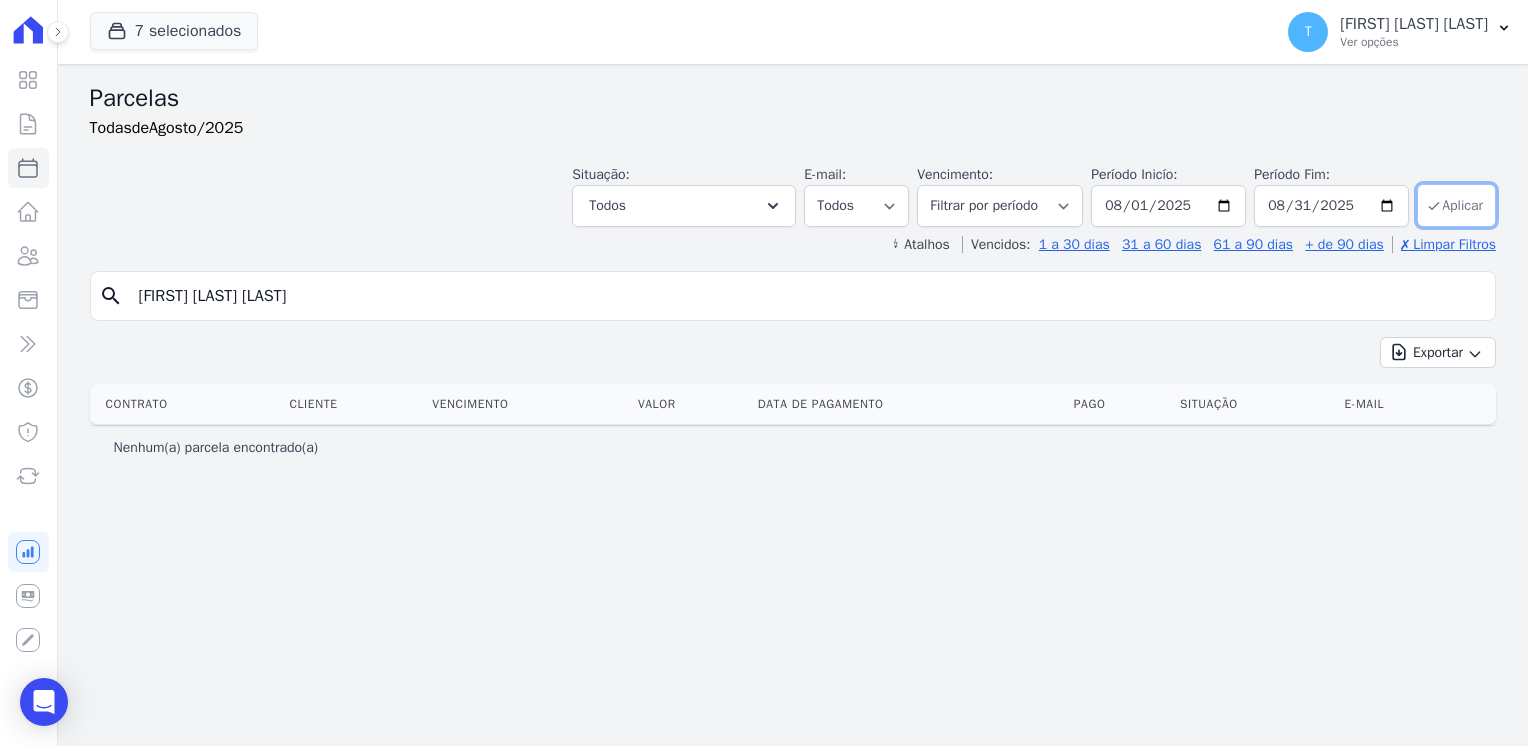click on "Aplicar" at bounding box center (1456, 205) 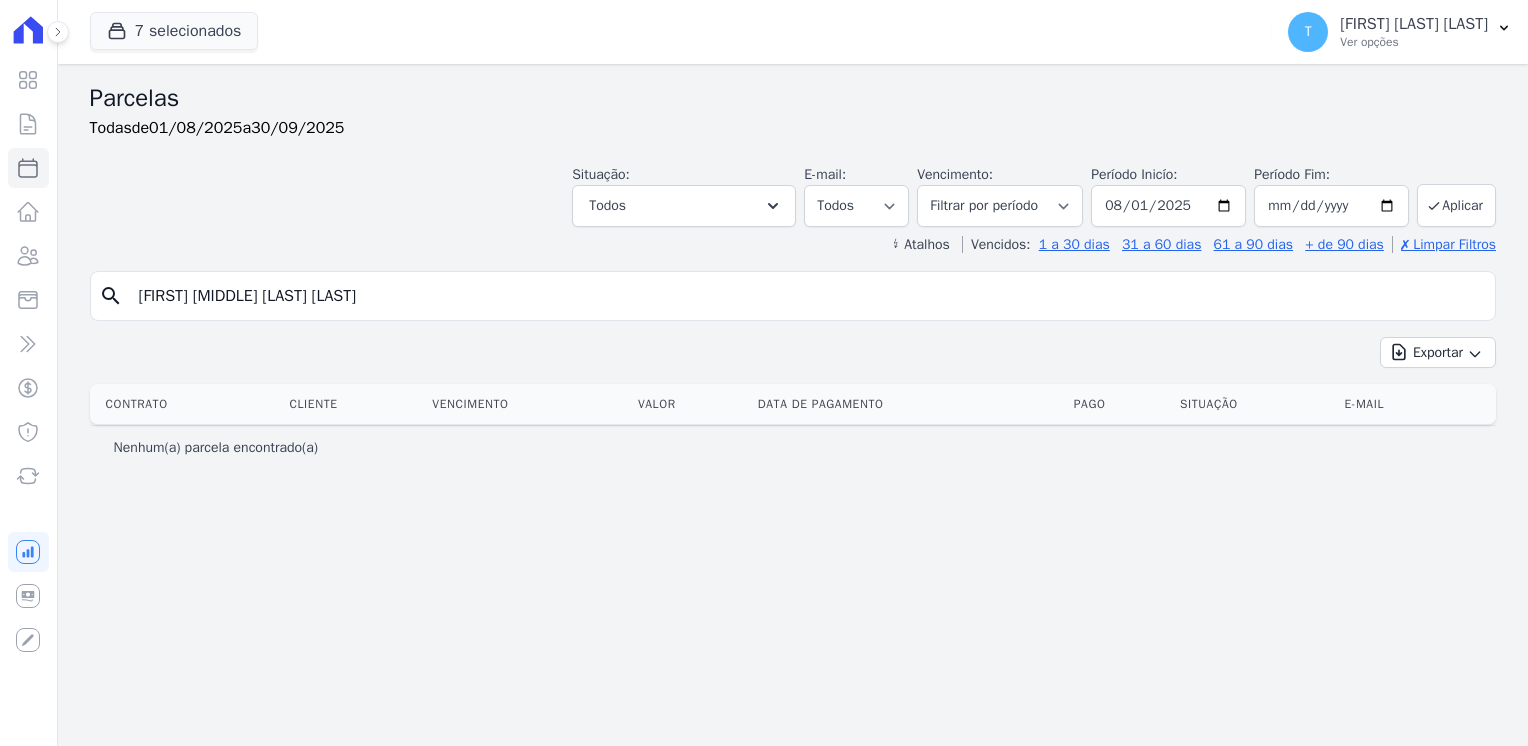 select 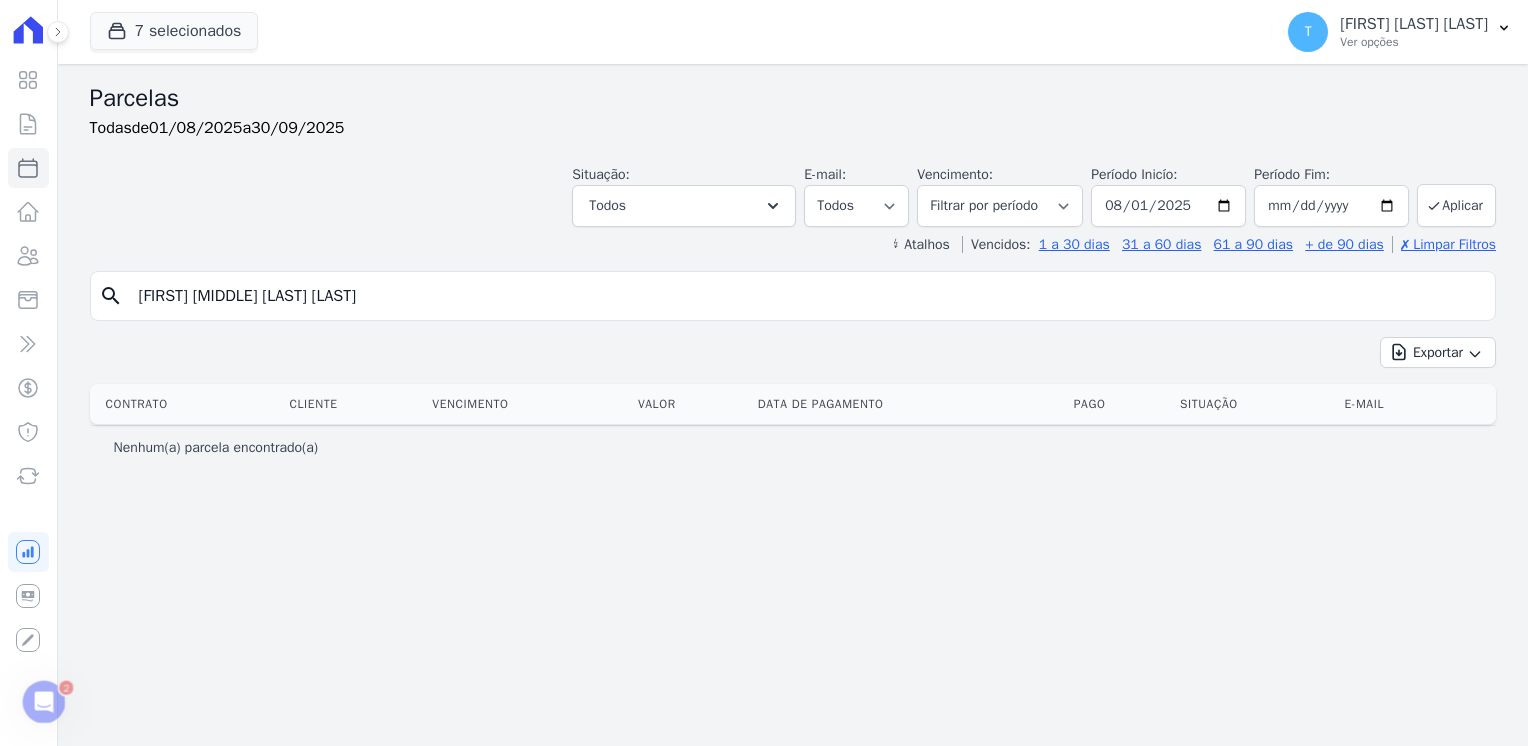 scroll, scrollTop: 0, scrollLeft: 0, axis: both 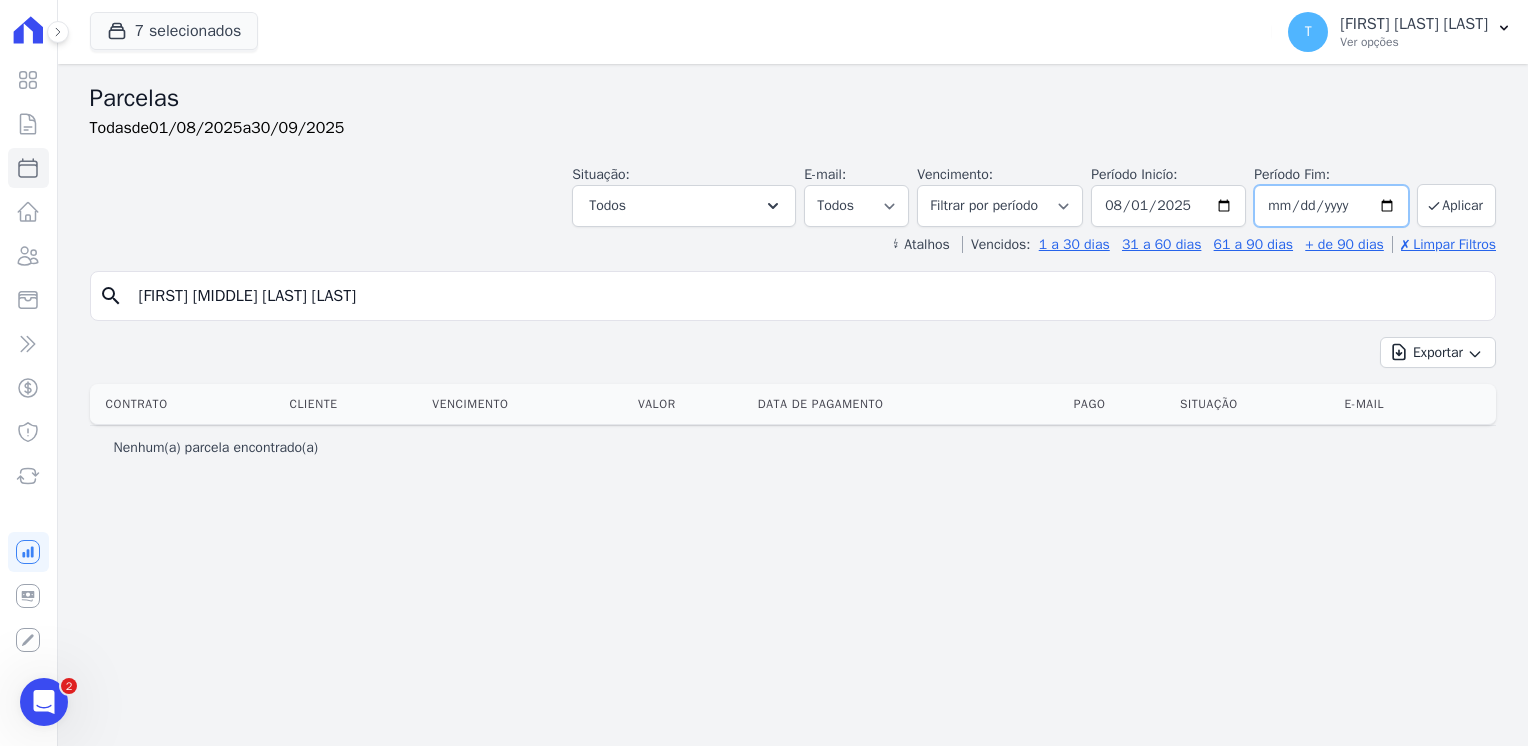 click on "[DATE]" at bounding box center [1331, 206] 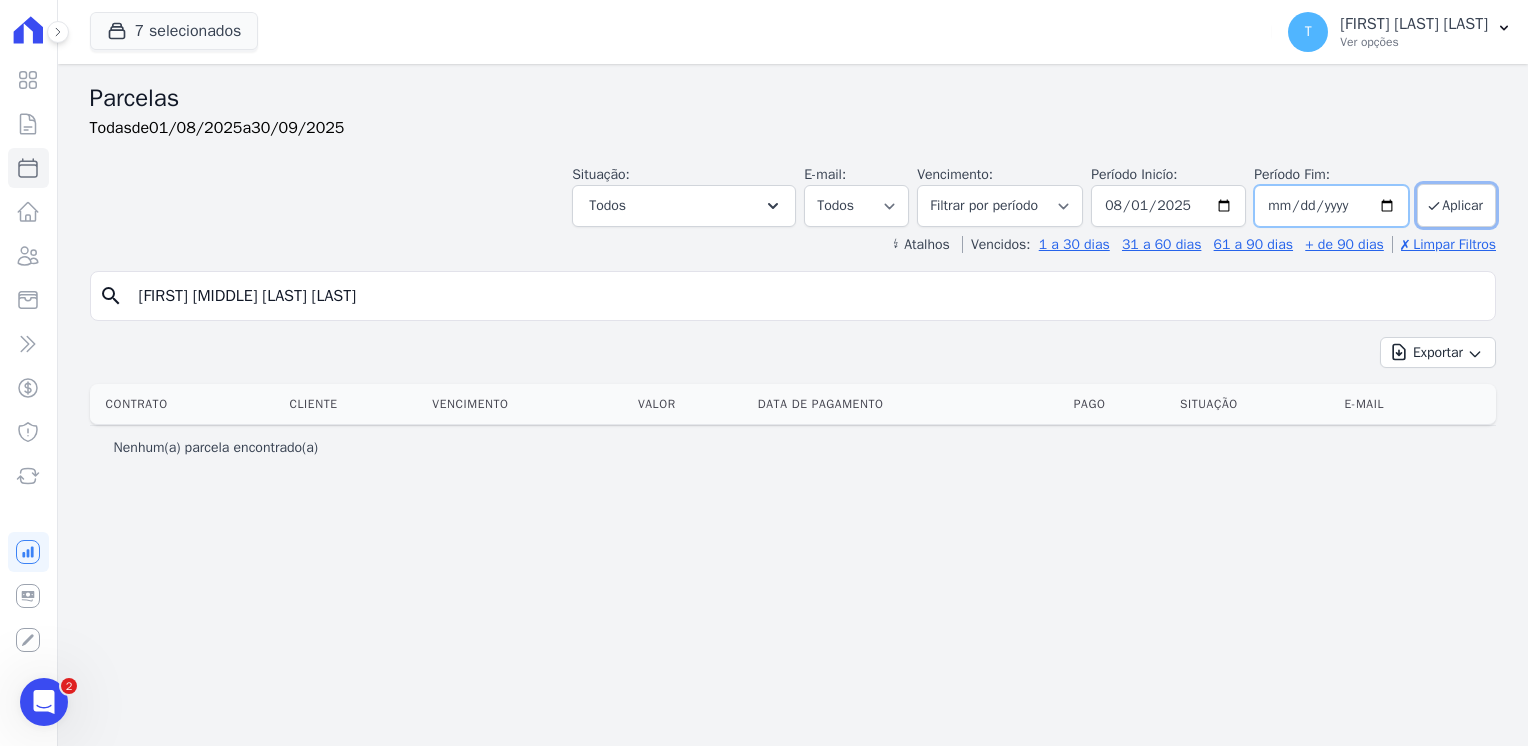 type on "2025-12-31" 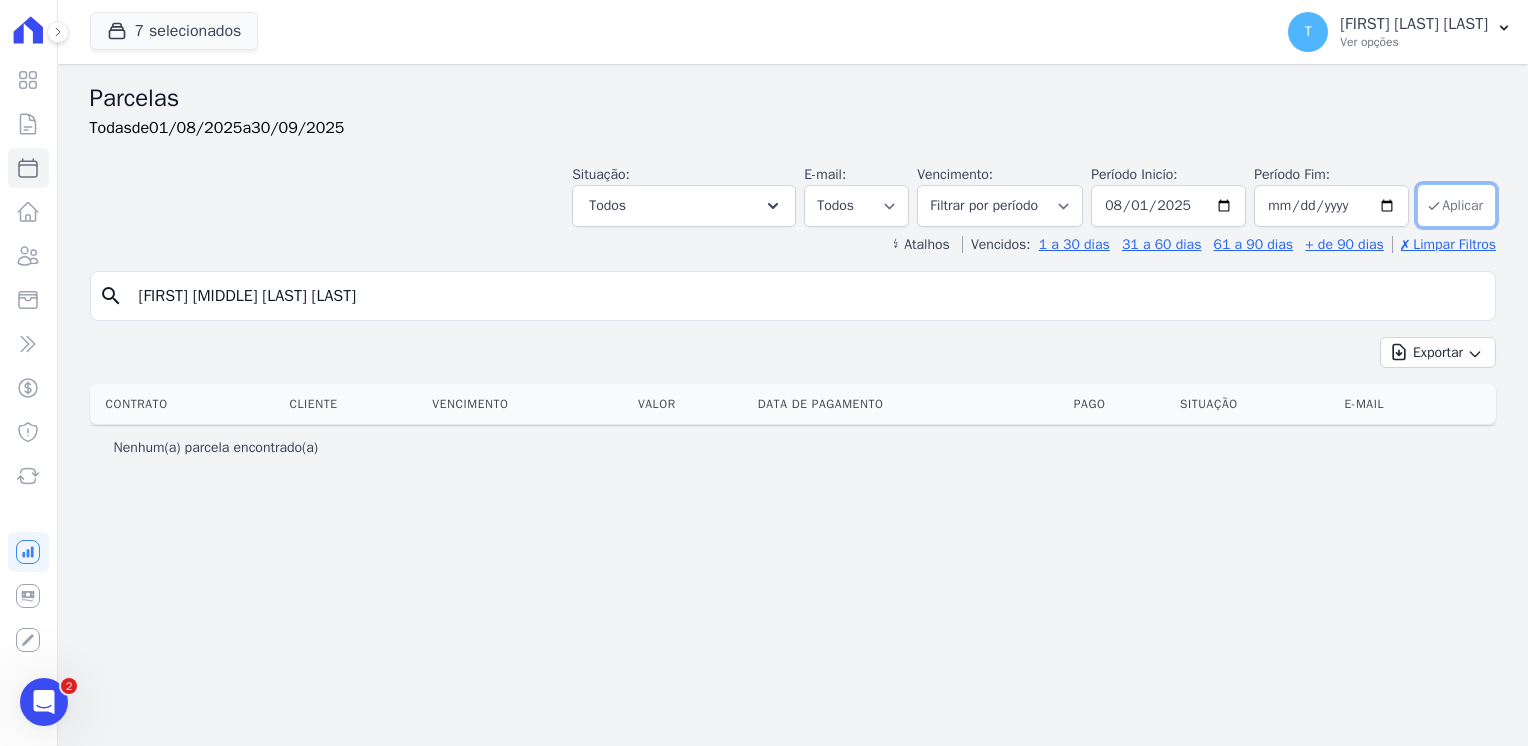 click 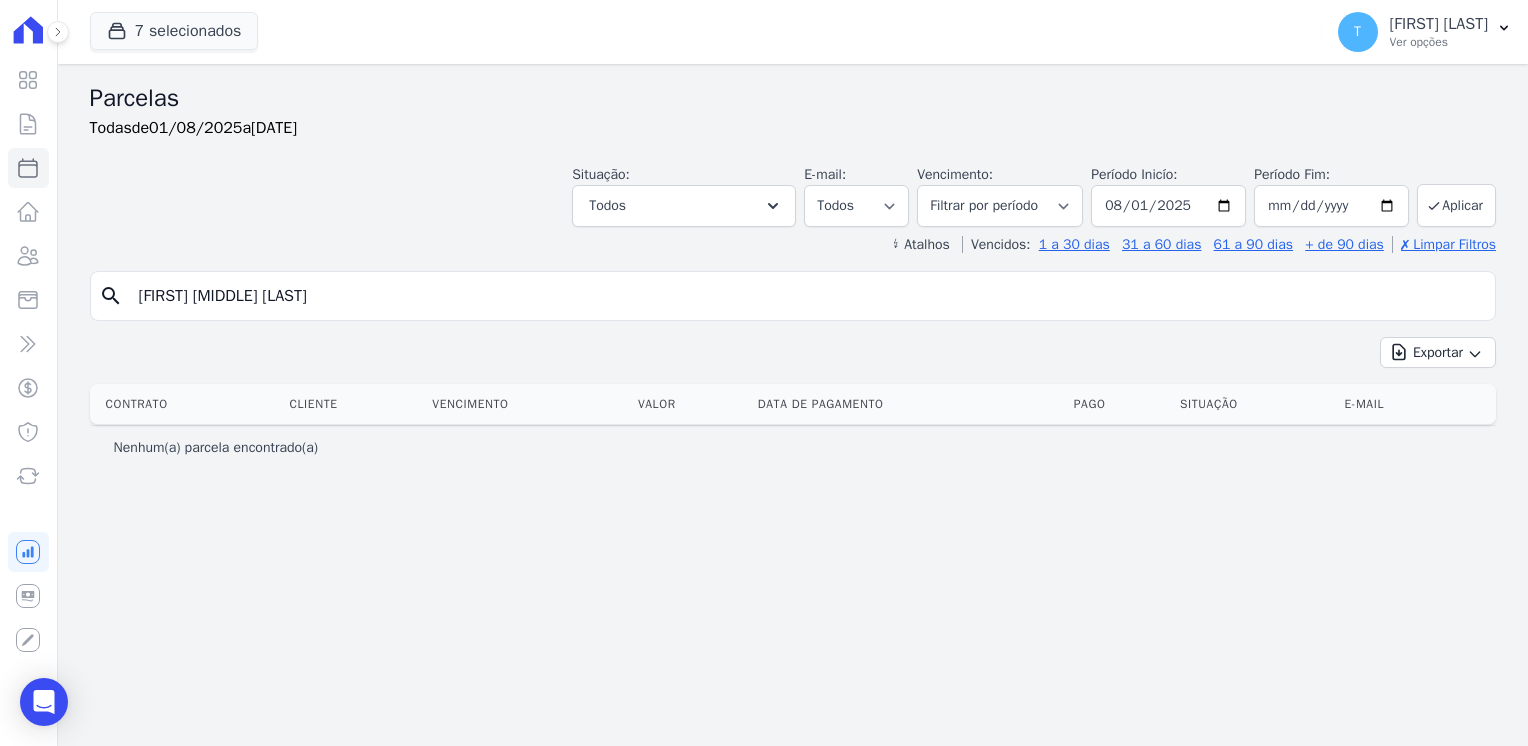 select 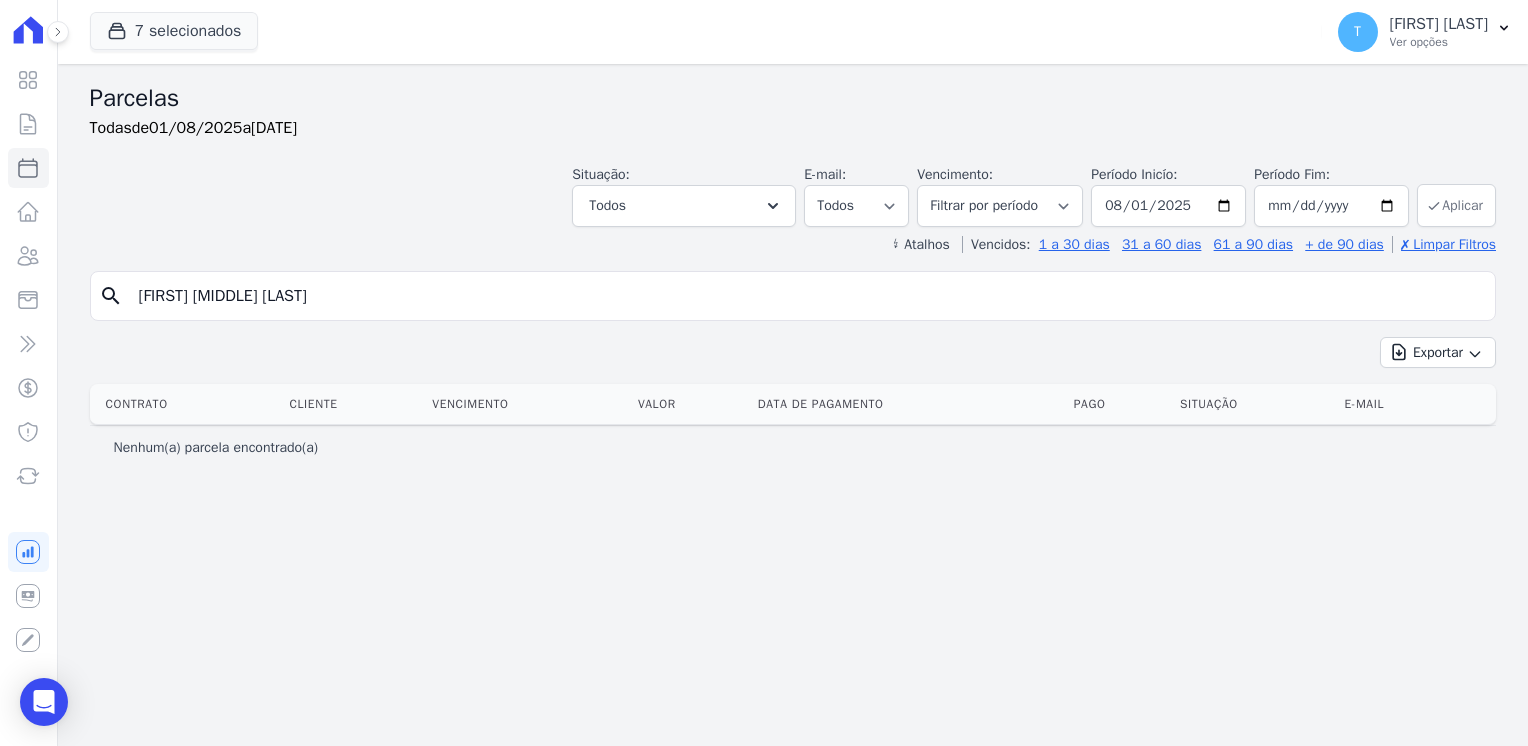 scroll, scrollTop: 0, scrollLeft: 0, axis: both 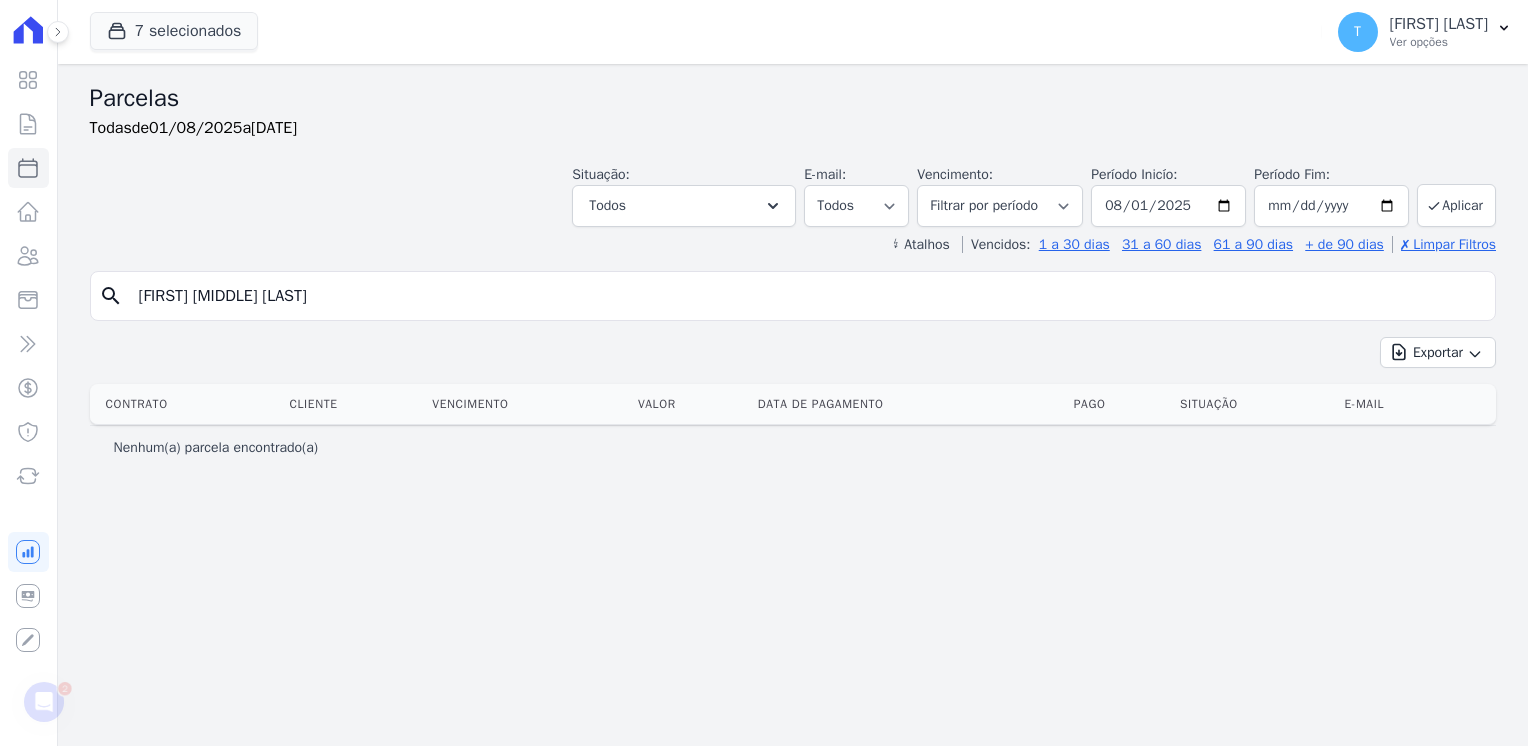 drag, startPoint x: 416, startPoint y: 288, endPoint x: 100, endPoint y: 305, distance: 316.45694 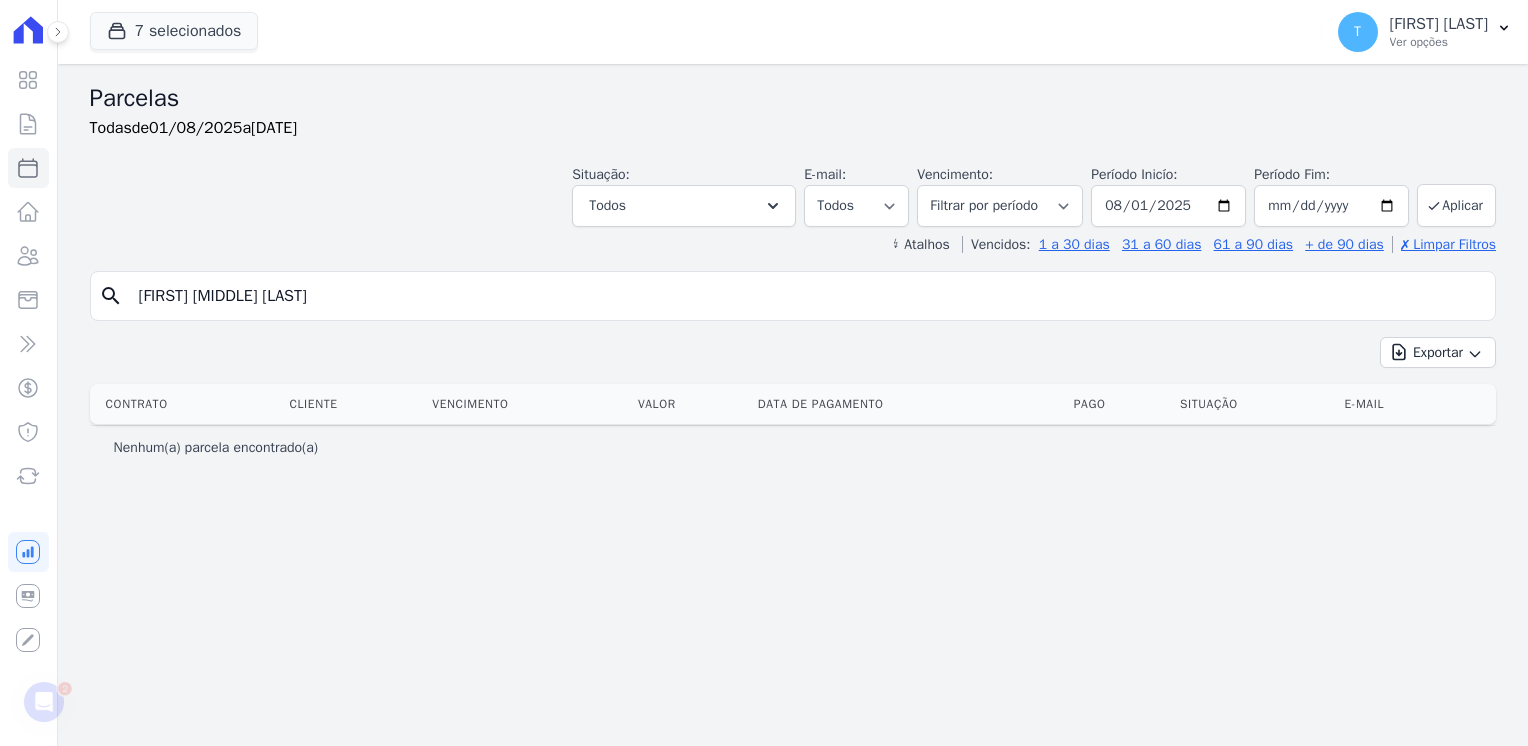 type on "[FIRST] [MIDDLE] [LAST]" 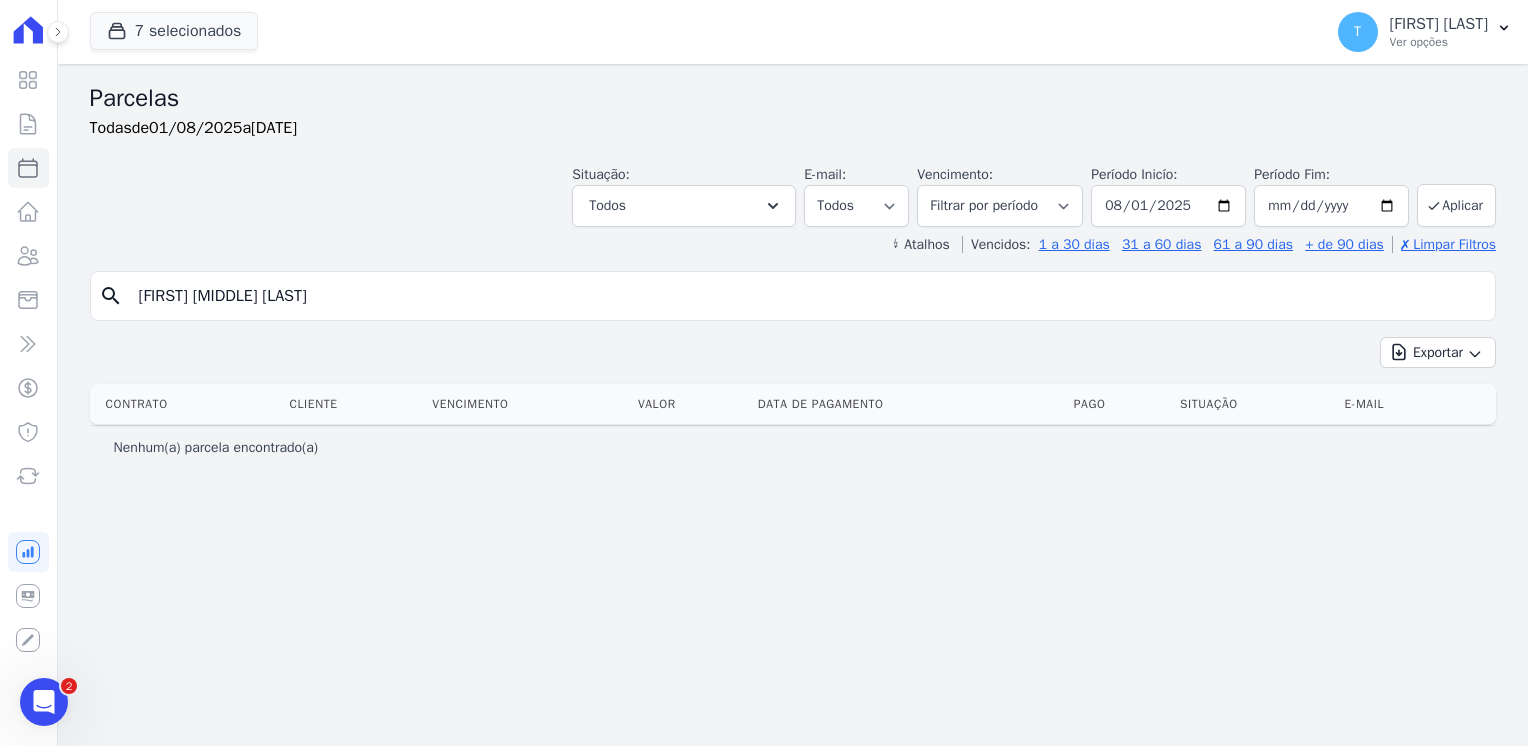 select 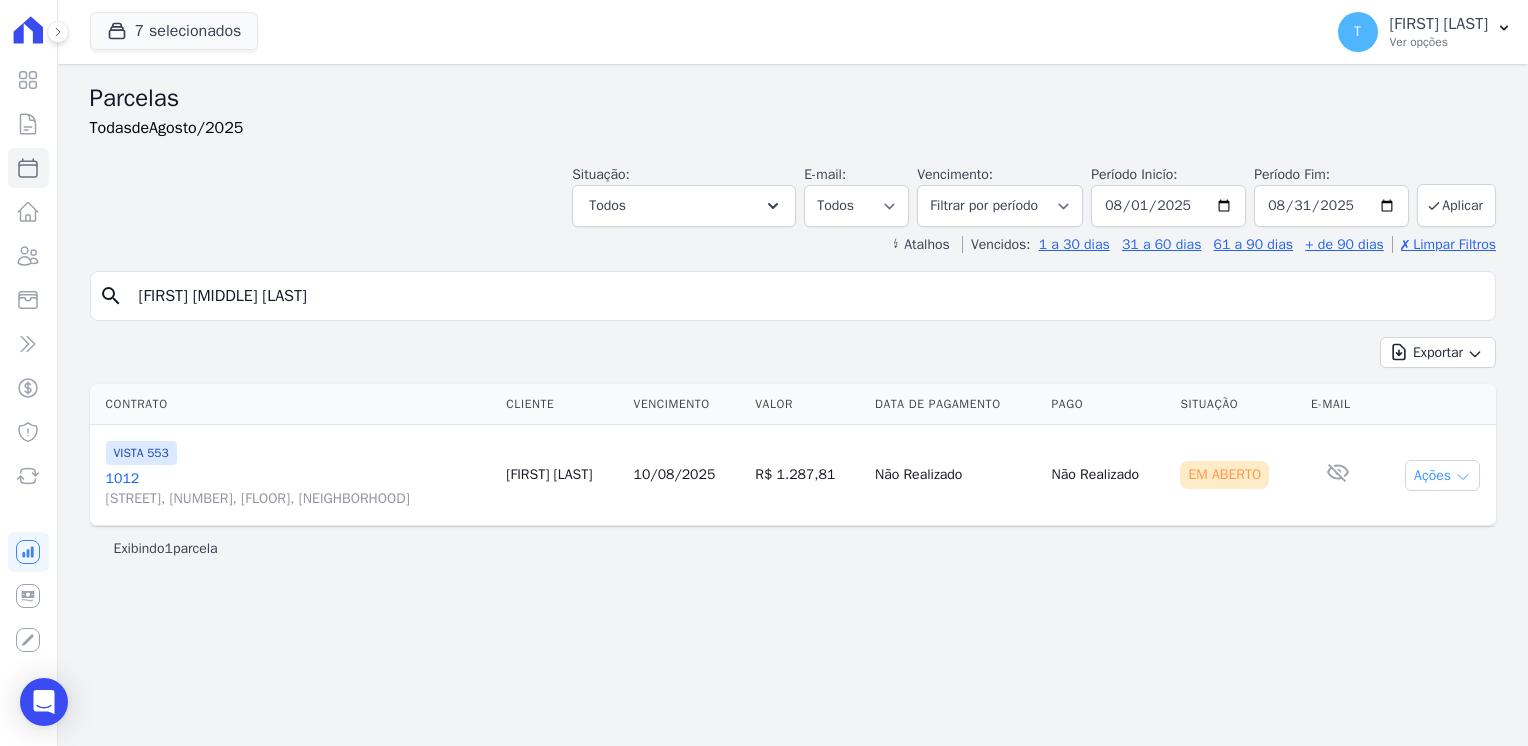 click 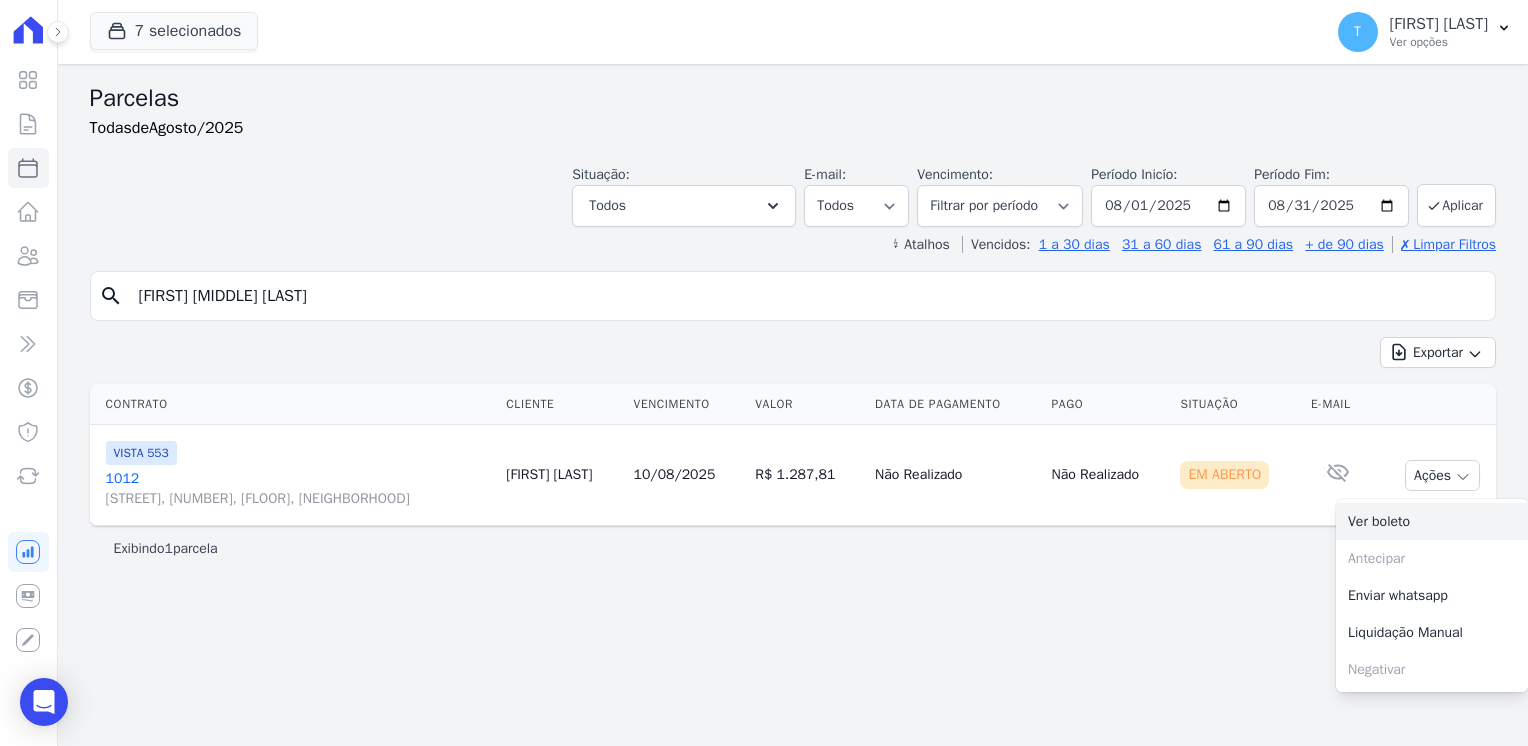 click on "Ver boleto" at bounding box center (1432, 521) 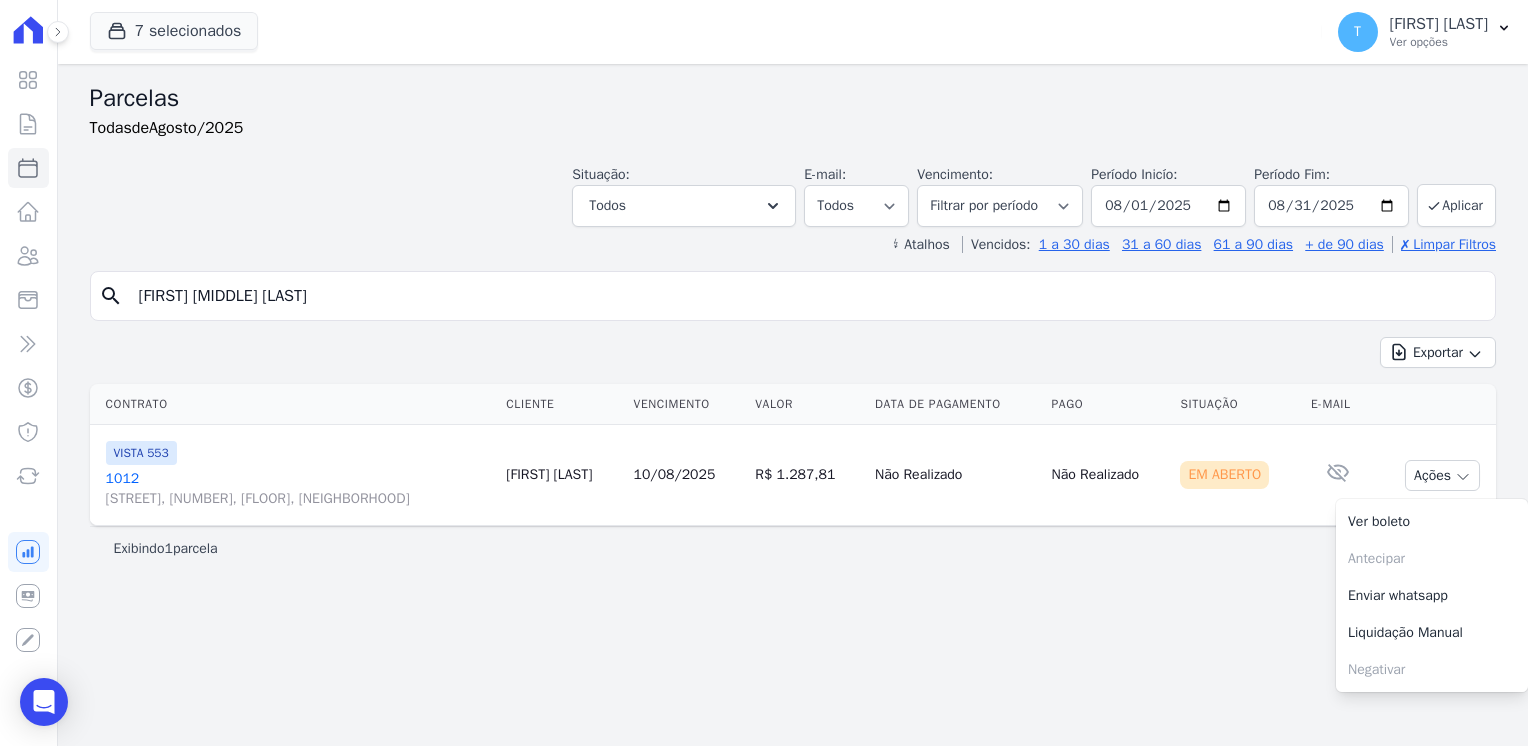 drag, startPoint x: 431, startPoint y: 300, endPoint x: 102, endPoint y: 322, distance: 329.73474 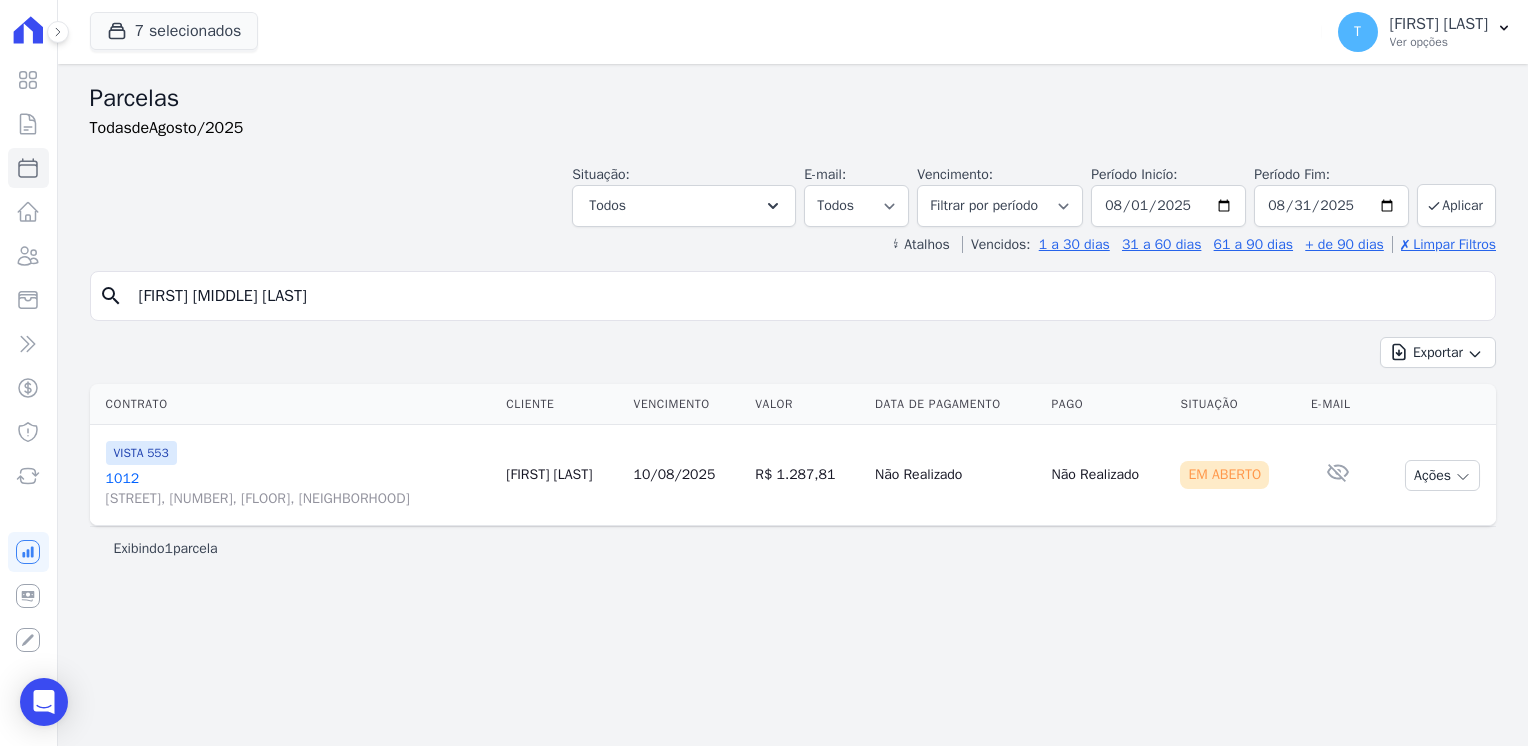 paste on "Anderson Cerqueira dos Santos" 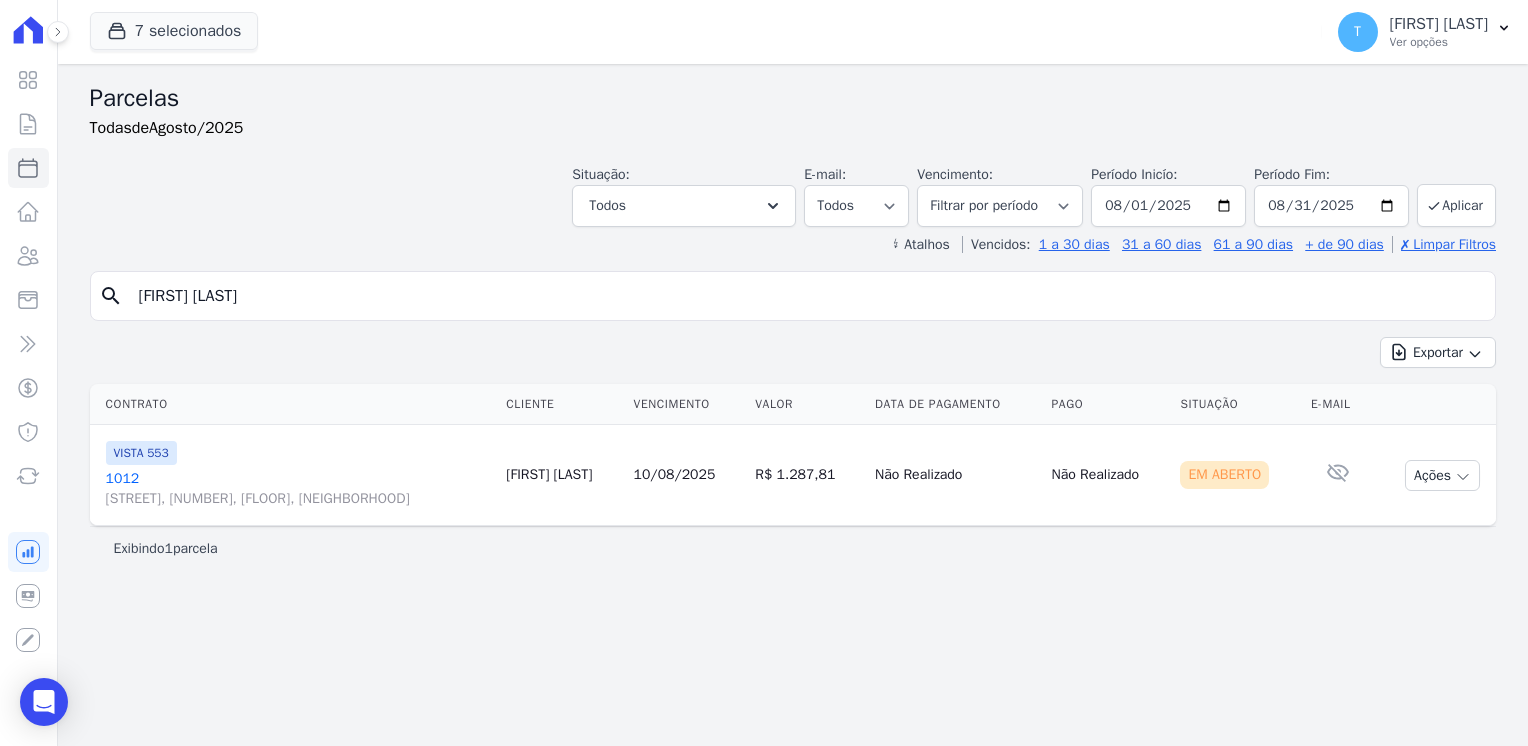type on "Anderson Cerqueira dos Santos" 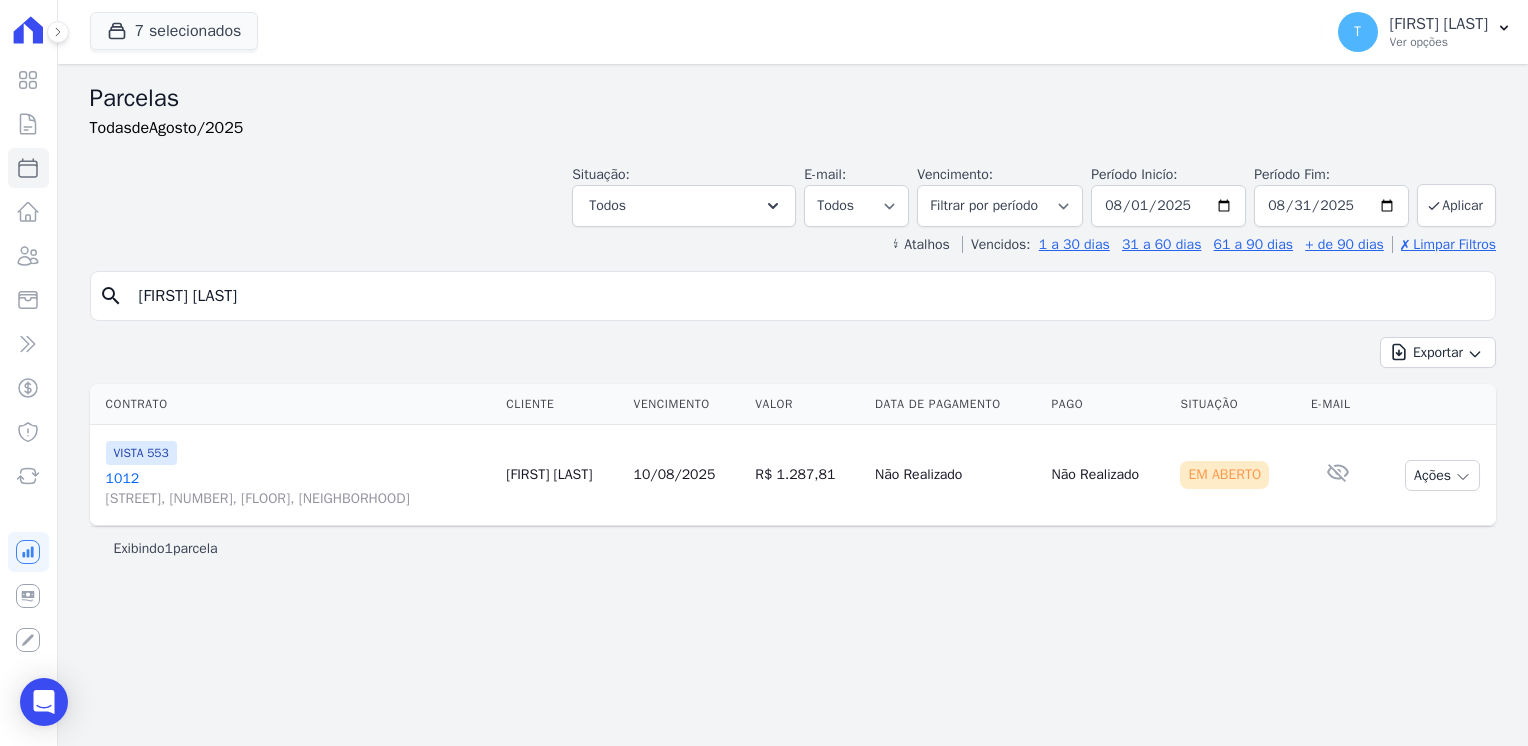 select 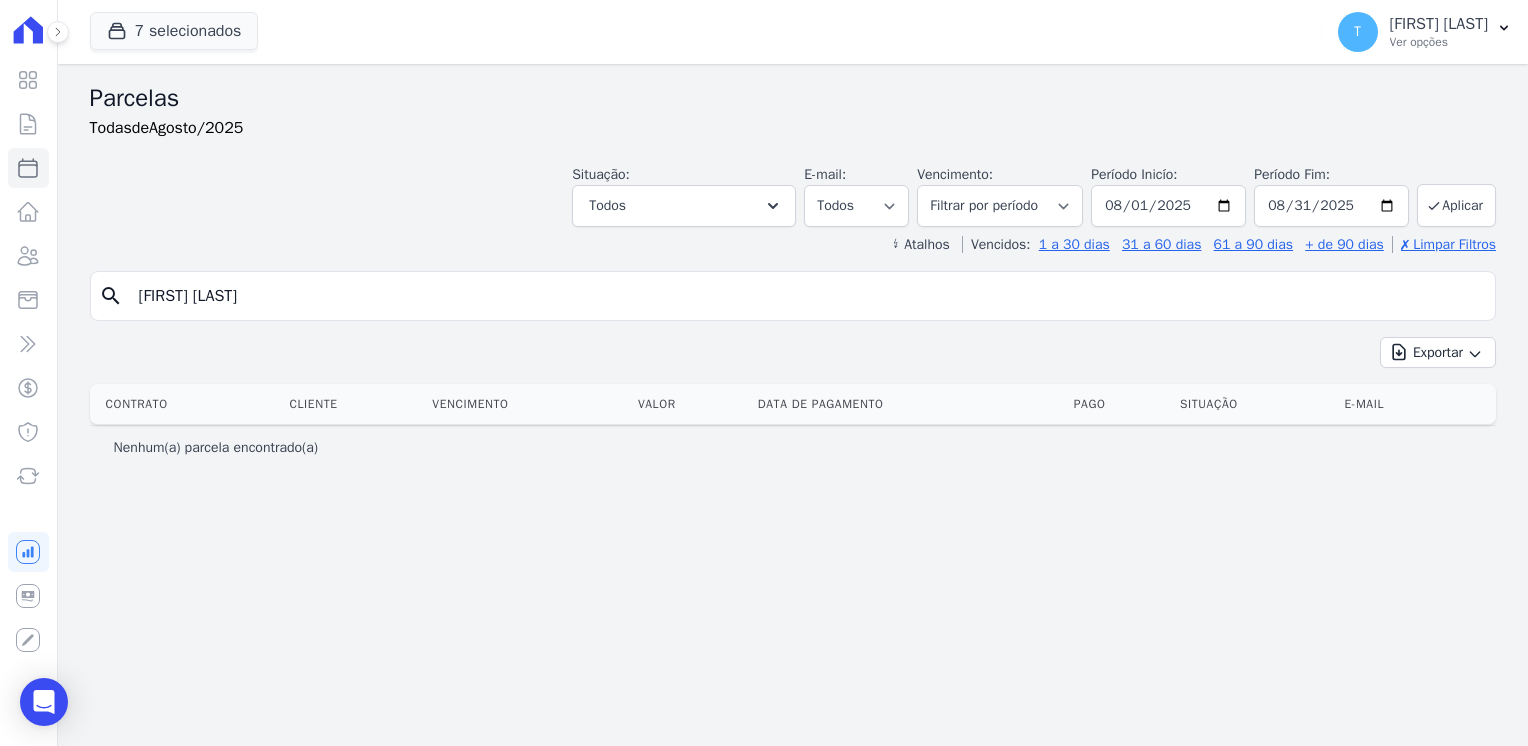 click on "search" at bounding box center (111, 296) 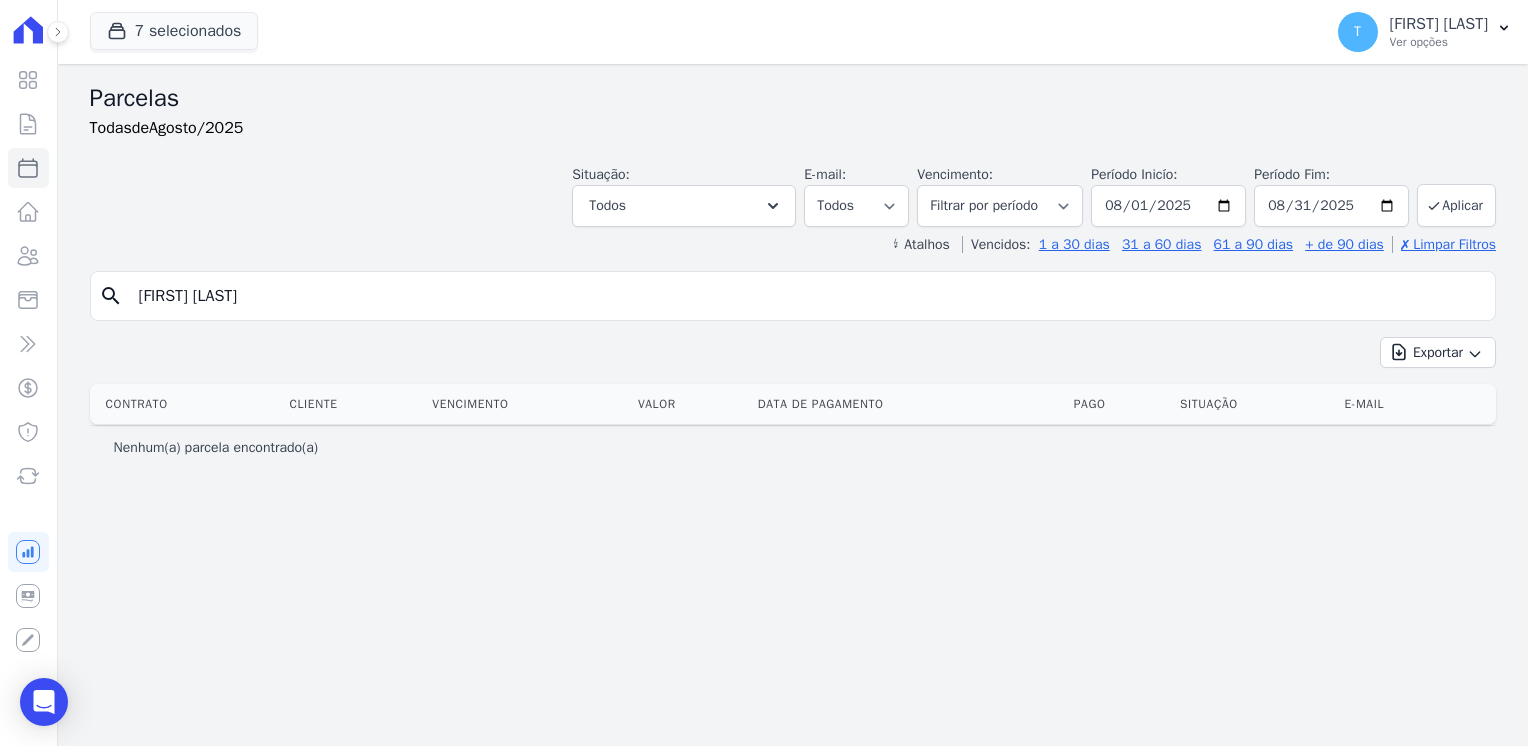 drag, startPoint x: 376, startPoint y: 300, endPoint x: 136, endPoint y: 306, distance: 240.07498 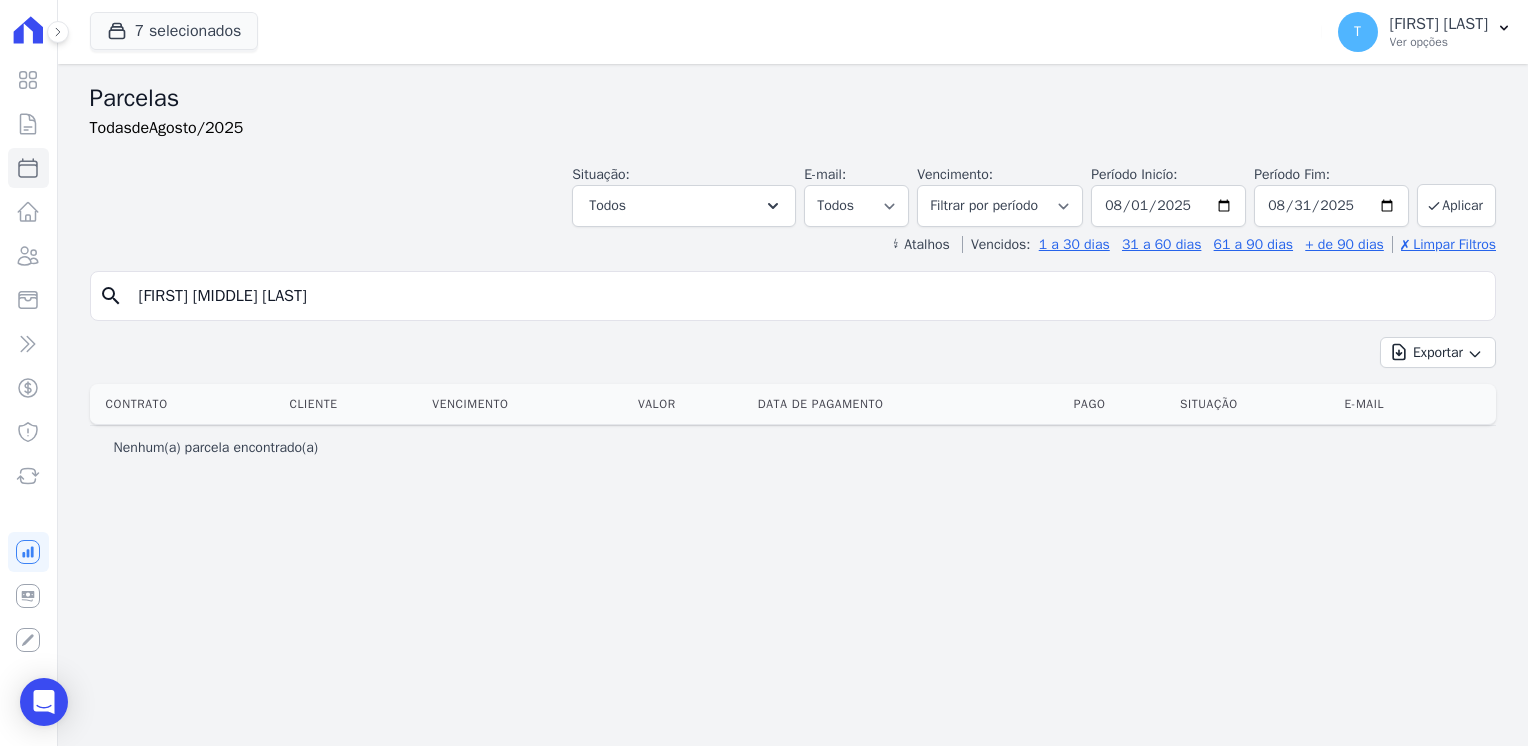 type on "[FIRST] [MIDDLE] [LAST]" 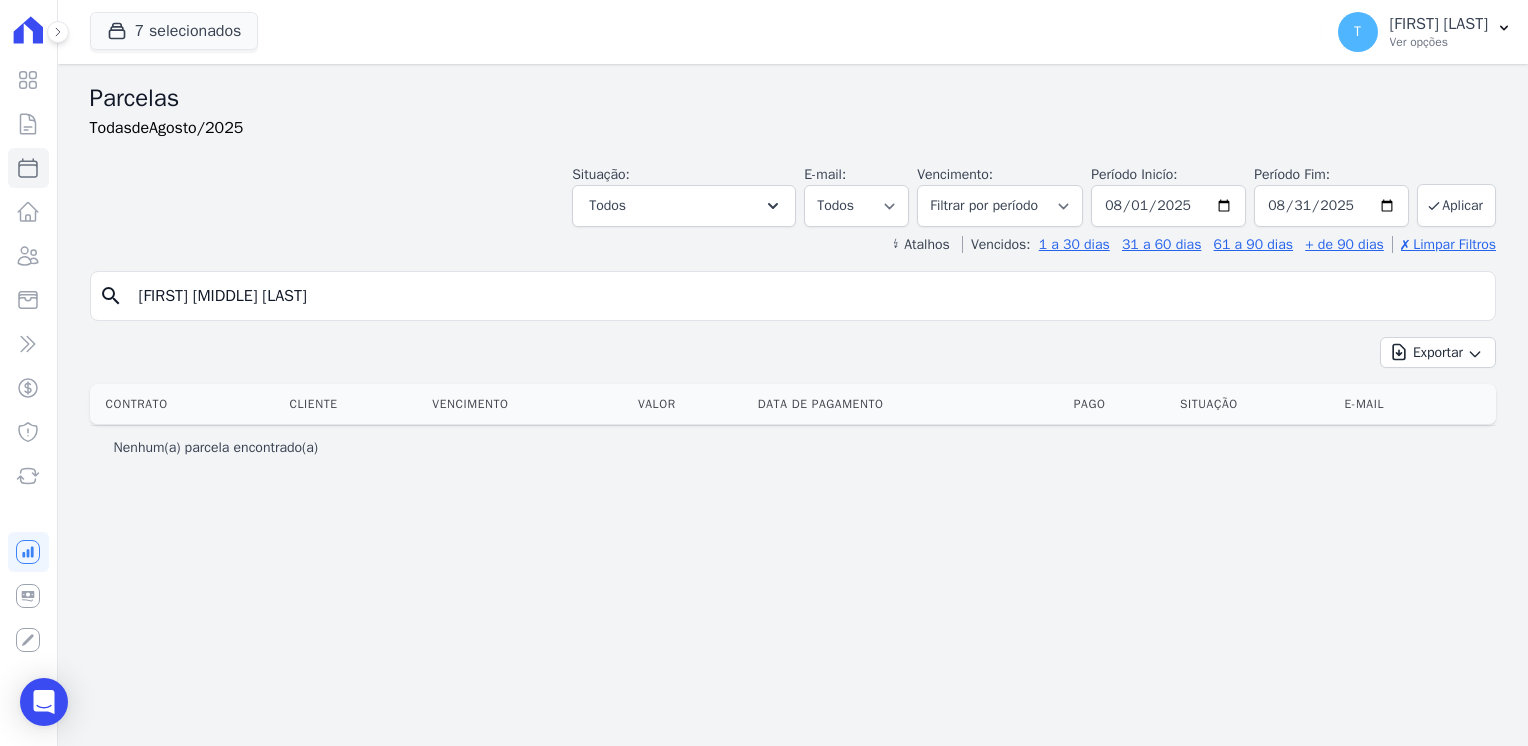 select 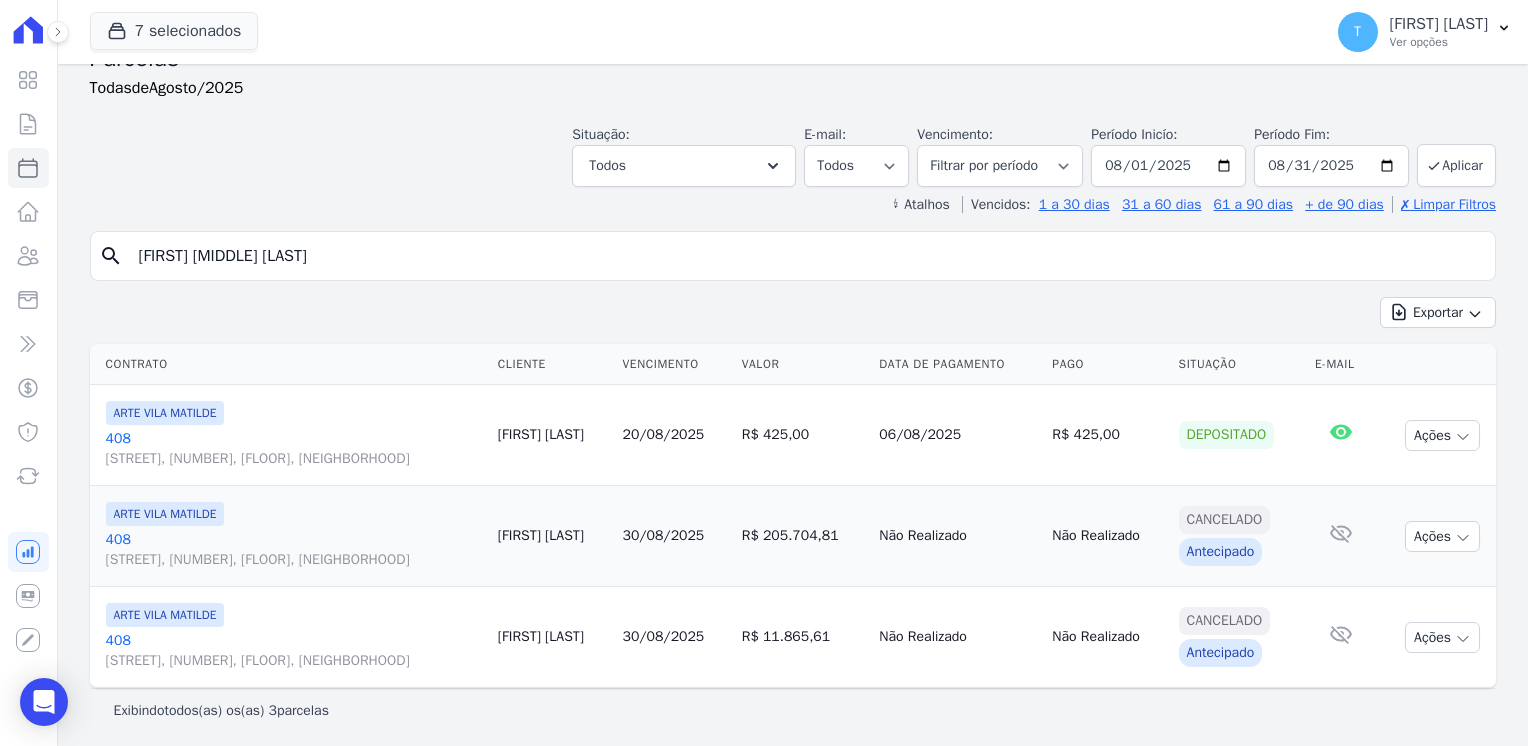 scroll, scrollTop: 40, scrollLeft: 0, axis: vertical 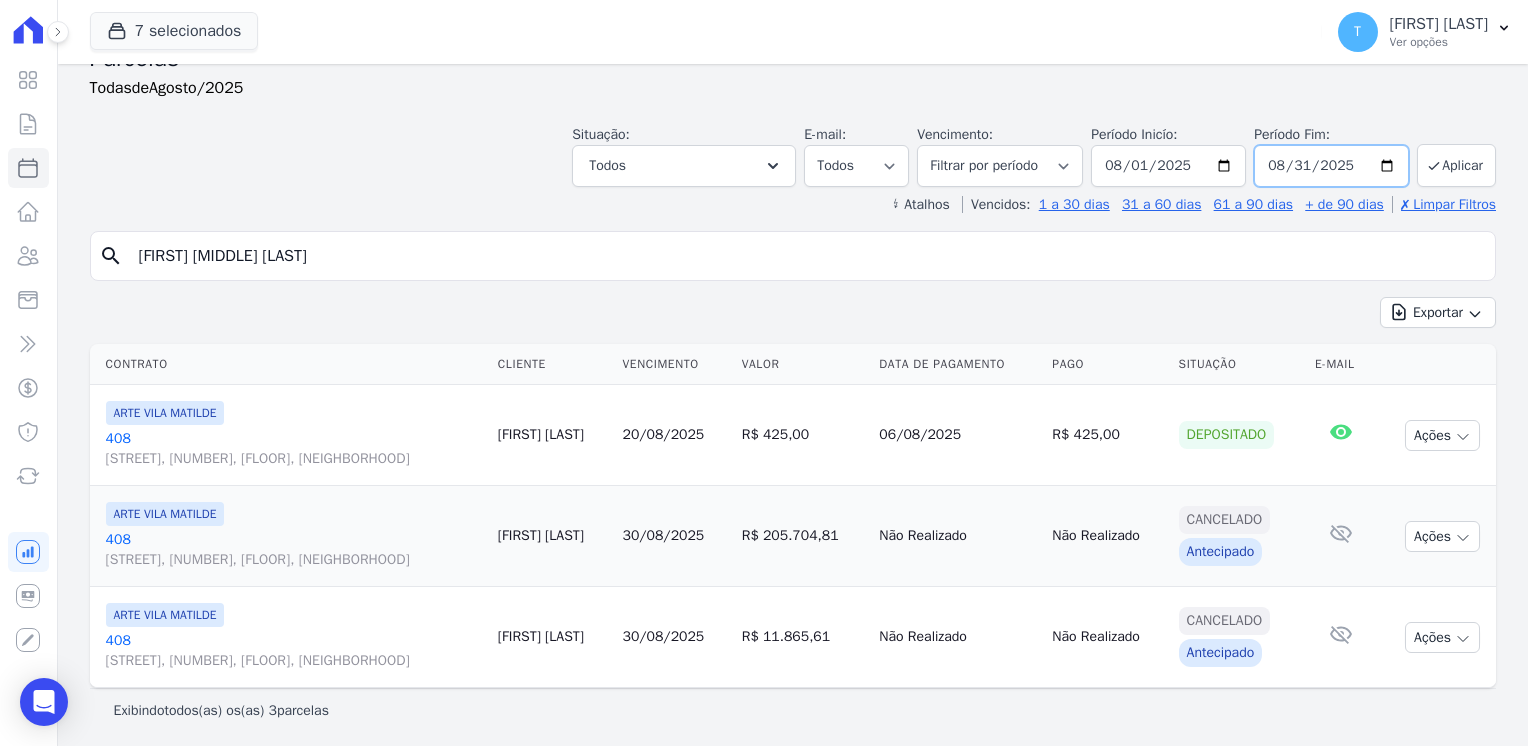 click on "2025-08-31" at bounding box center [1331, 166] 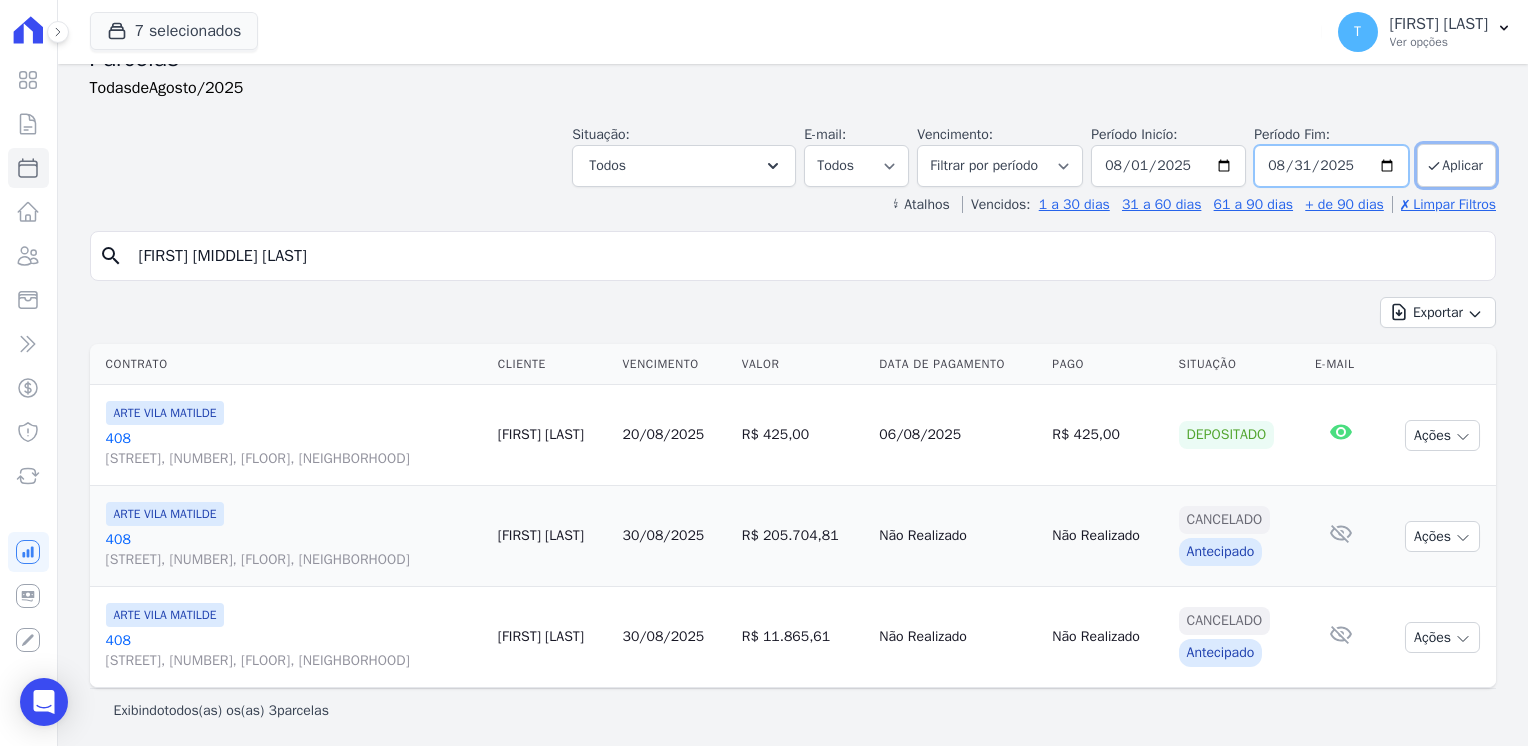 type on "2025-12-31" 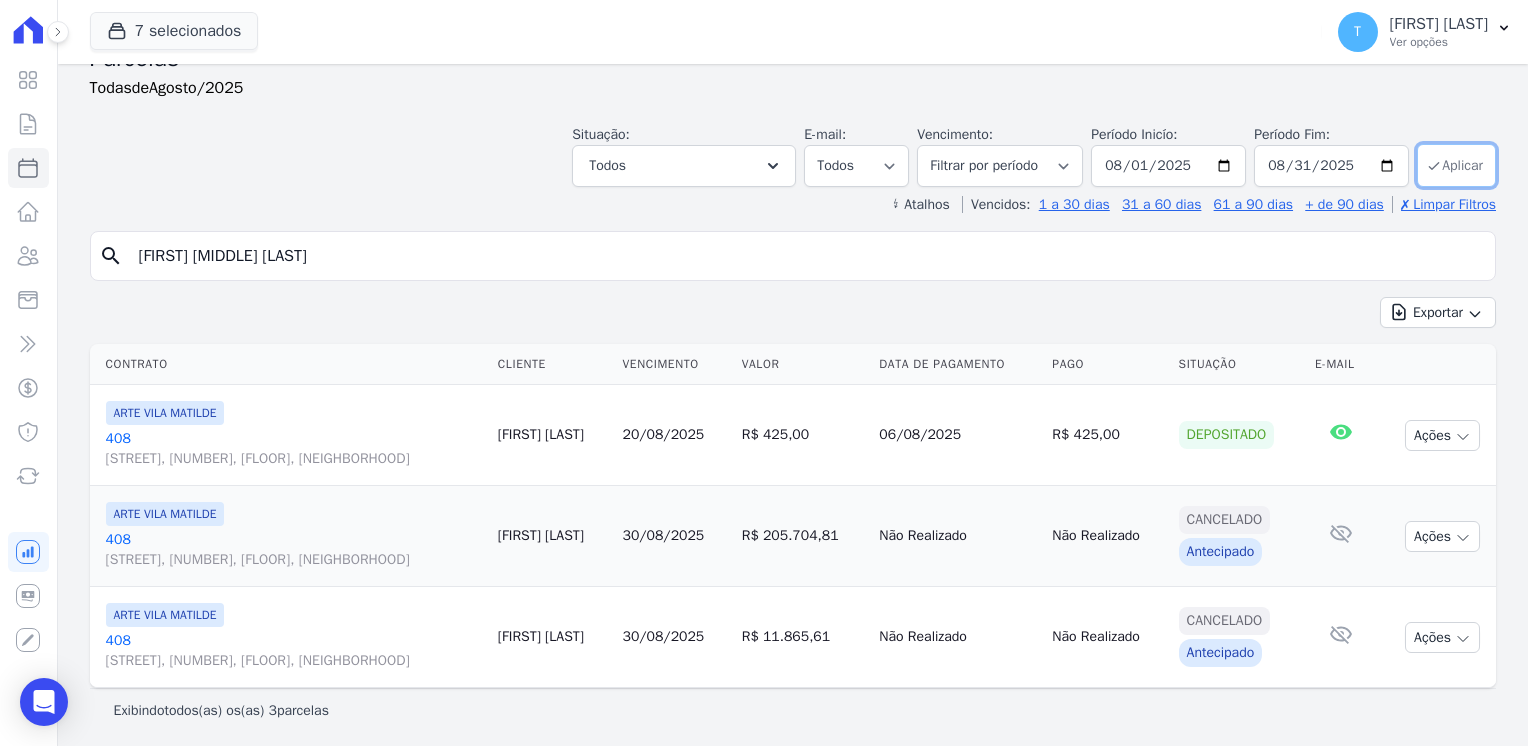 click on "Aplicar" at bounding box center (1456, 165) 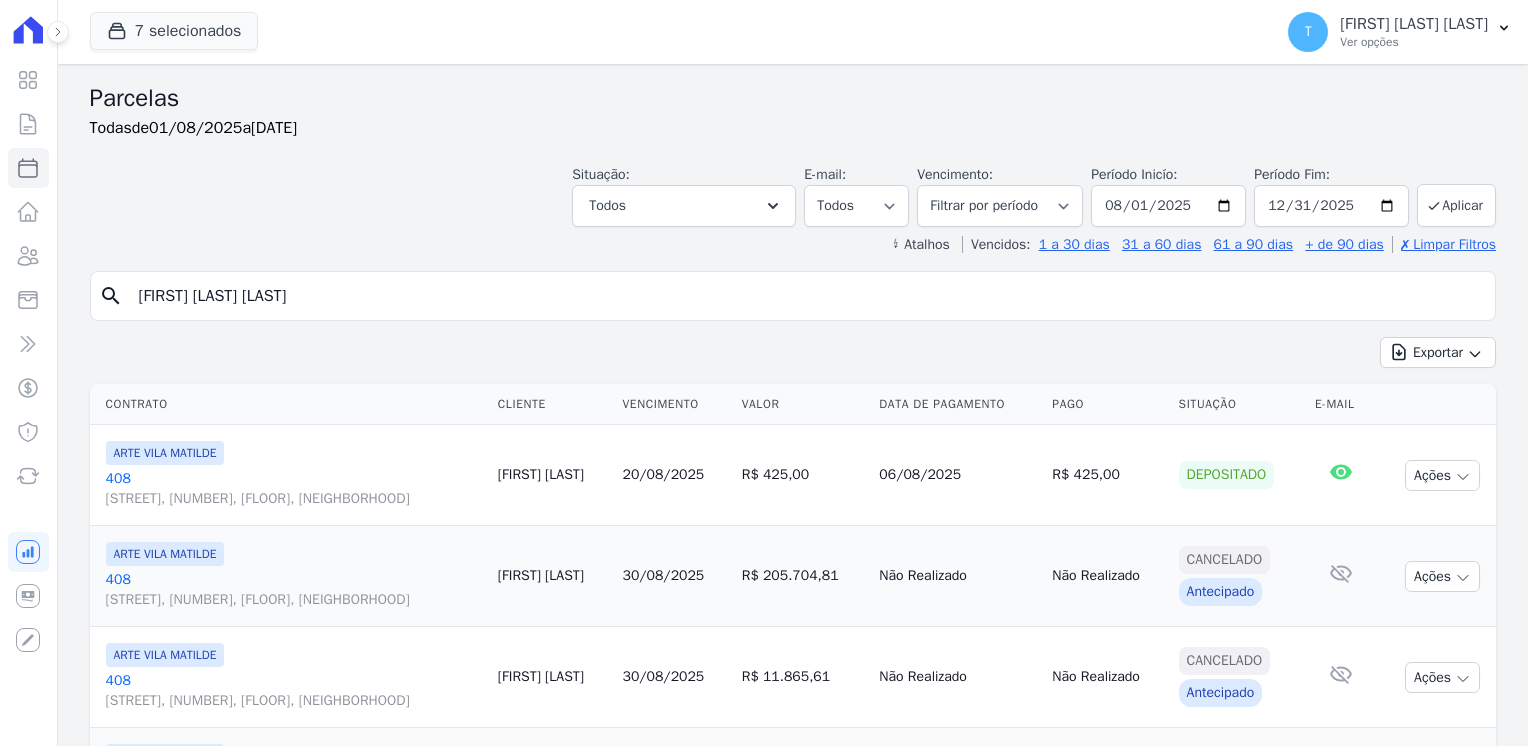 select 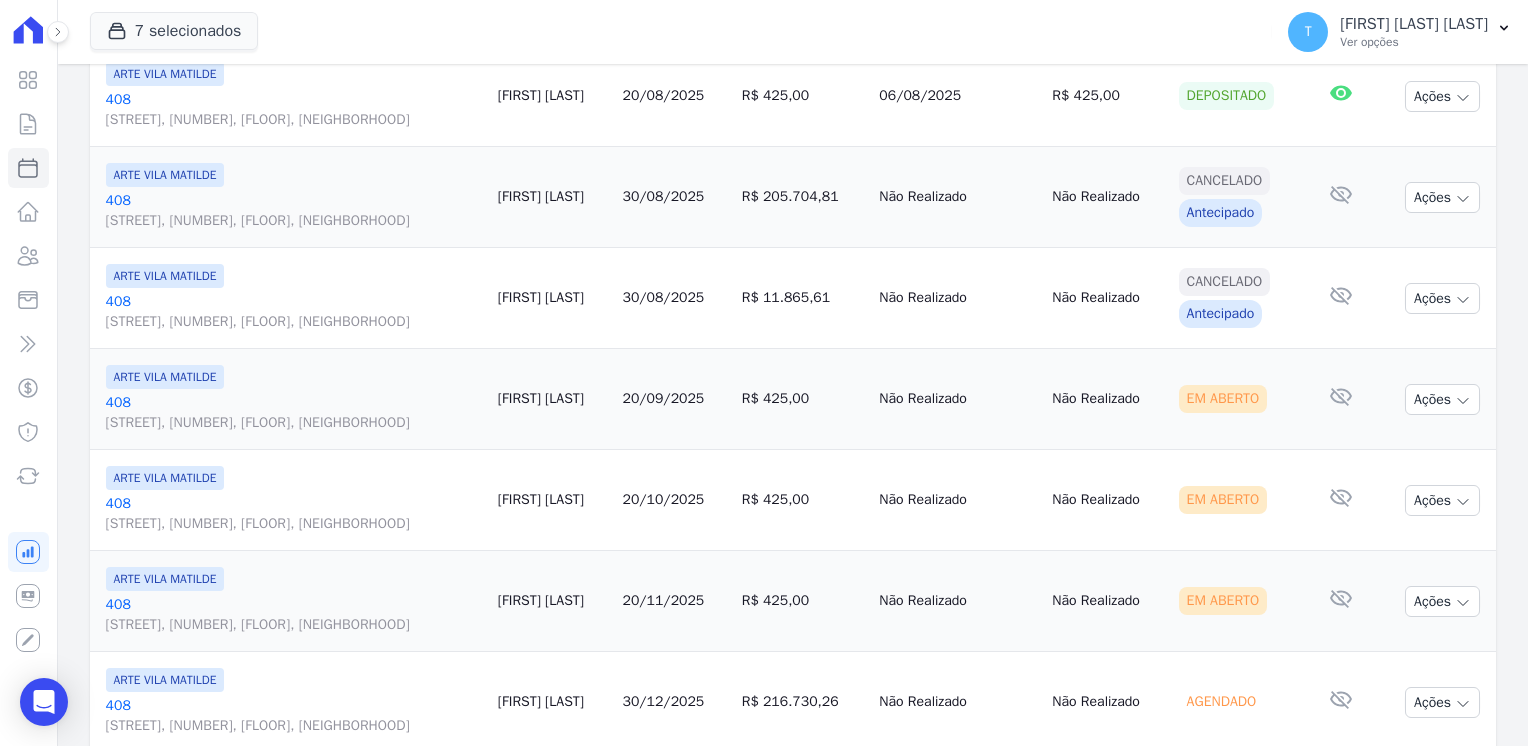 scroll, scrollTop: 444, scrollLeft: 0, axis: vertical 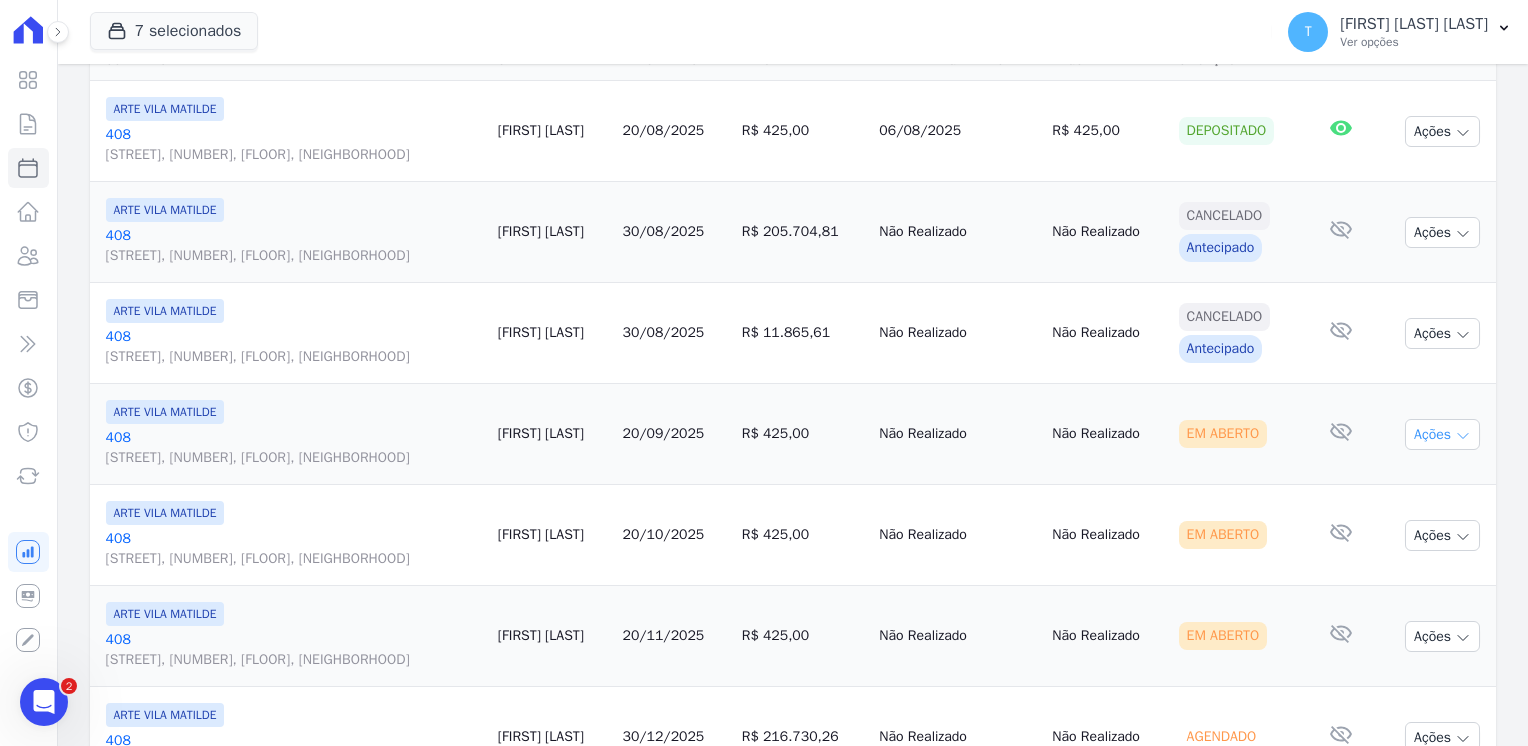 click 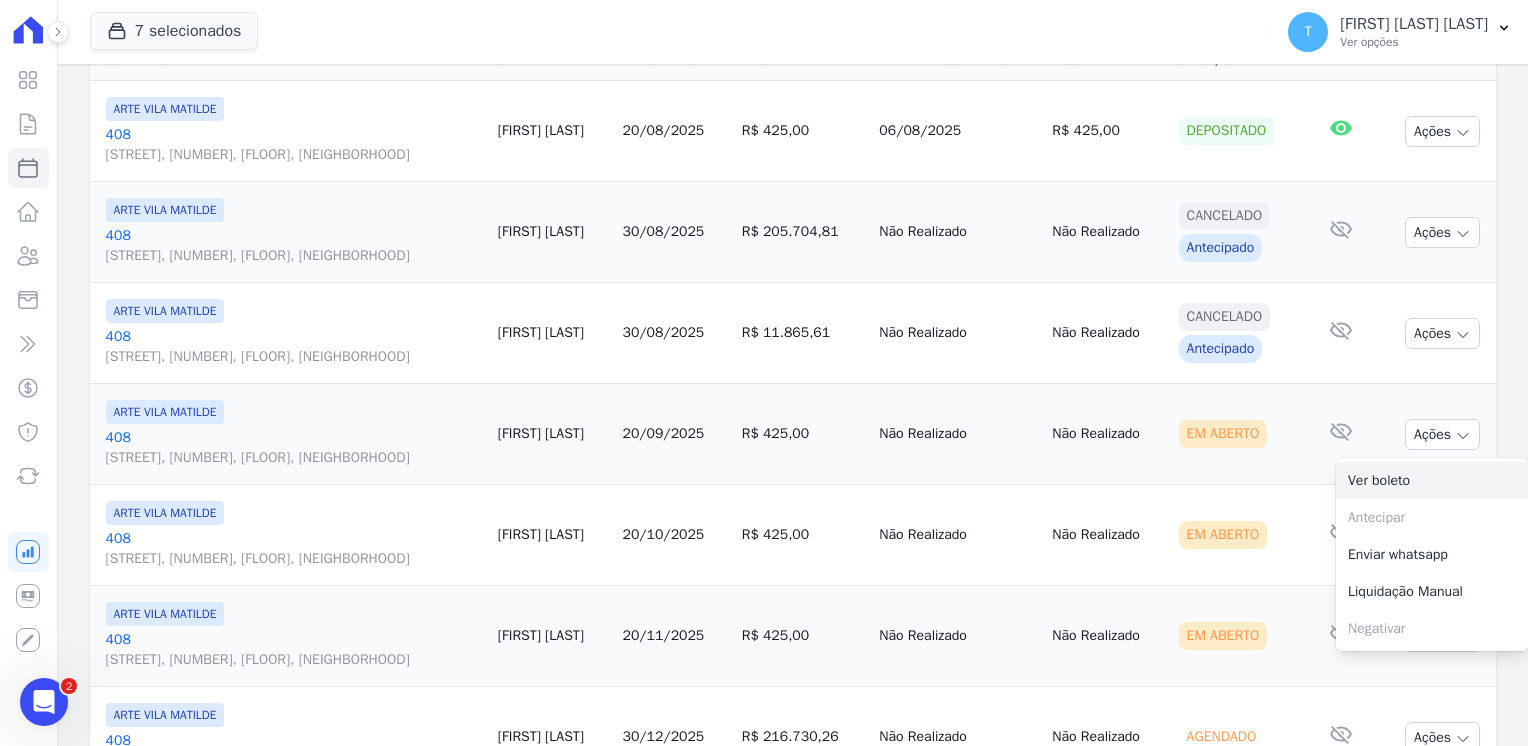 click on "Ver boleto" at bounding box center [1432, 480] 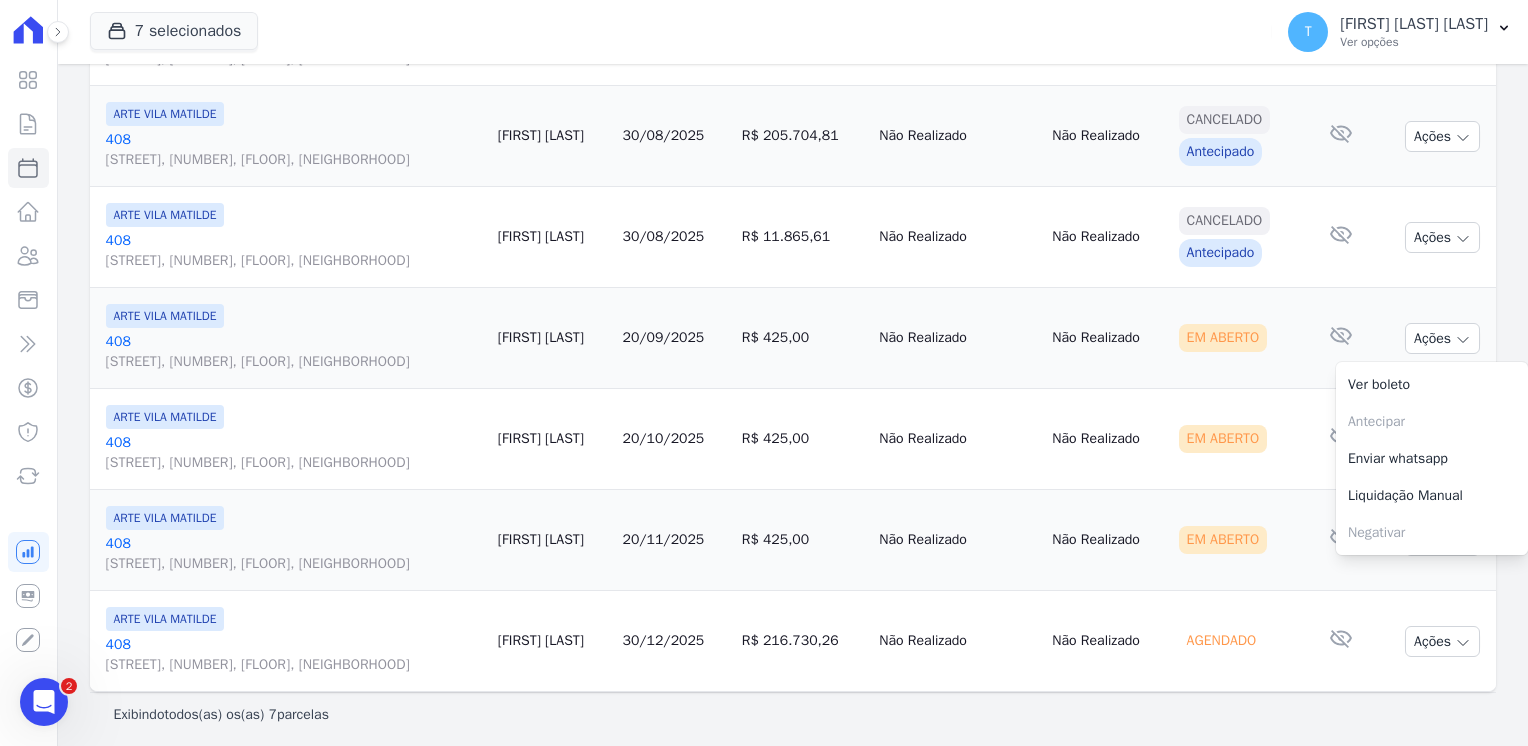 scroll, scrollTop: 444, scrollLeft: 0, axis: vertical 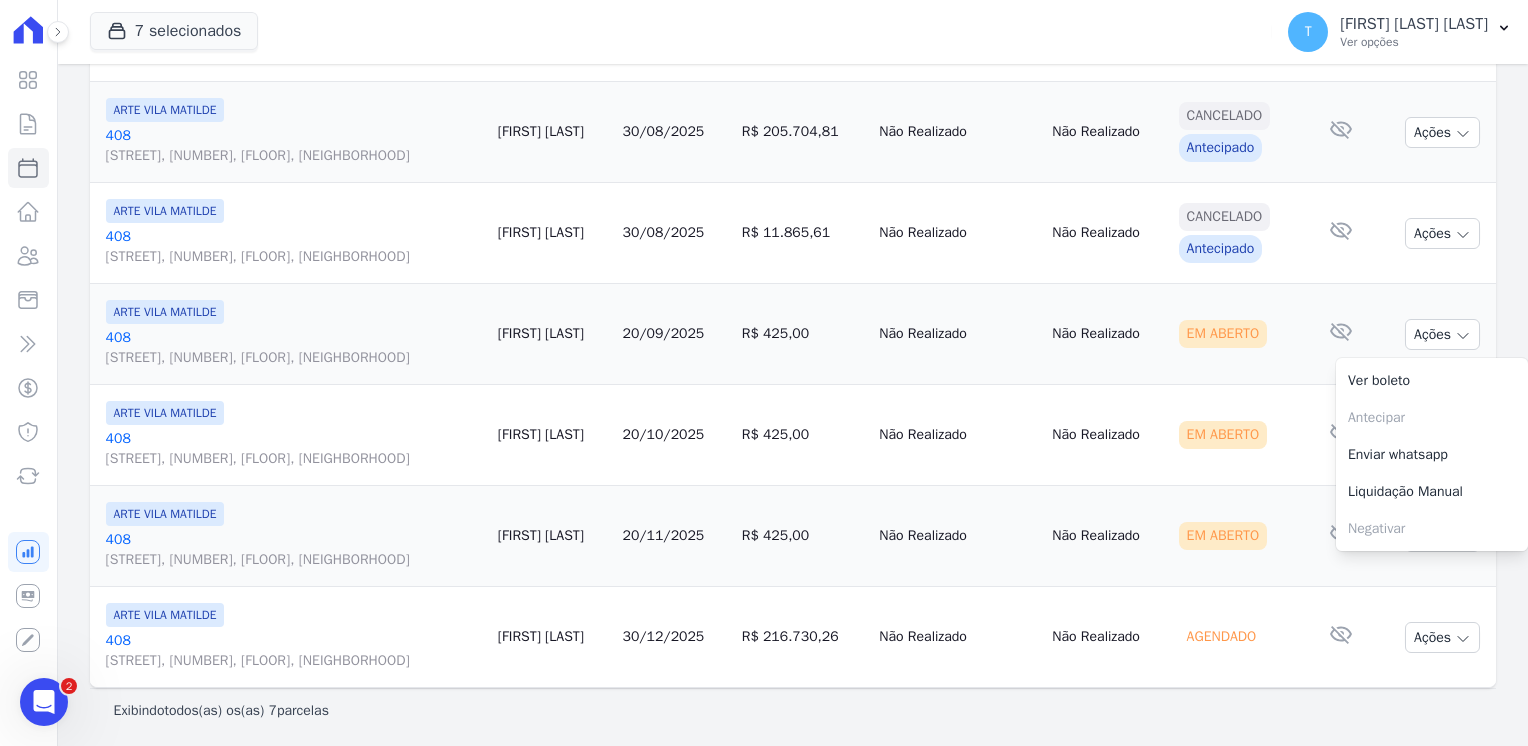 click on "Em Aberto" at bounding box center [1239, 435] 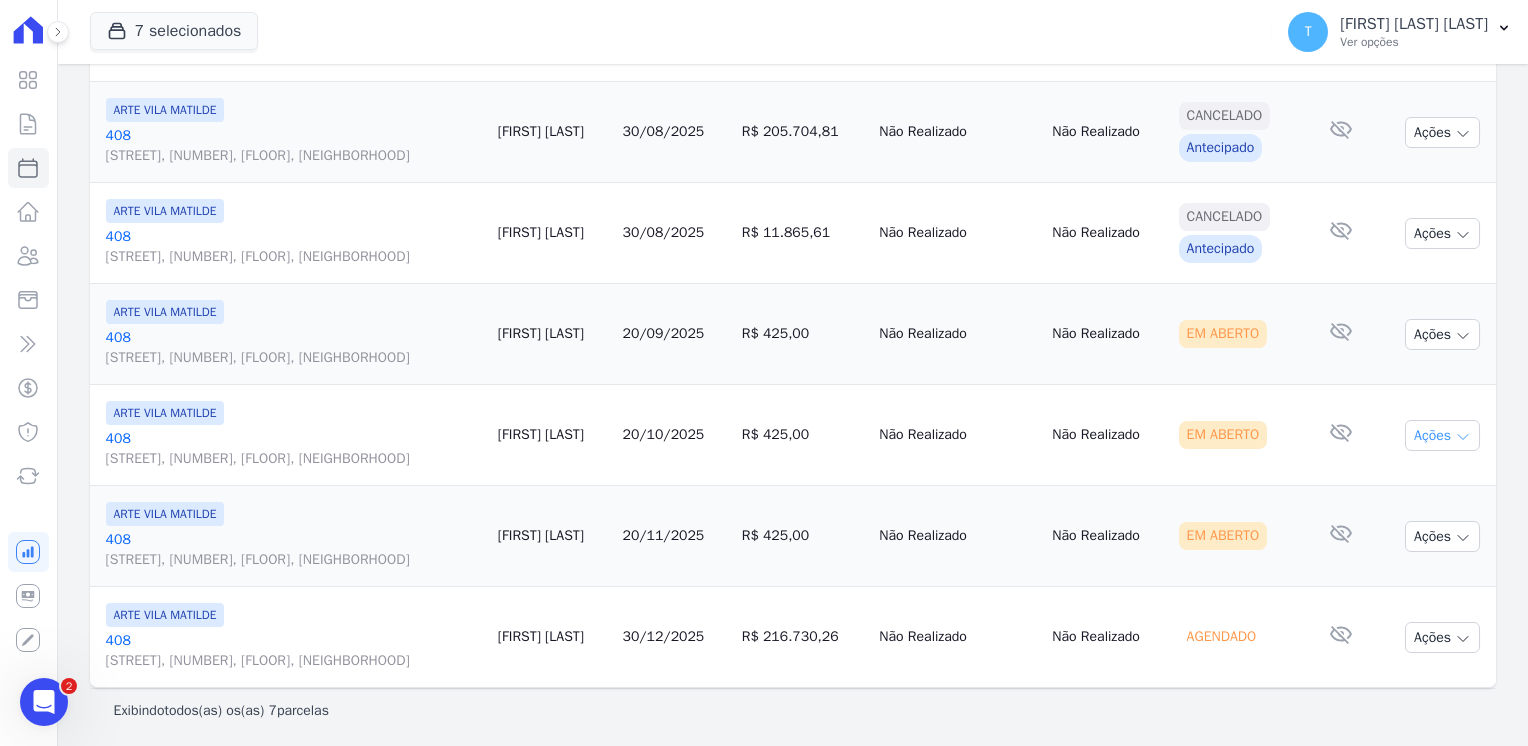 click 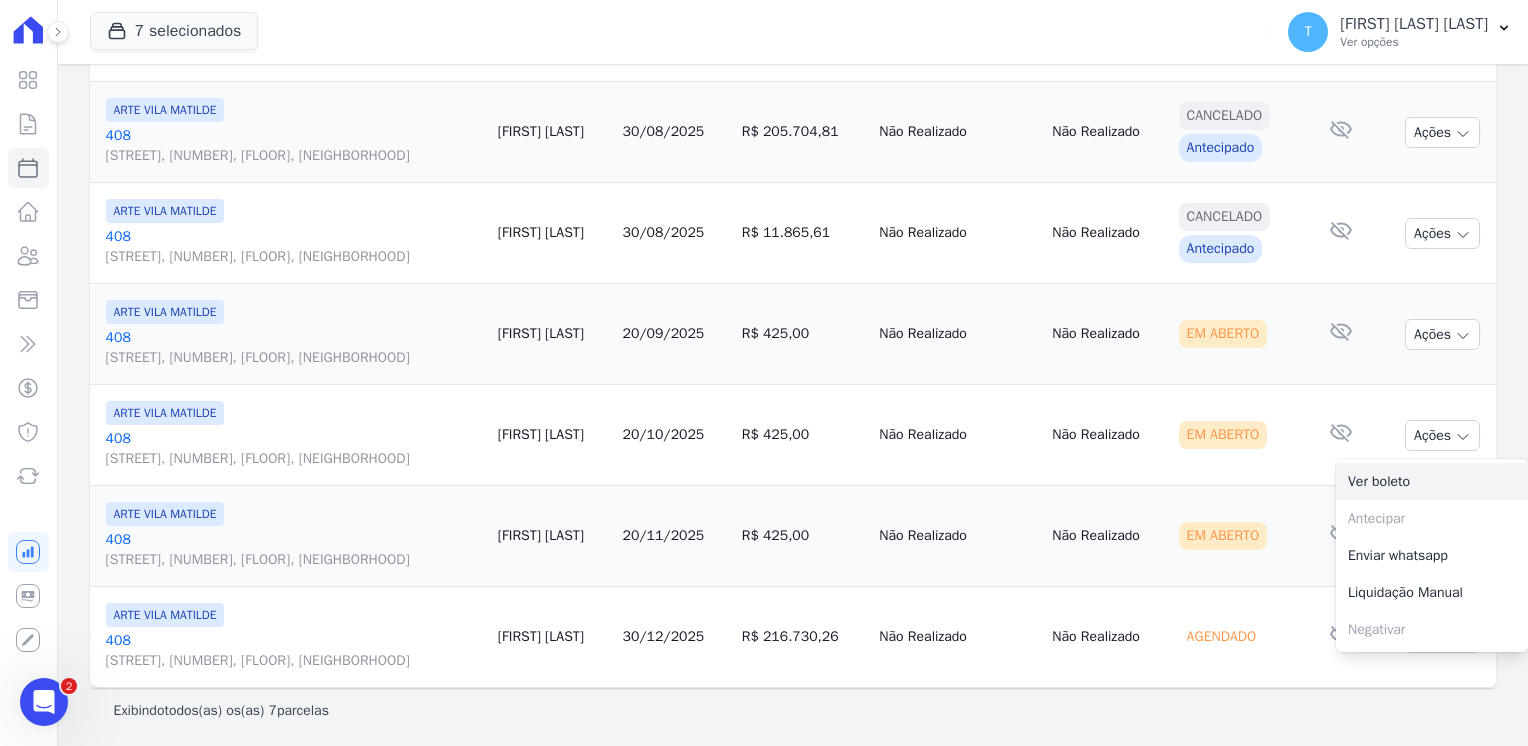 click on "Ver boleto" at bounding box center [1432, 481] 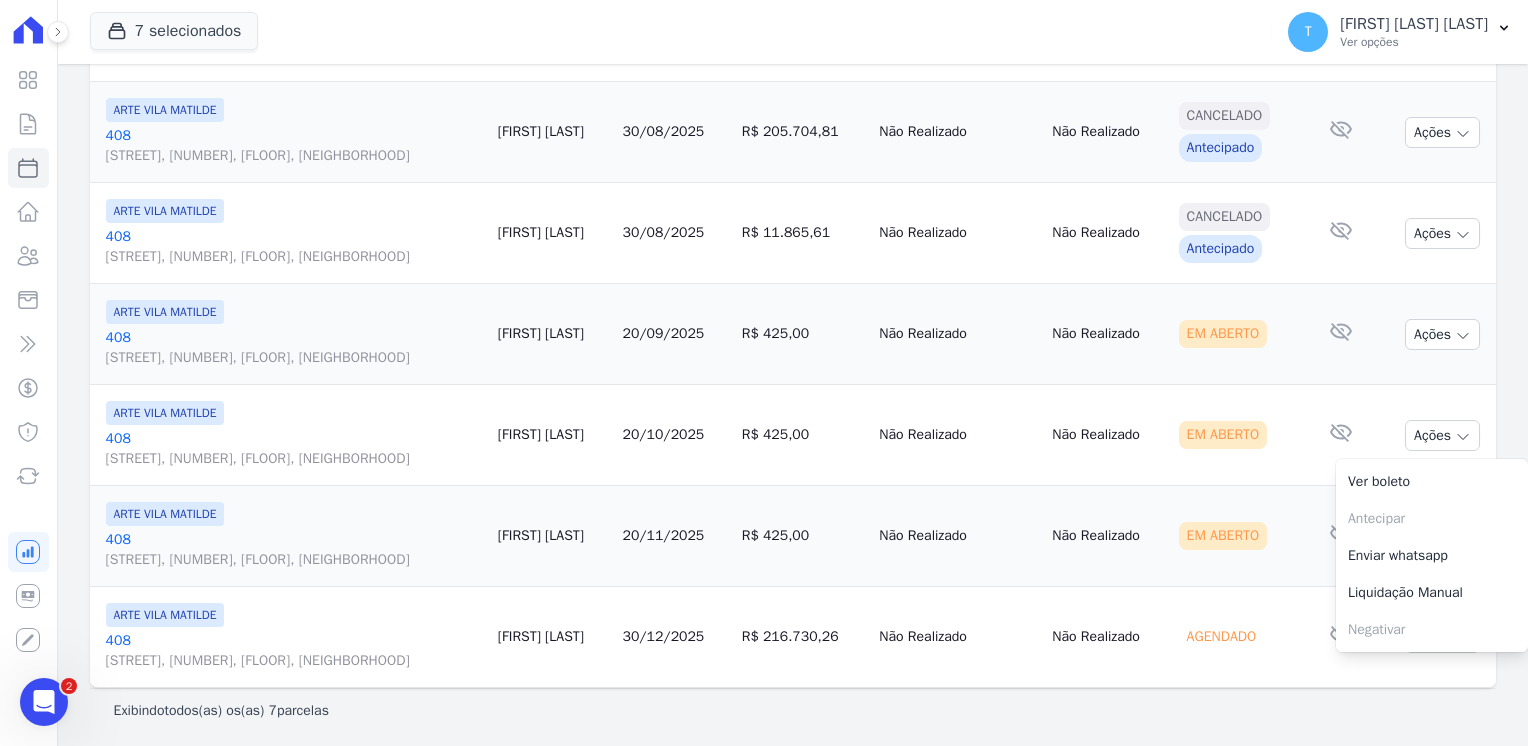 click on "Em Aberto" at bounding box center (1239, 536) 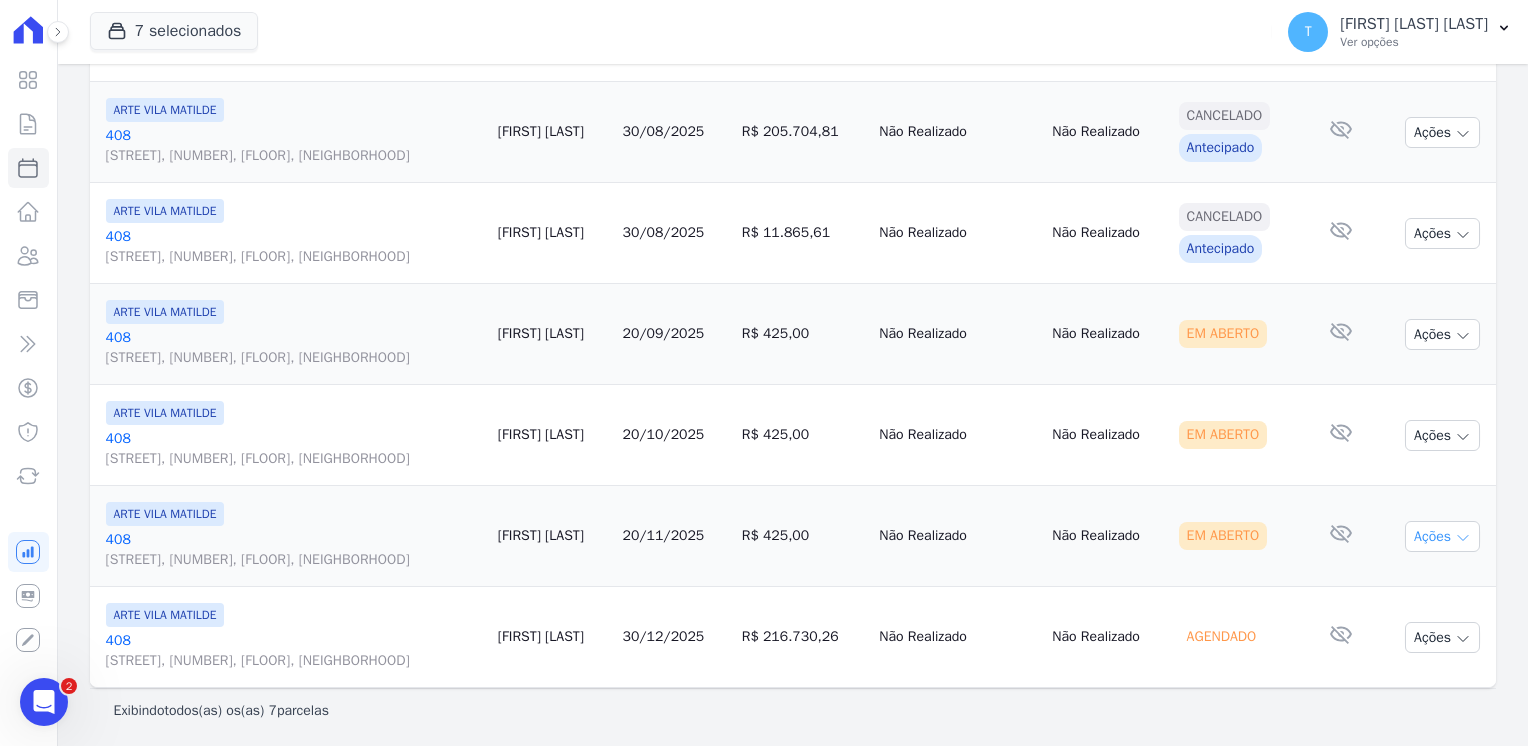 click 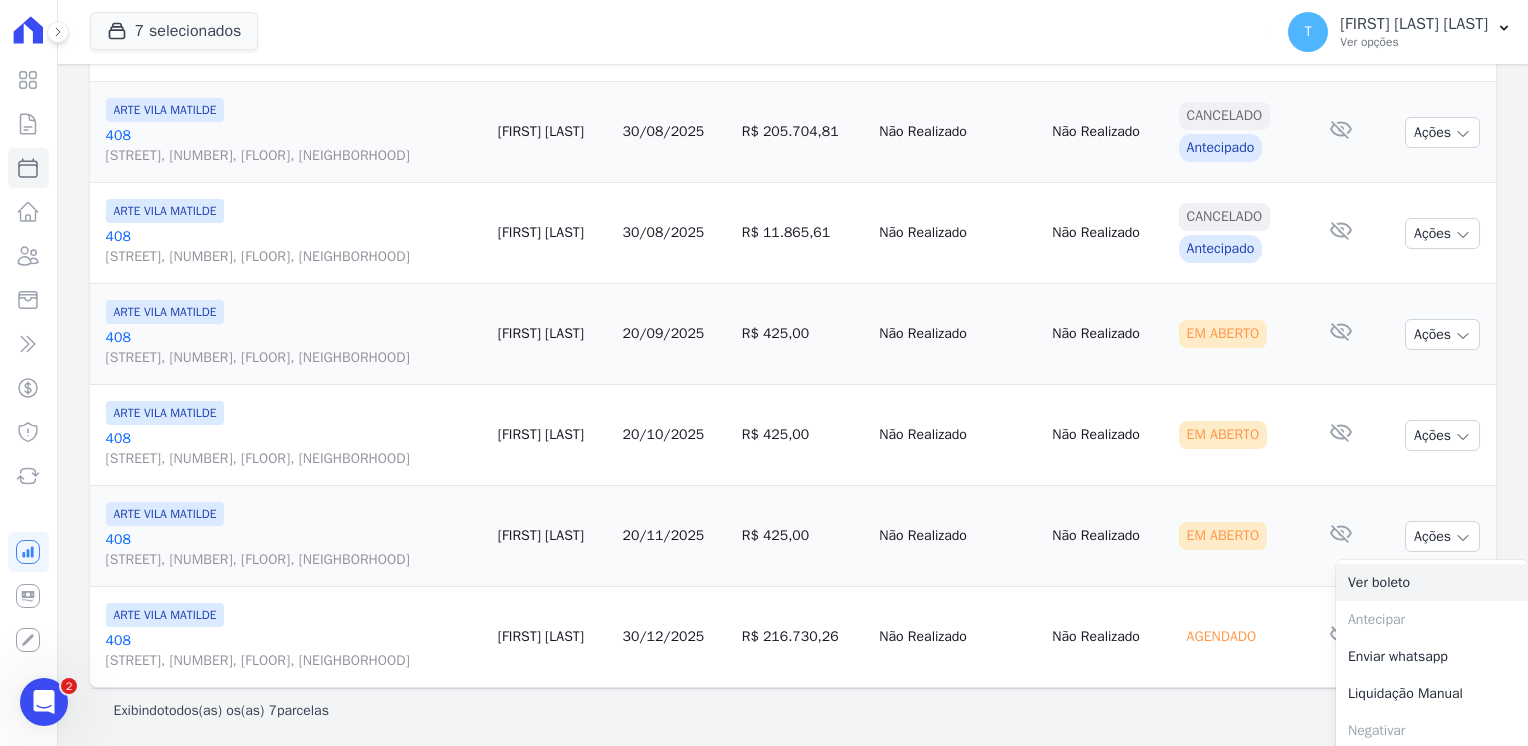 click on "Ver boleto" at bounding box center [1432, 582] 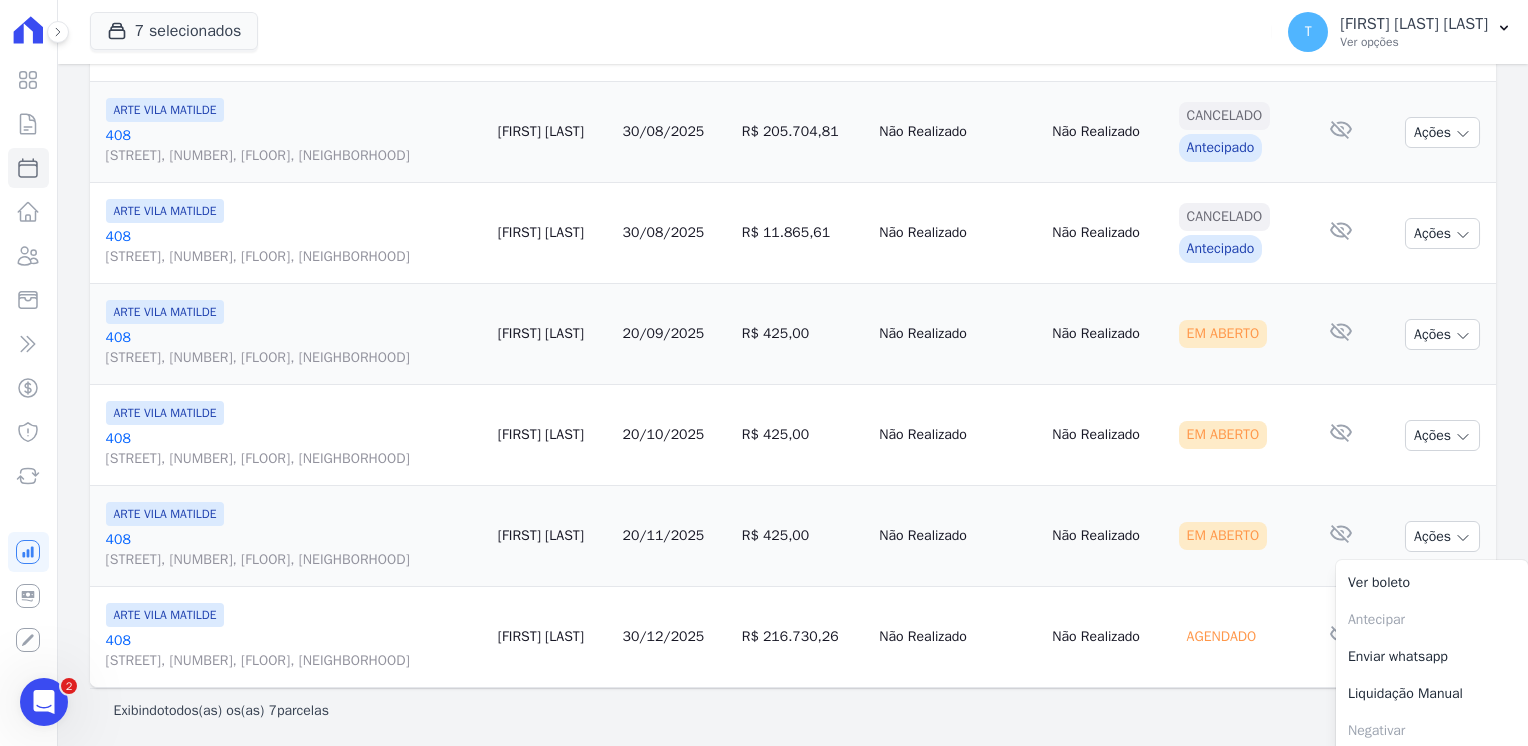 scroll, scrollTop: 447, scrollLeft: 0, axis: vertical 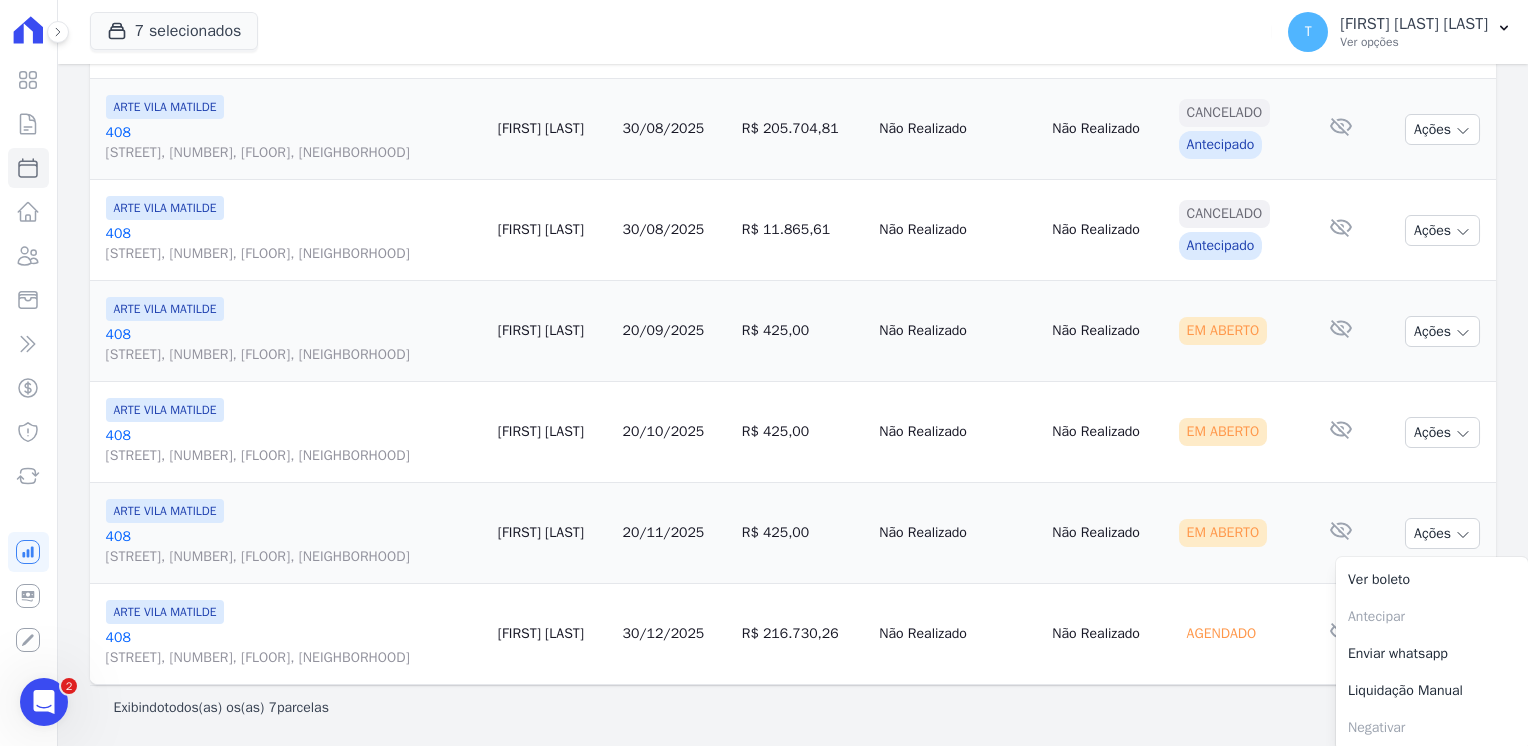 click on "Exibindo  todos(as) os(as) 7  parcelas" at bounding box center (793, 708) 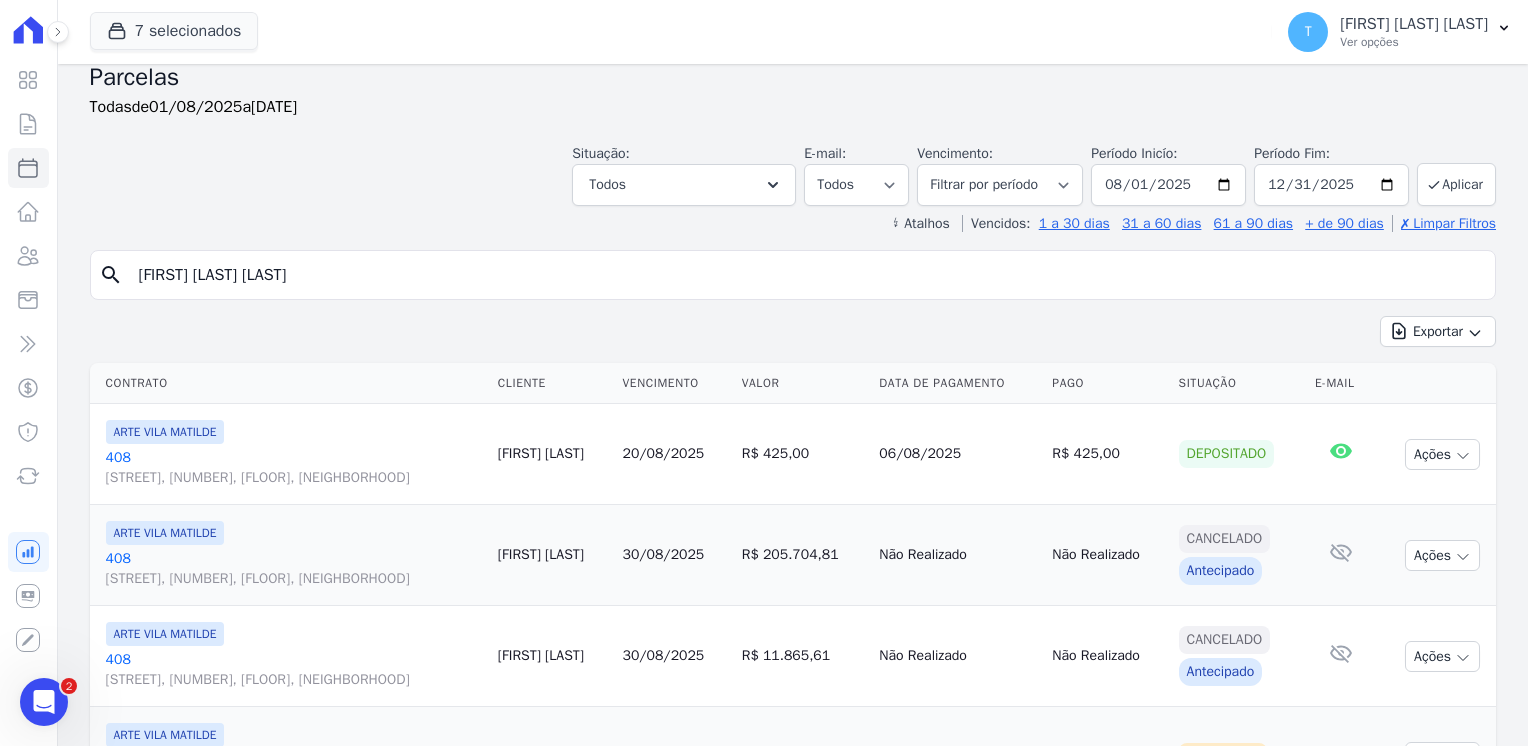 scroll, scrollTop: 0, scrollLeft: 0, axis: both 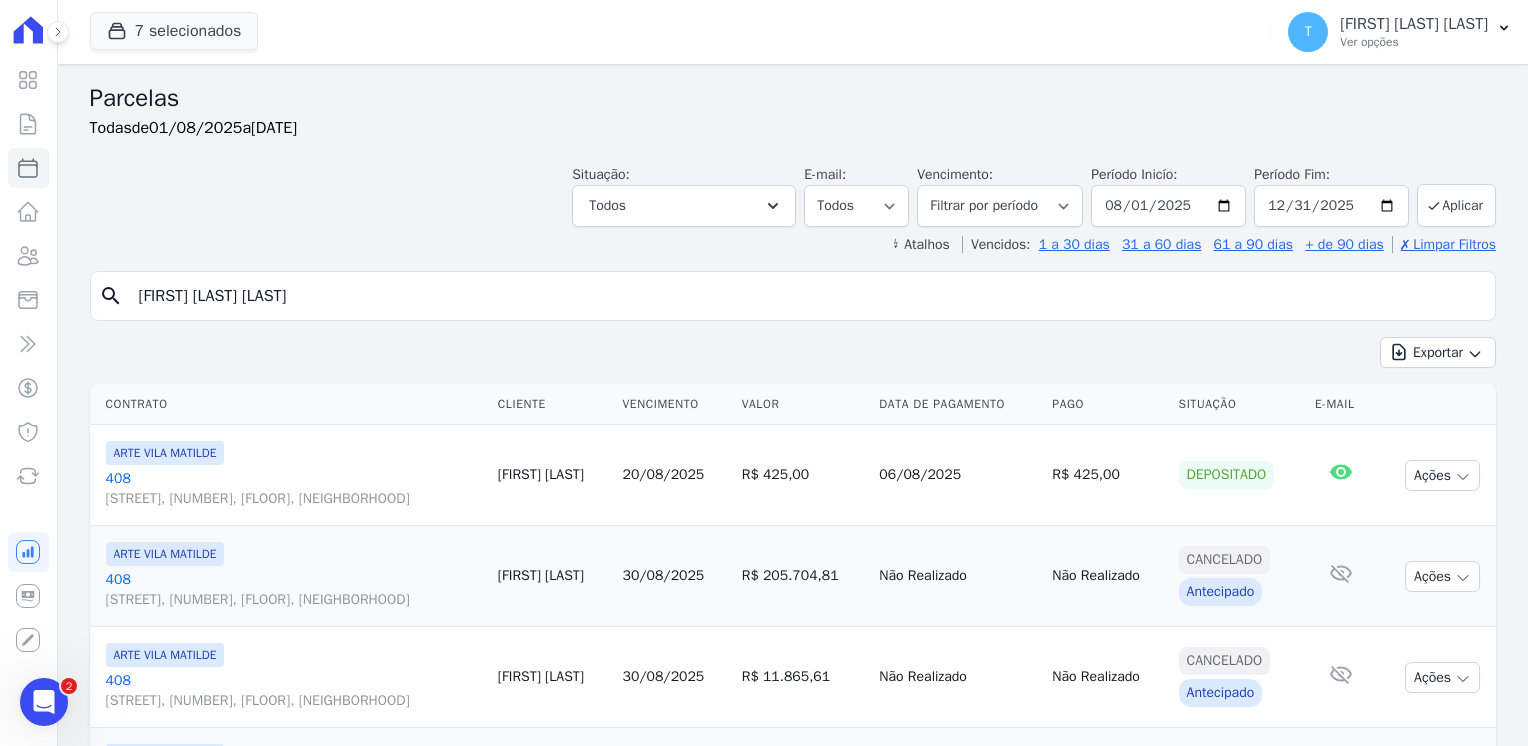 drag, startPoint x: 406, startPoint y: 290, endPoint x: 94, endPoint y: 309, distance: 312.578 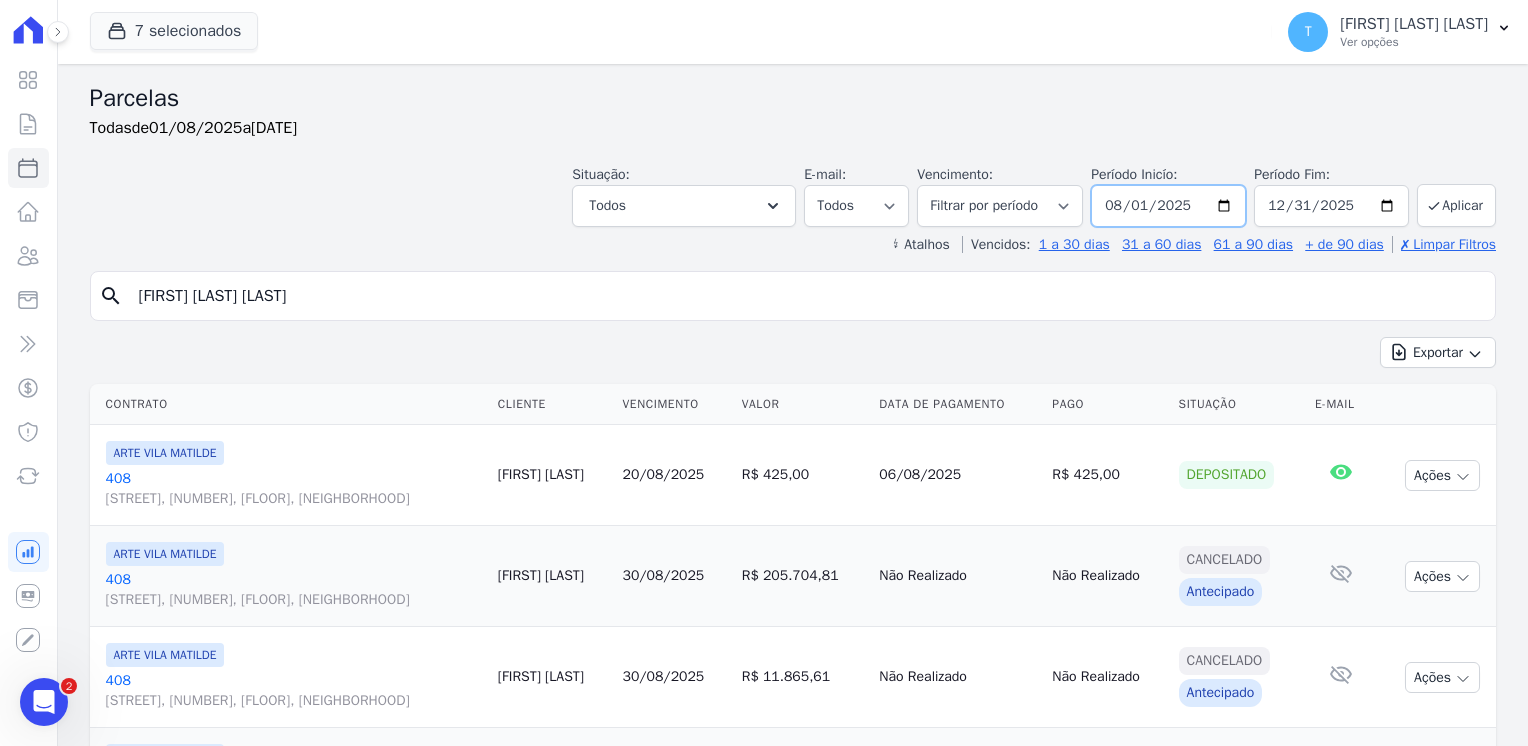 click on "2025-08-01" at bounding box center [1168, 206] 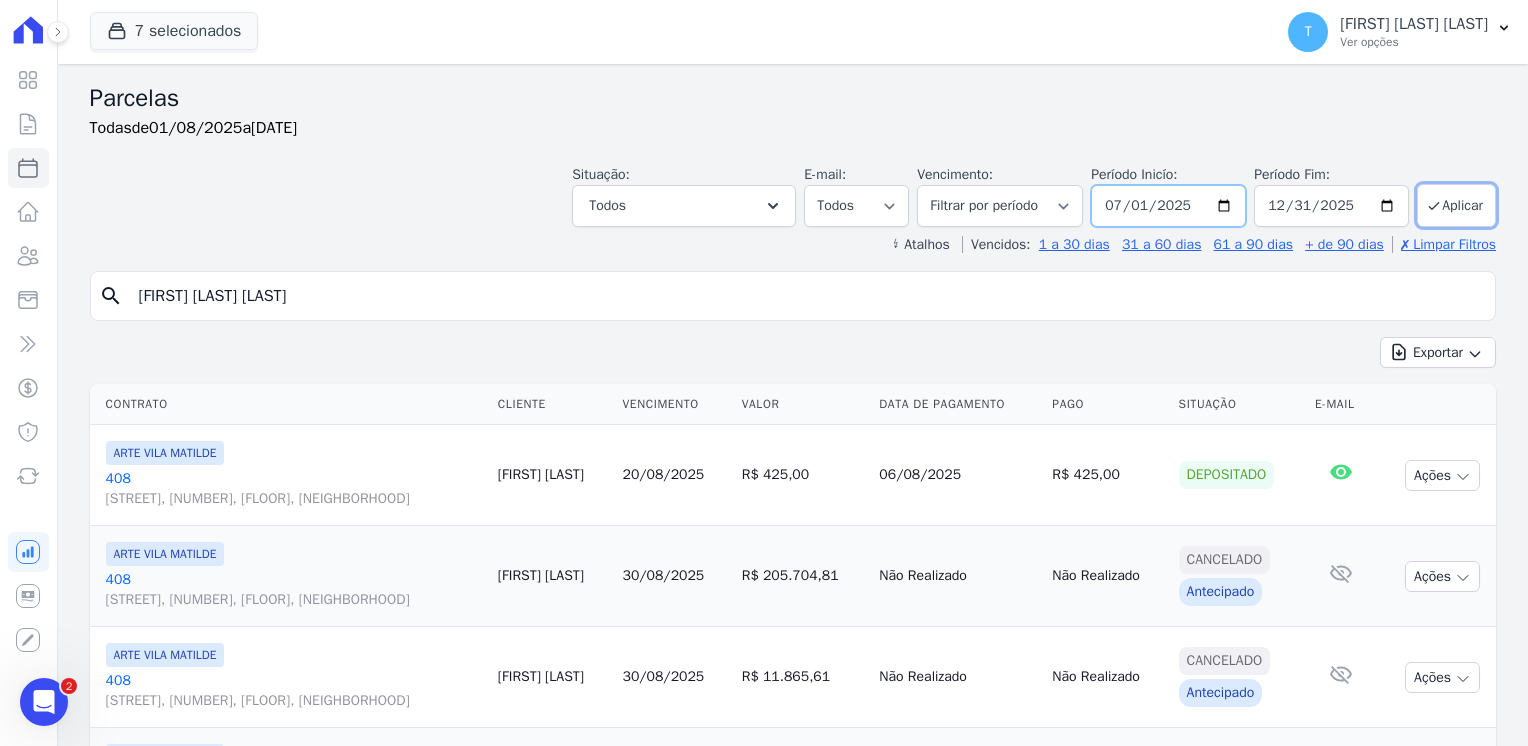type on "2025-07-01" 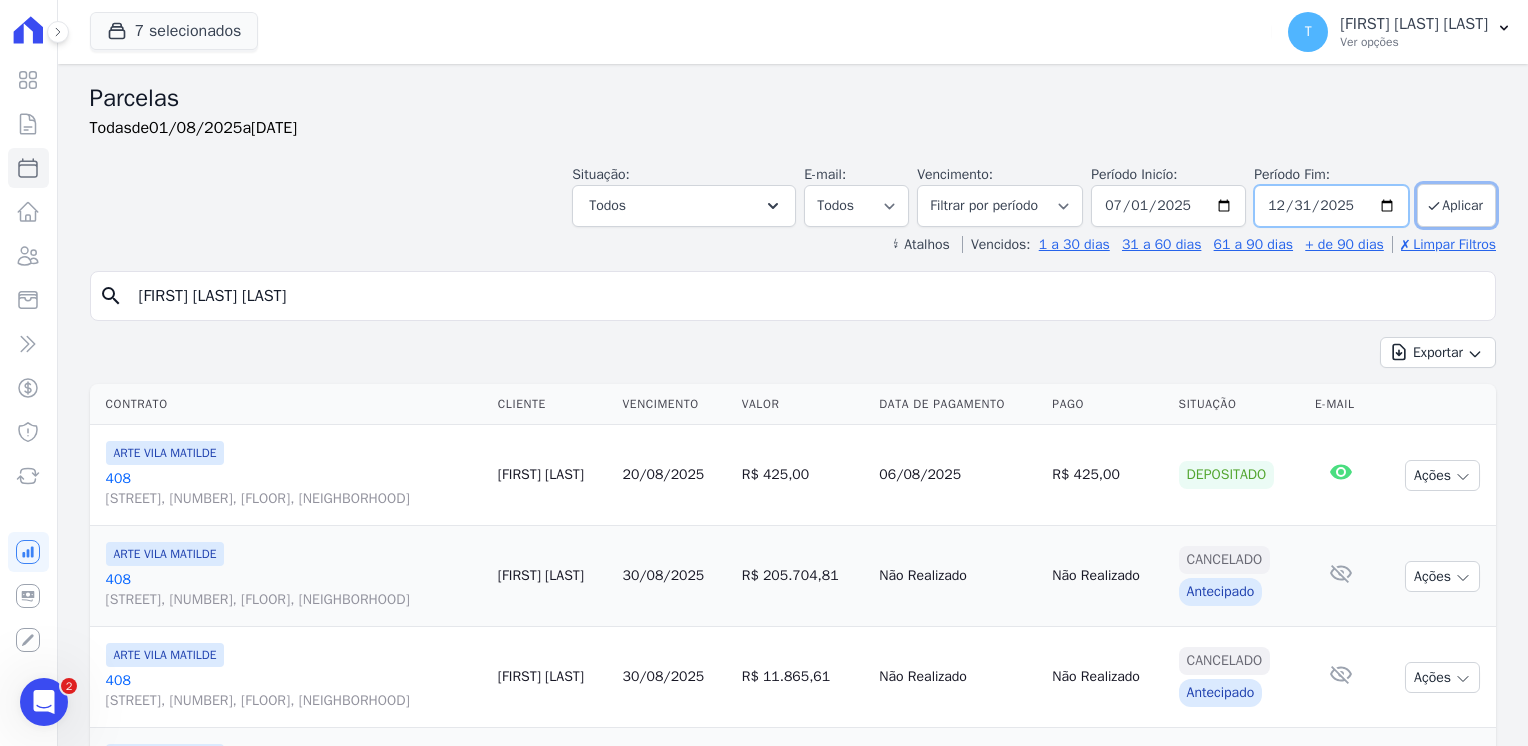 click on "2025-12-31" at bounding box center (1331, 206) 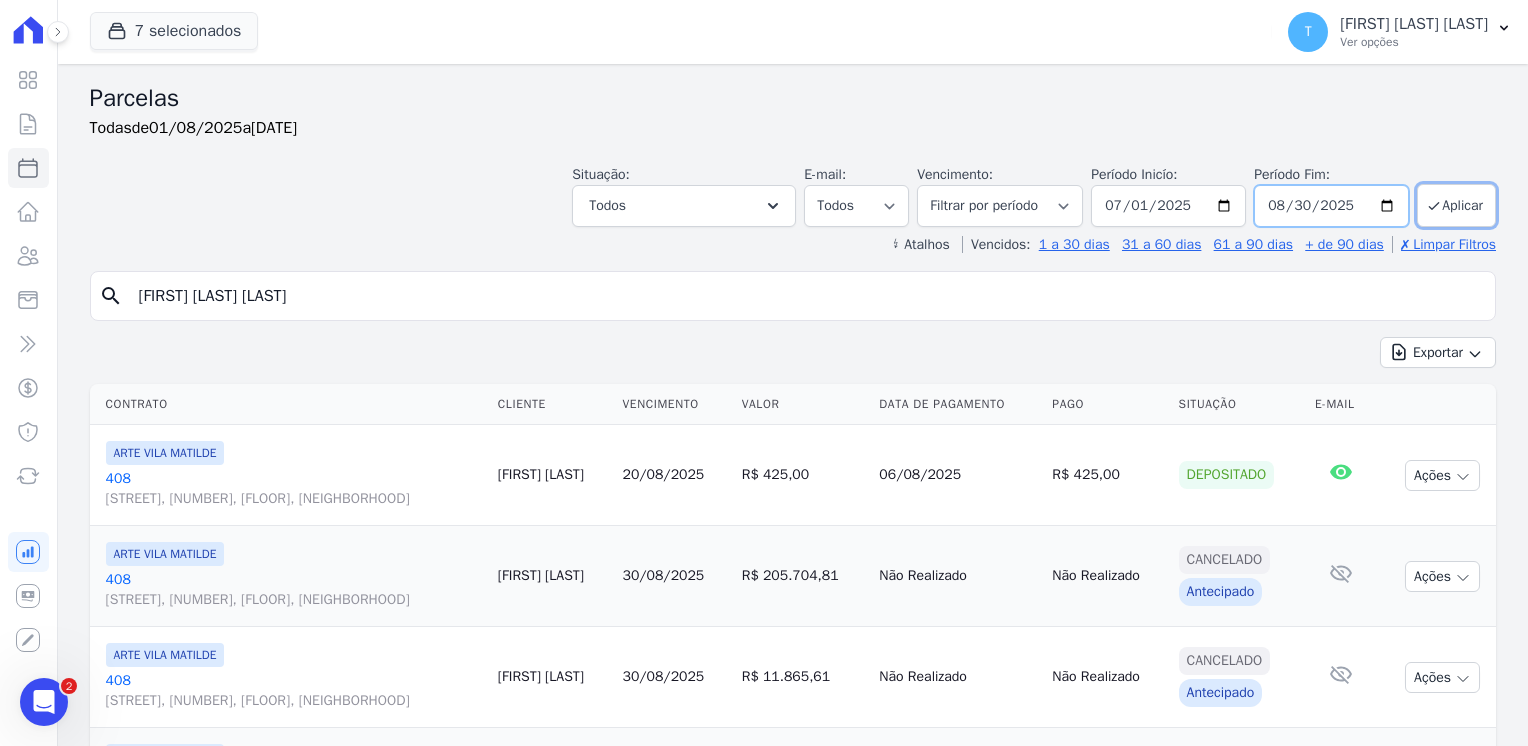 type on "2025-08-30" 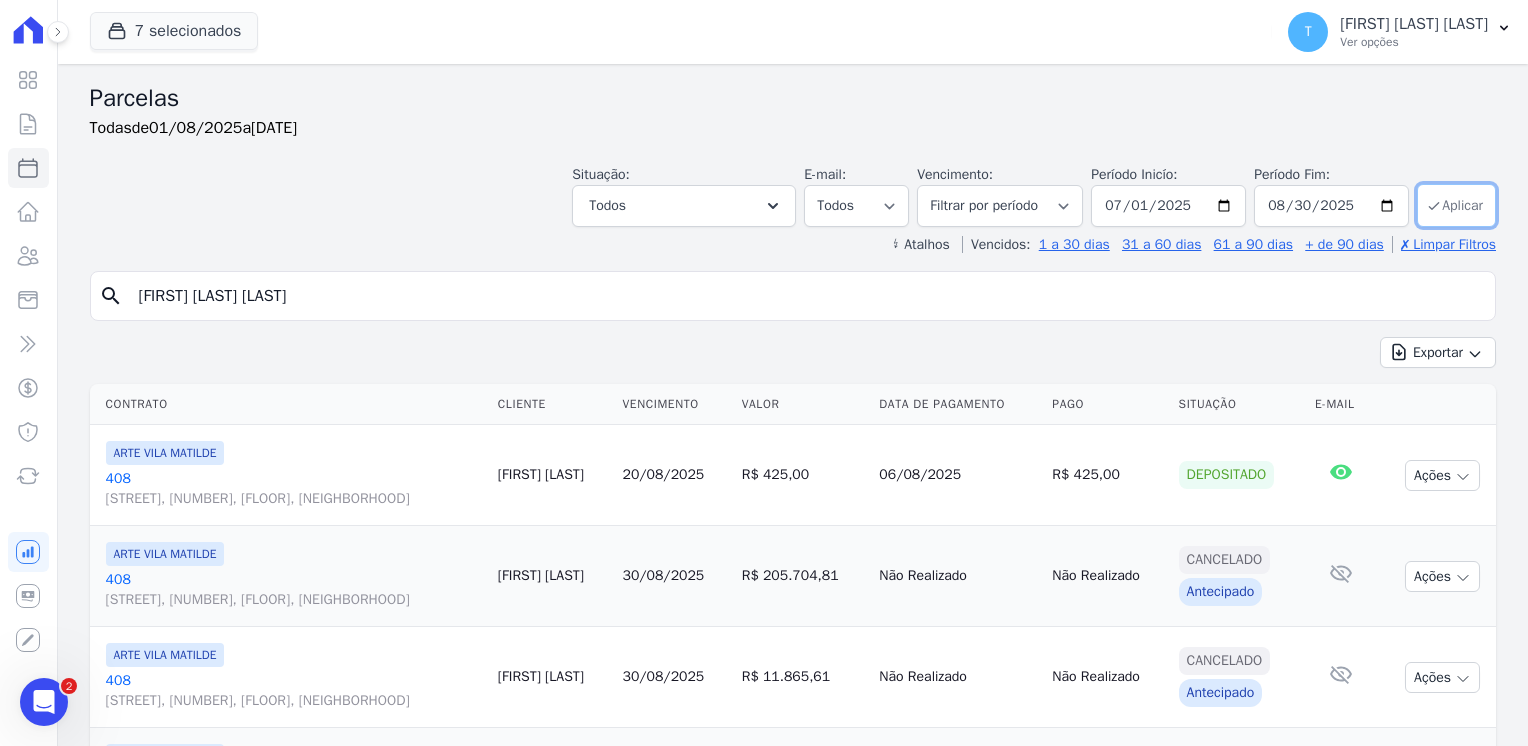 click on "Aplicar" at bounding box center [1456, 205] 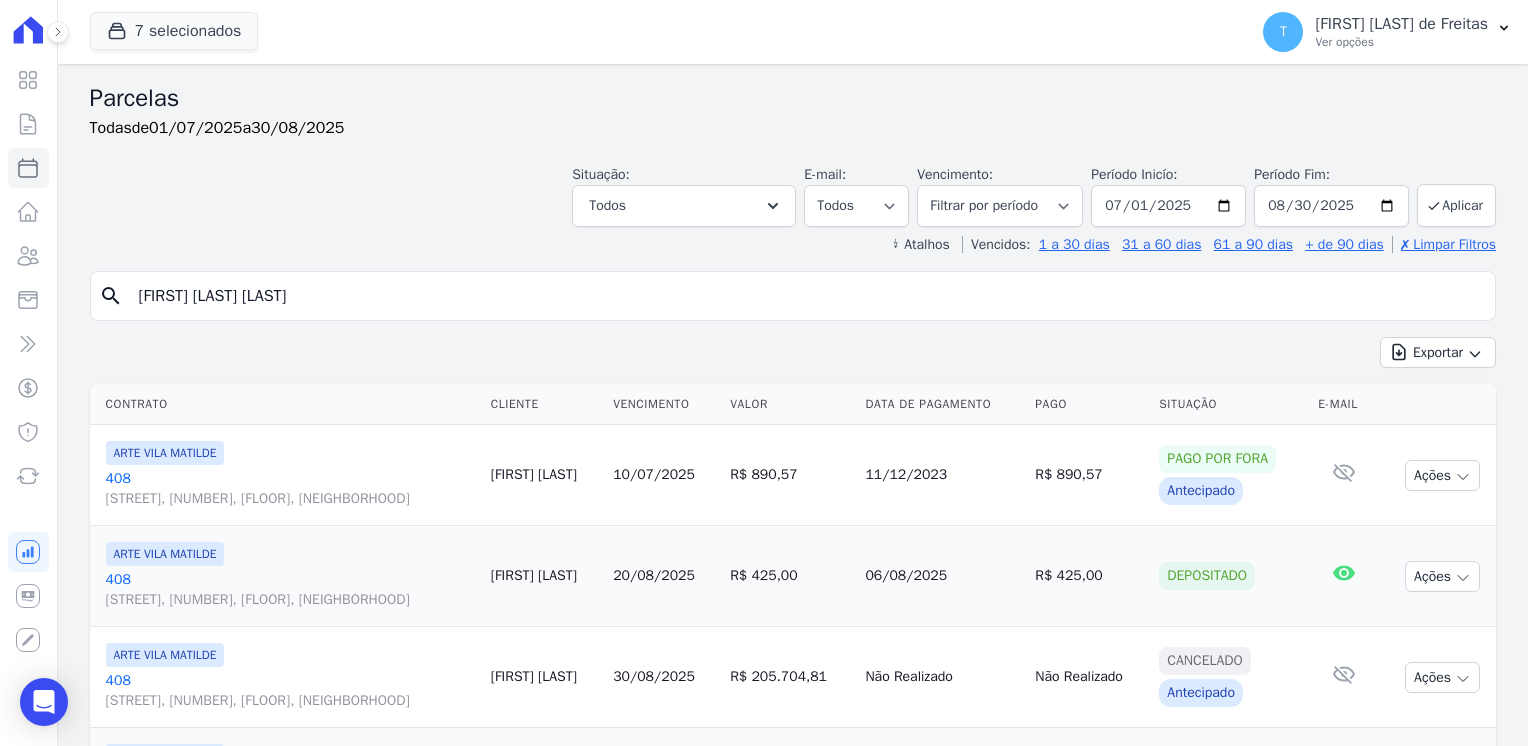 select 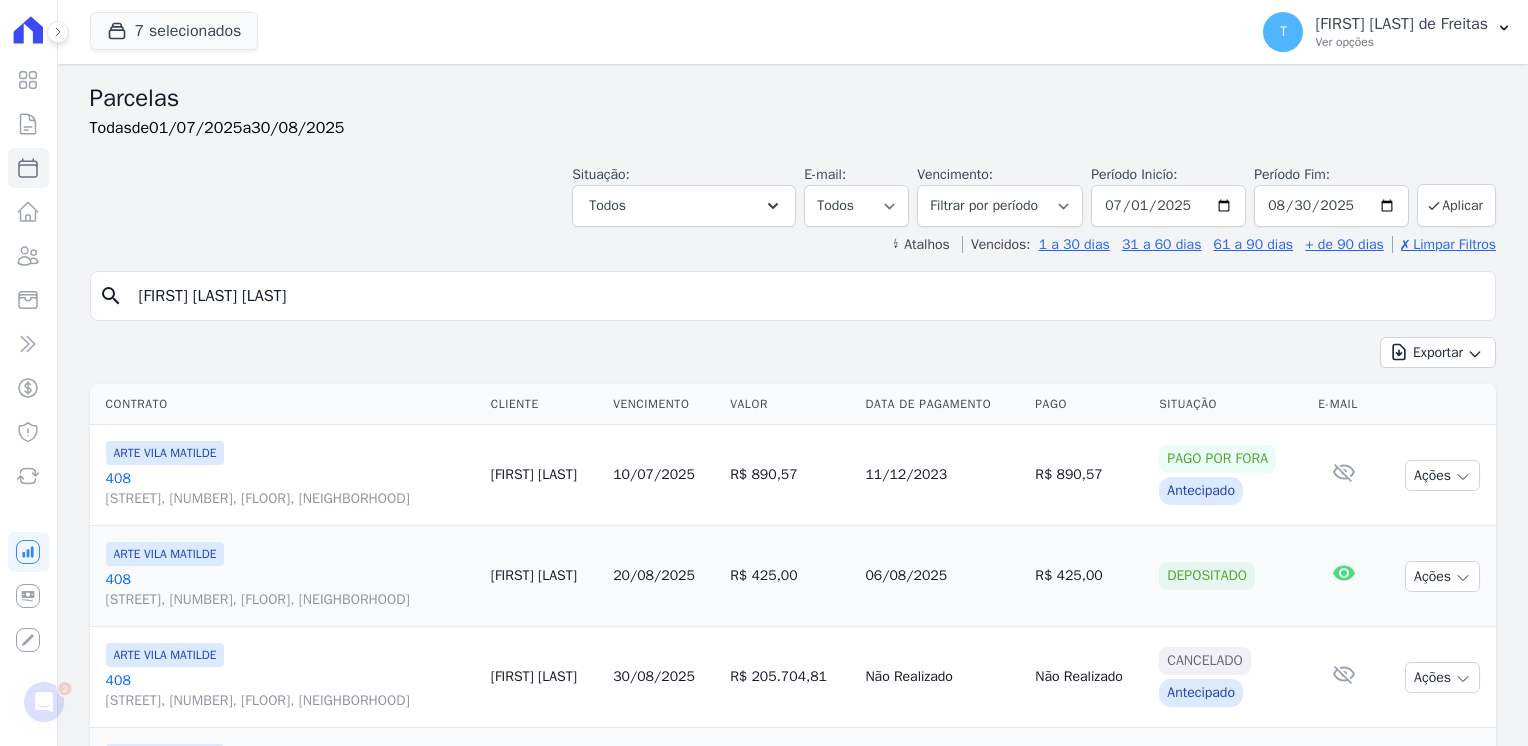 scroll, scrollTop: 0, scrollLeft: 0, axis: both 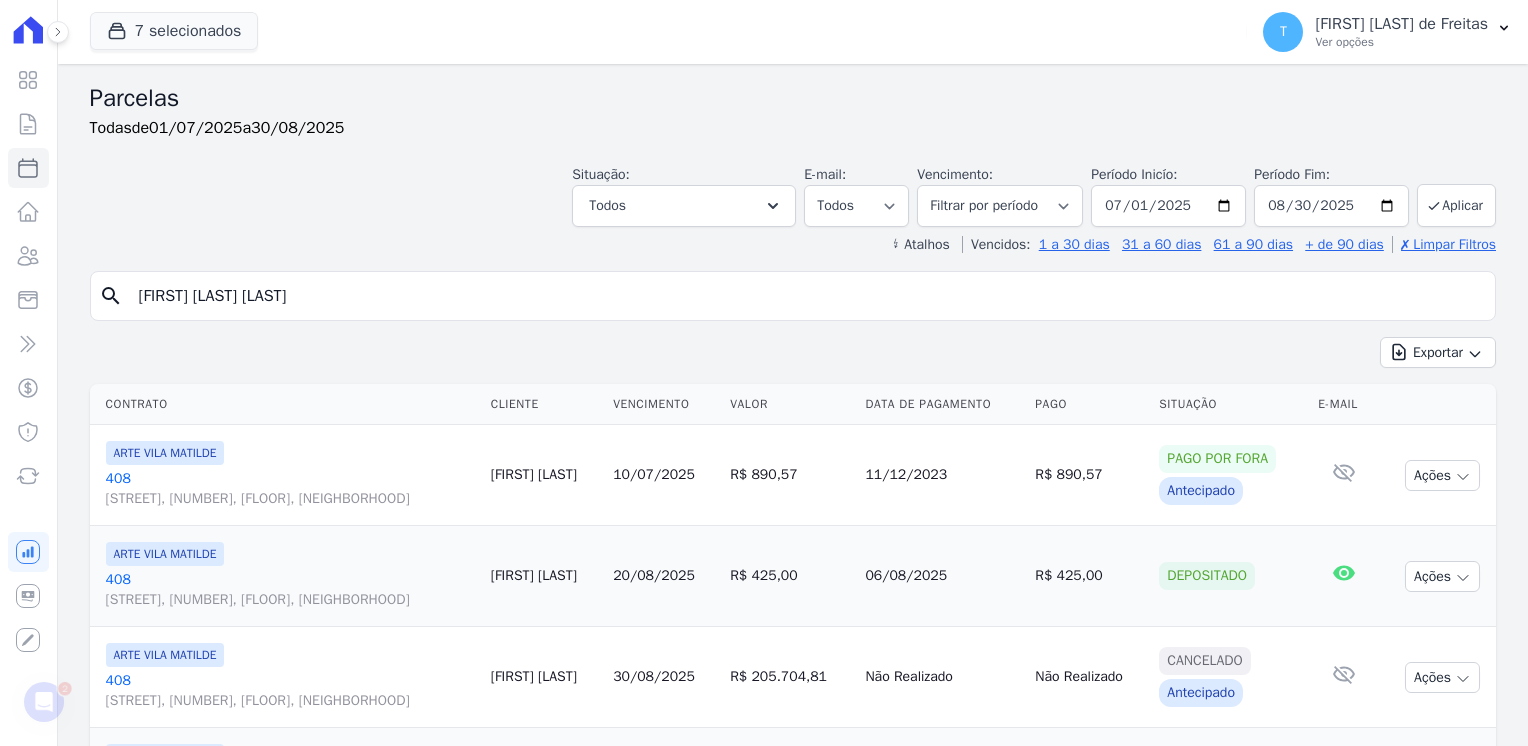 drag, startPoint x: 402, startPoint y: 289, endPoint x: 124, endPoint y: 290, distance: 278.0018 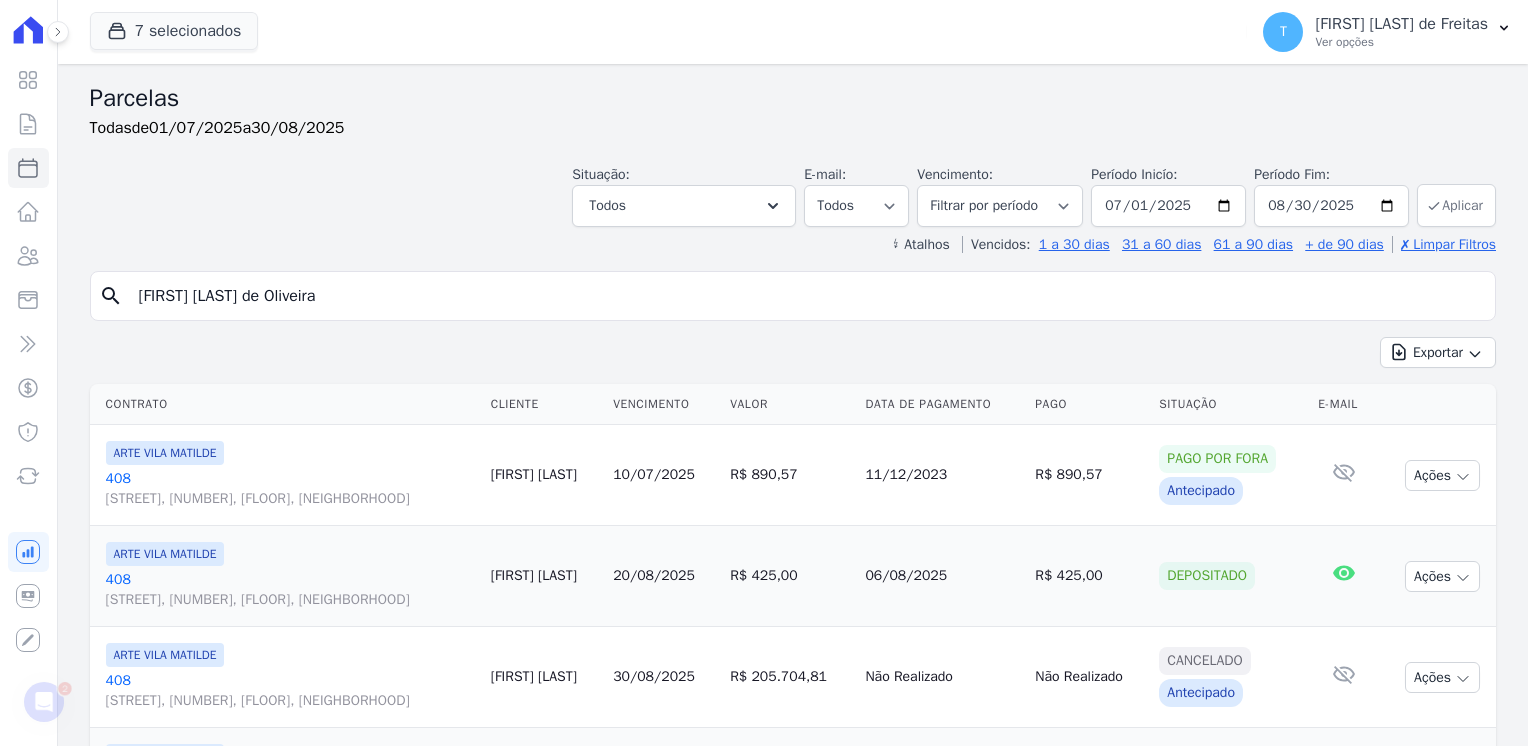 type on "[FIRST] [LAST] de Oliveira" 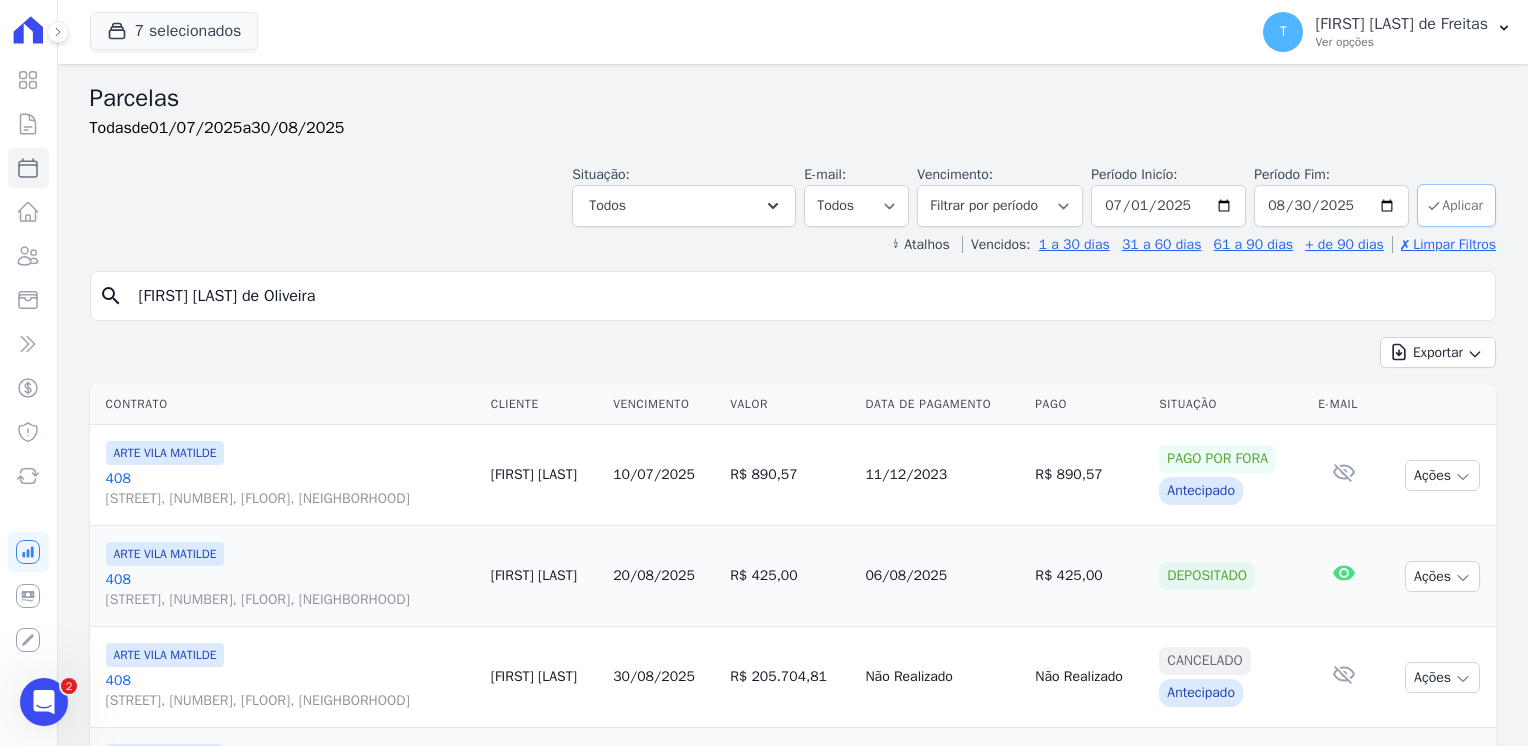 click on "Aplicar" at bounding box center [1456, 205] 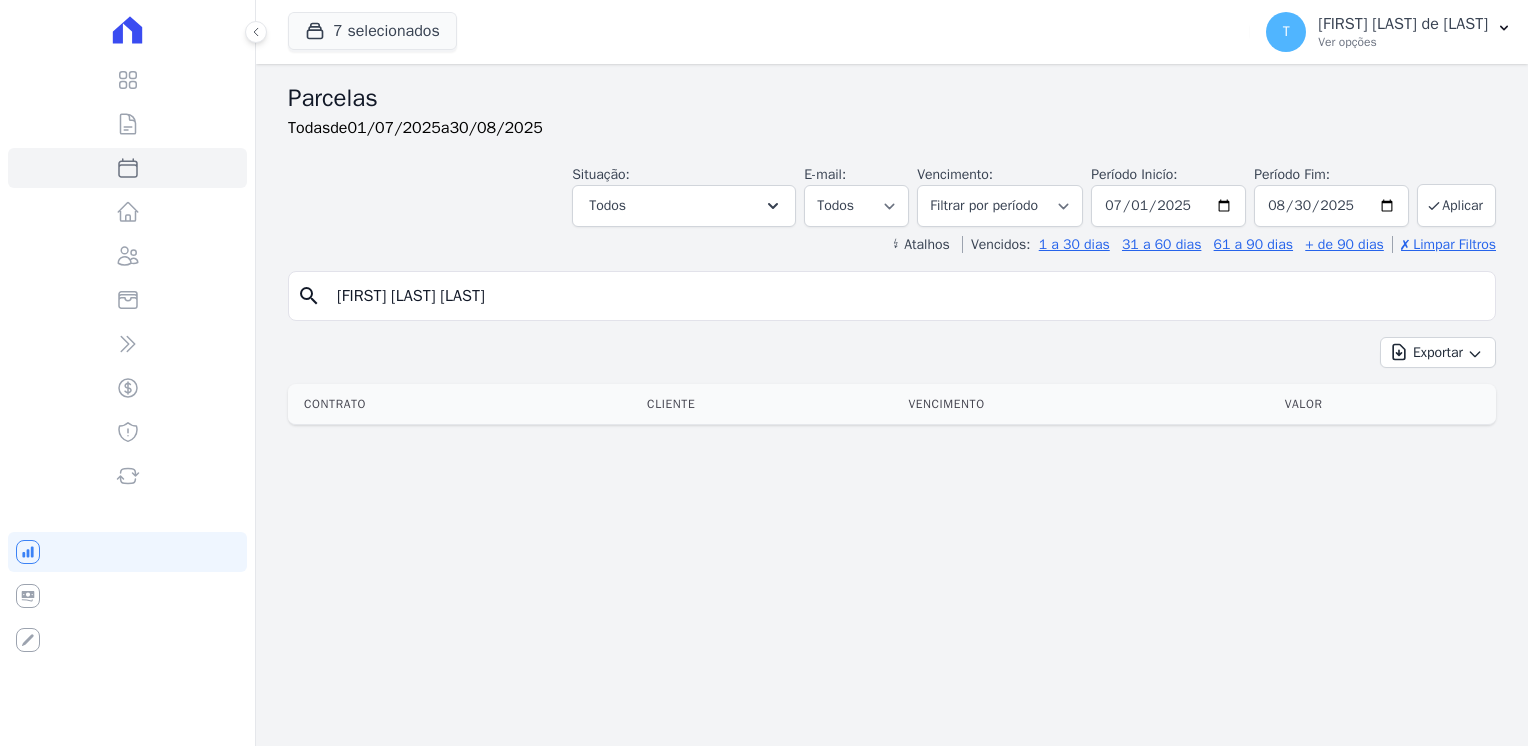 select 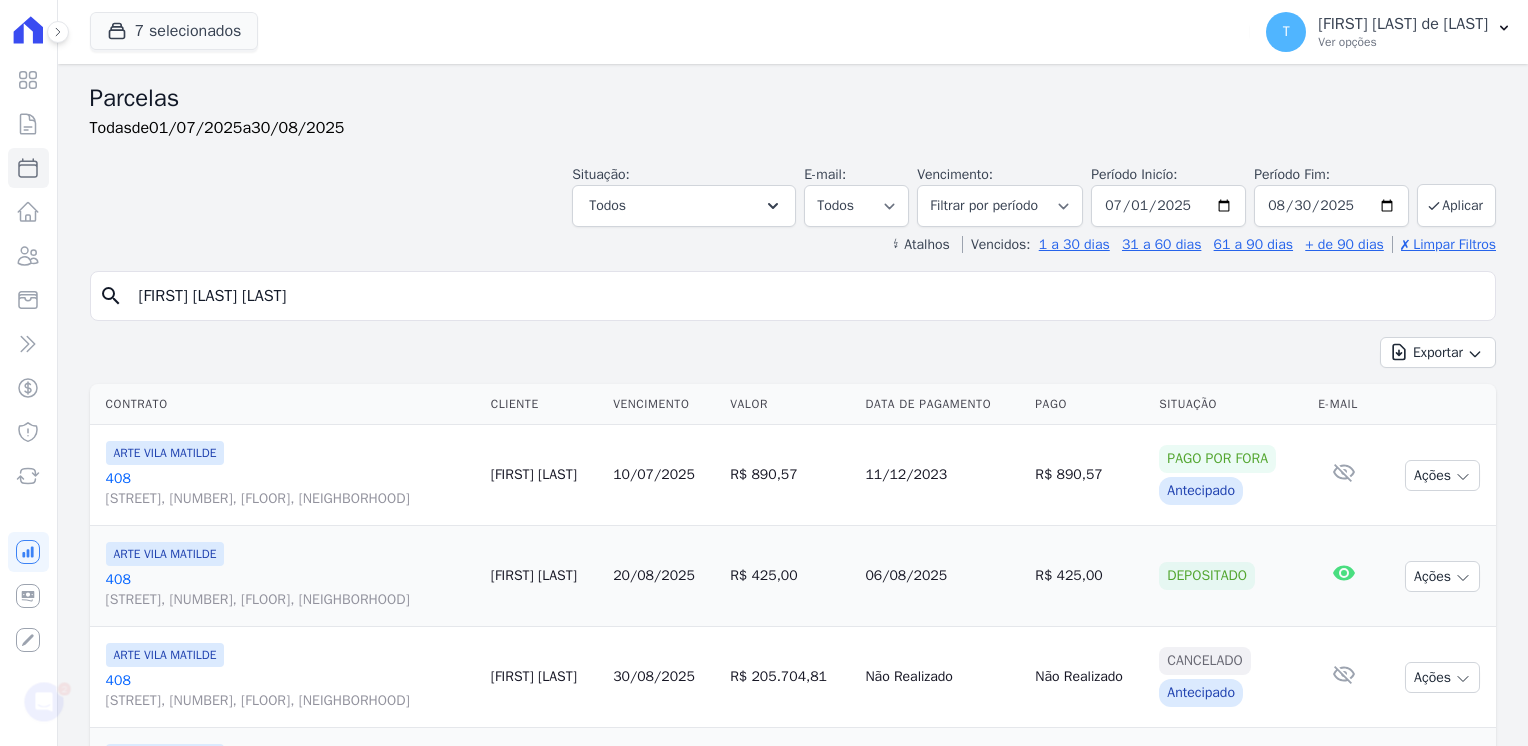 scroll, scrollTop: 0, scrollLeft: 0, axis: both 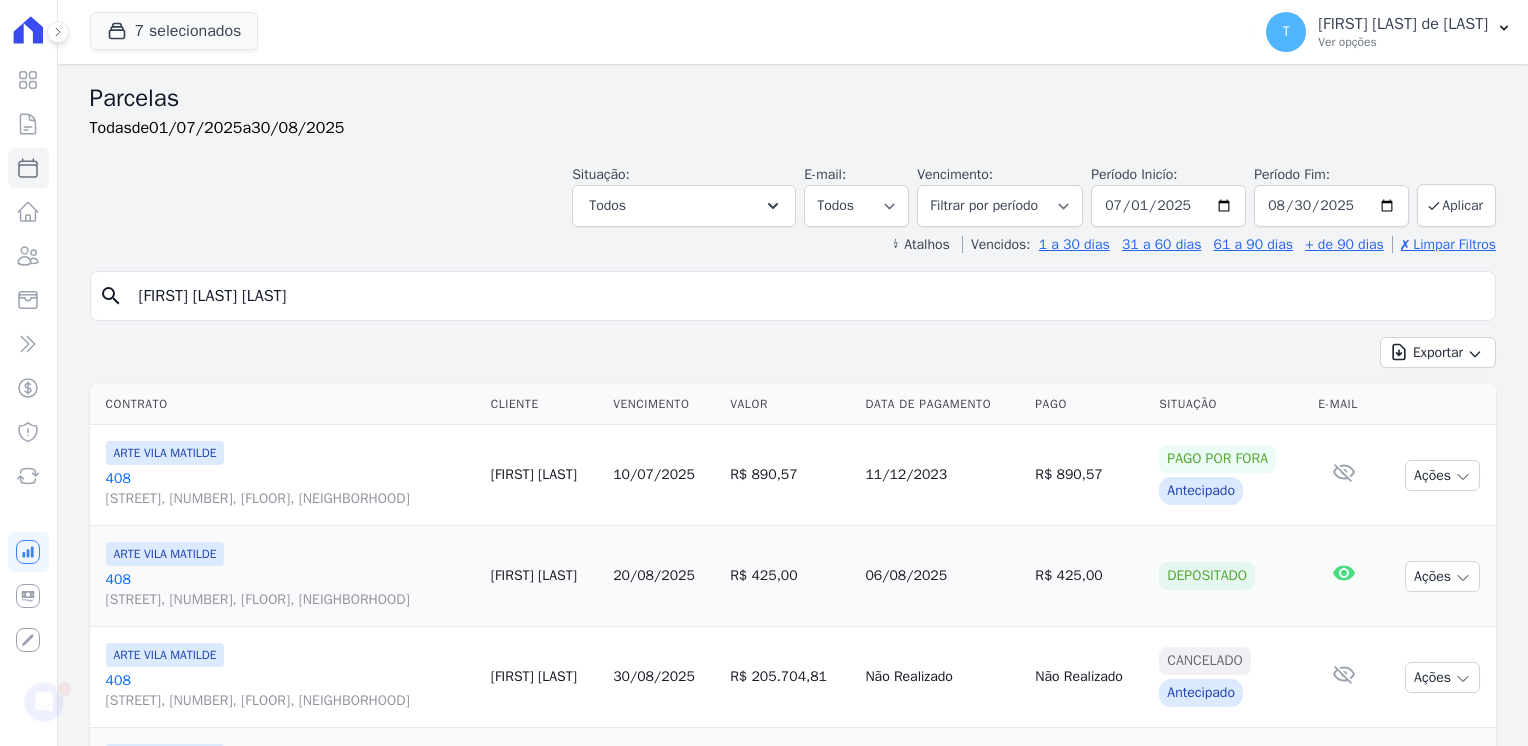 drag, startPoint x: 413, startPoint y: 297, endPoint x: 84, endPoint y: 322, distance: 329.9485 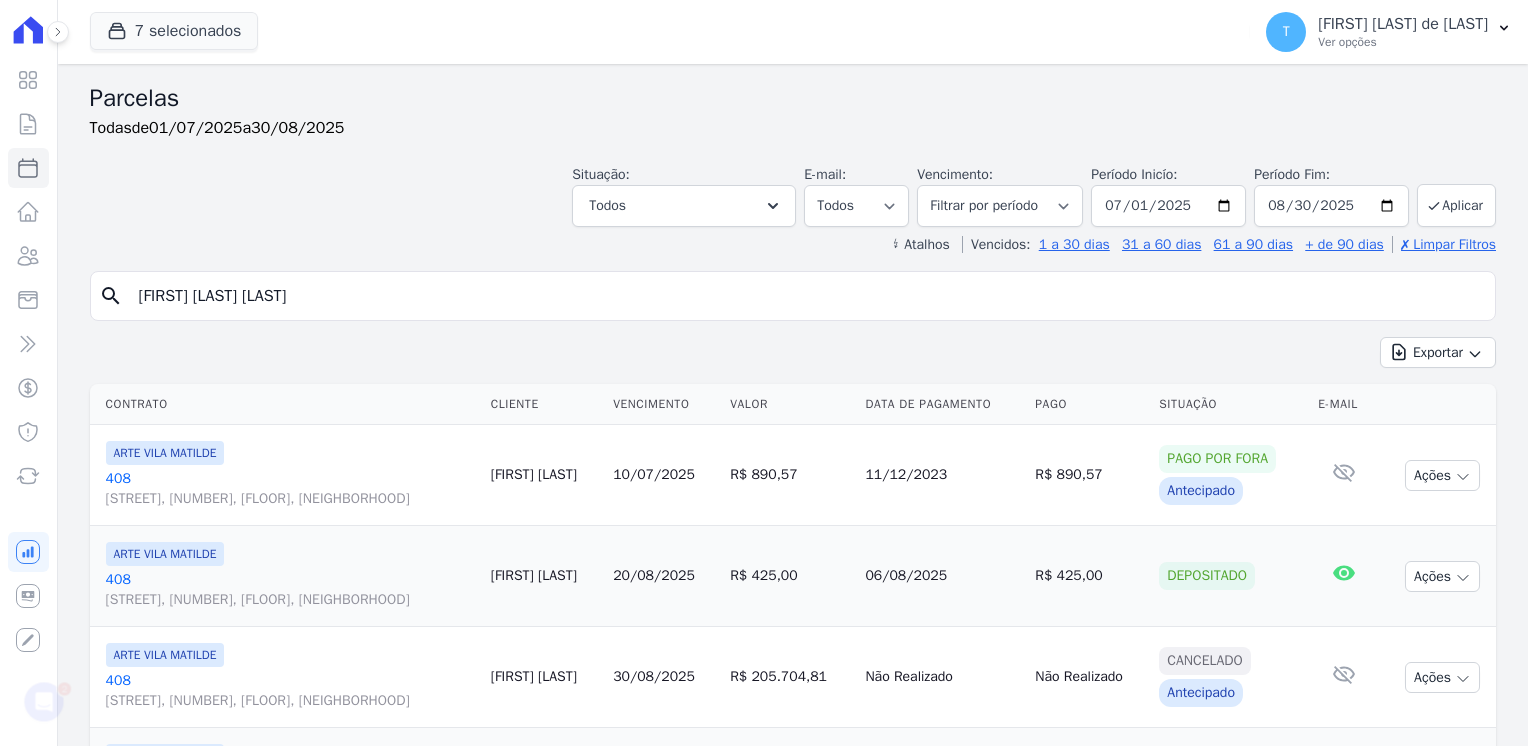 paste on "[FIRST] [LAST] de [LAST]" 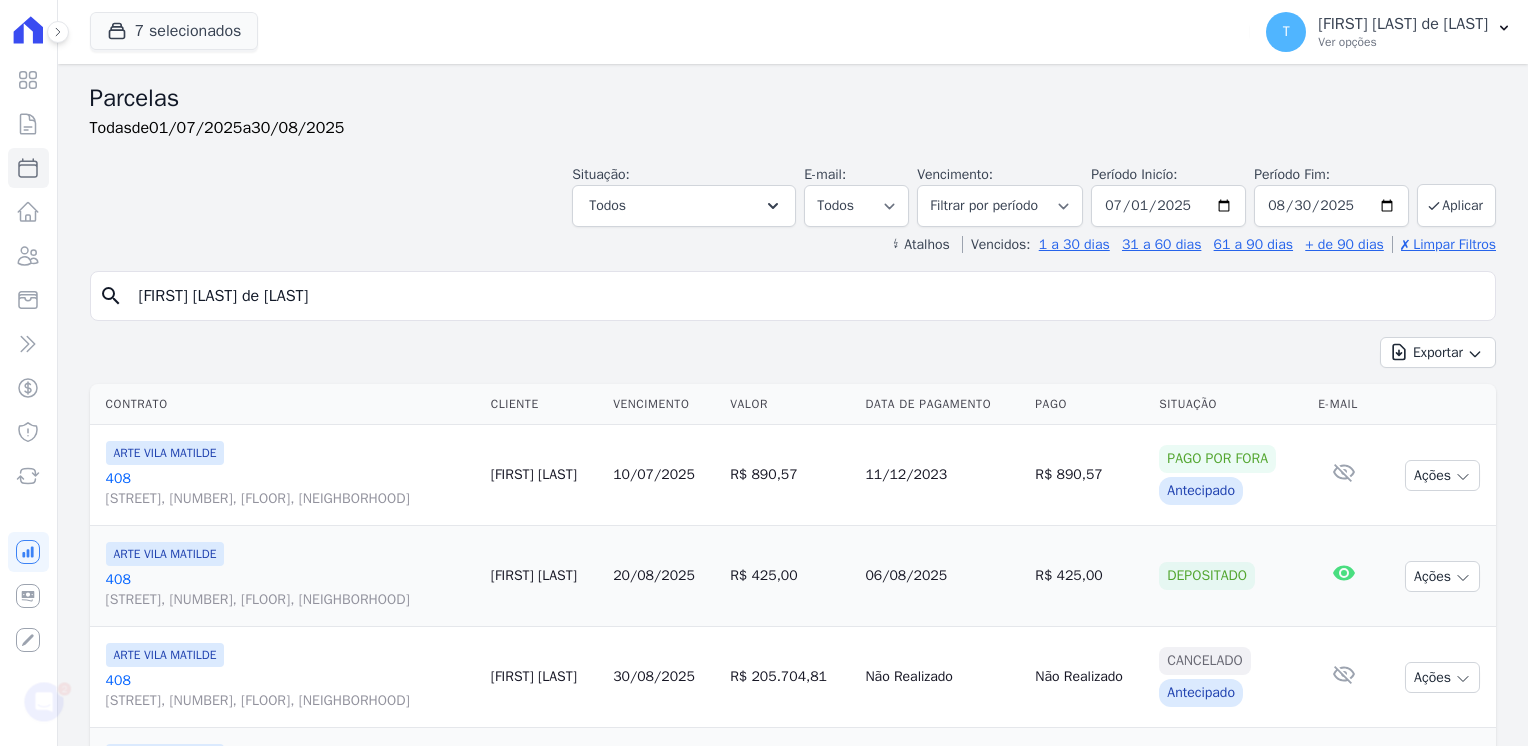 type on "[FIRST] [LAST] de [LAST]" 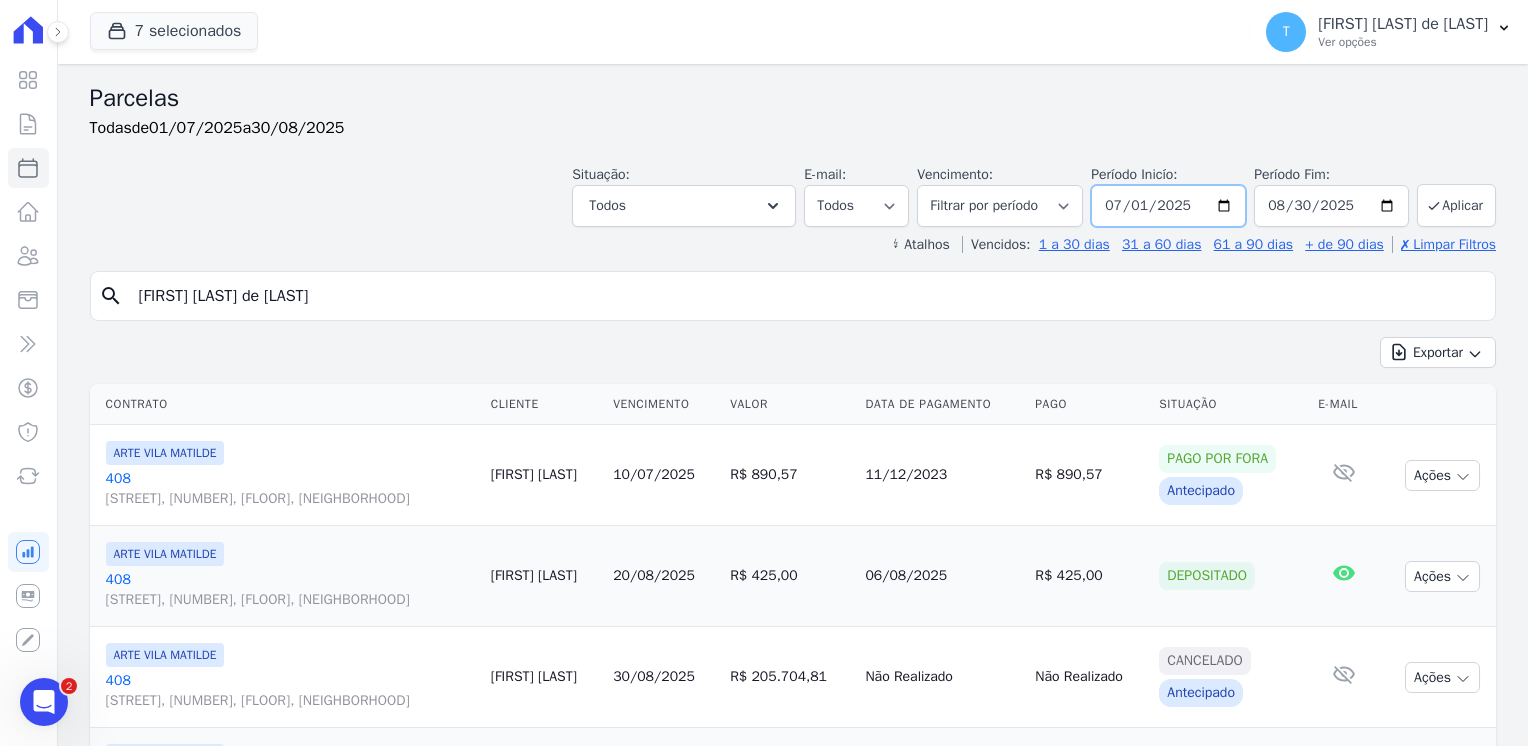 click on "2025-07-01" at bounding box center [1168, 206] 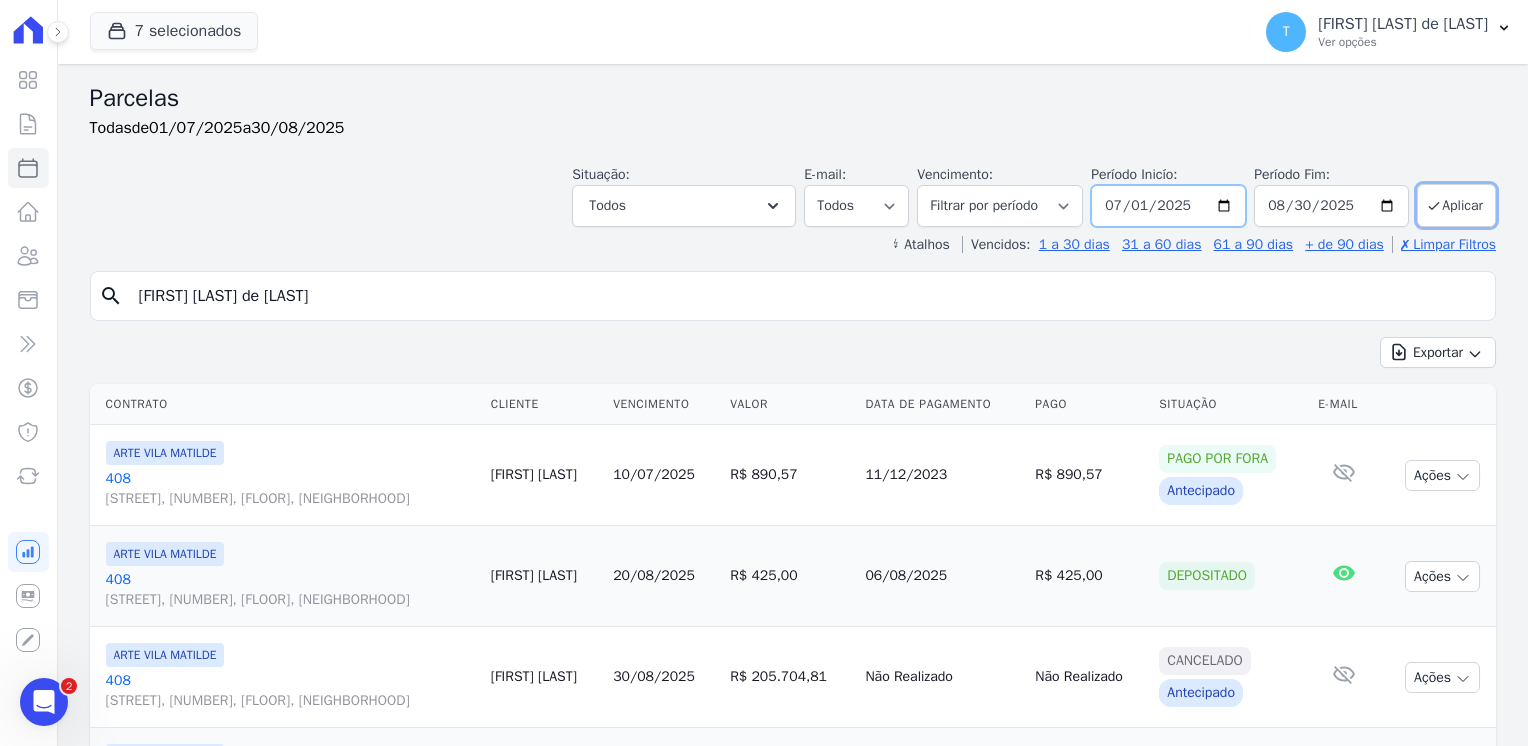 type on "[DATE]" 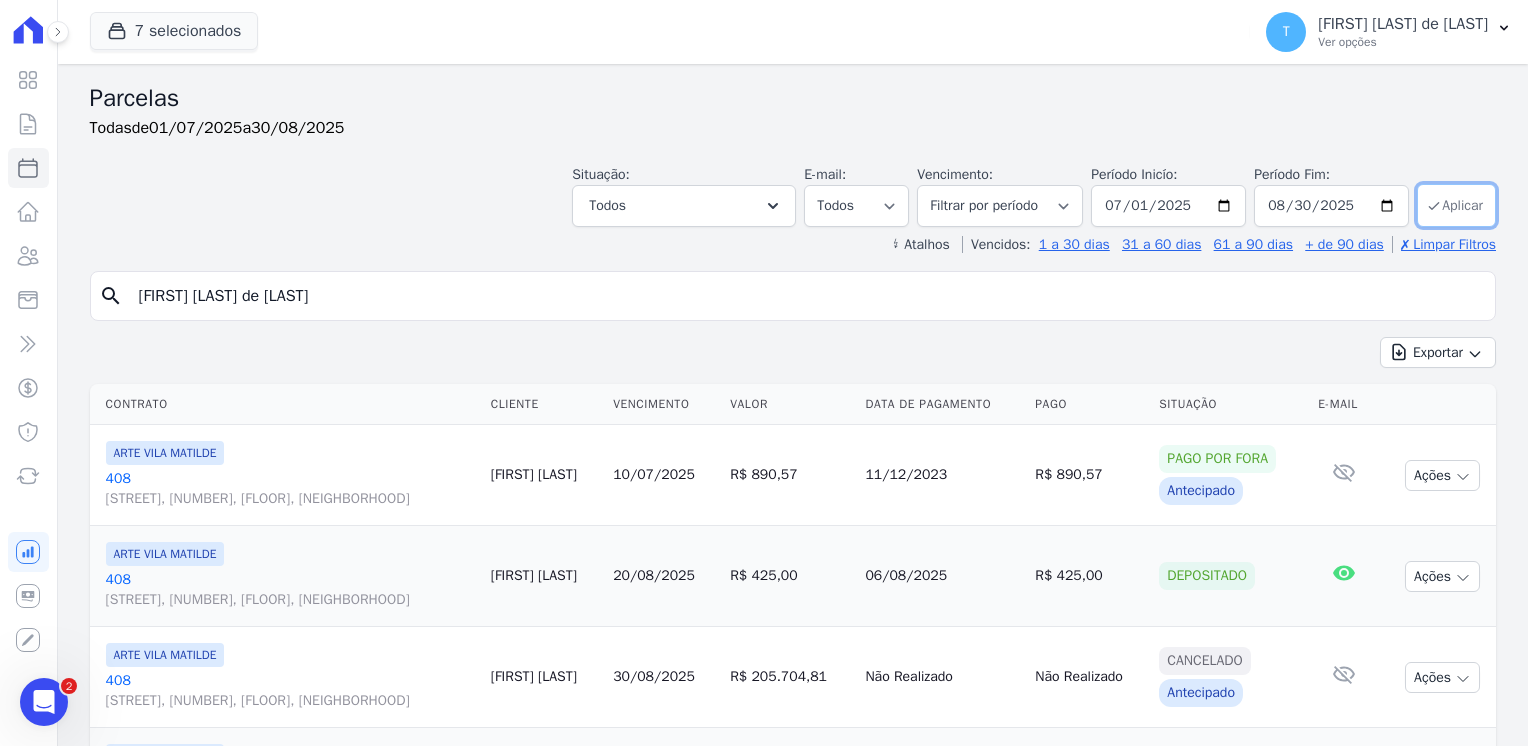 click on "Aplicar" at bounding box center (1456, 205) 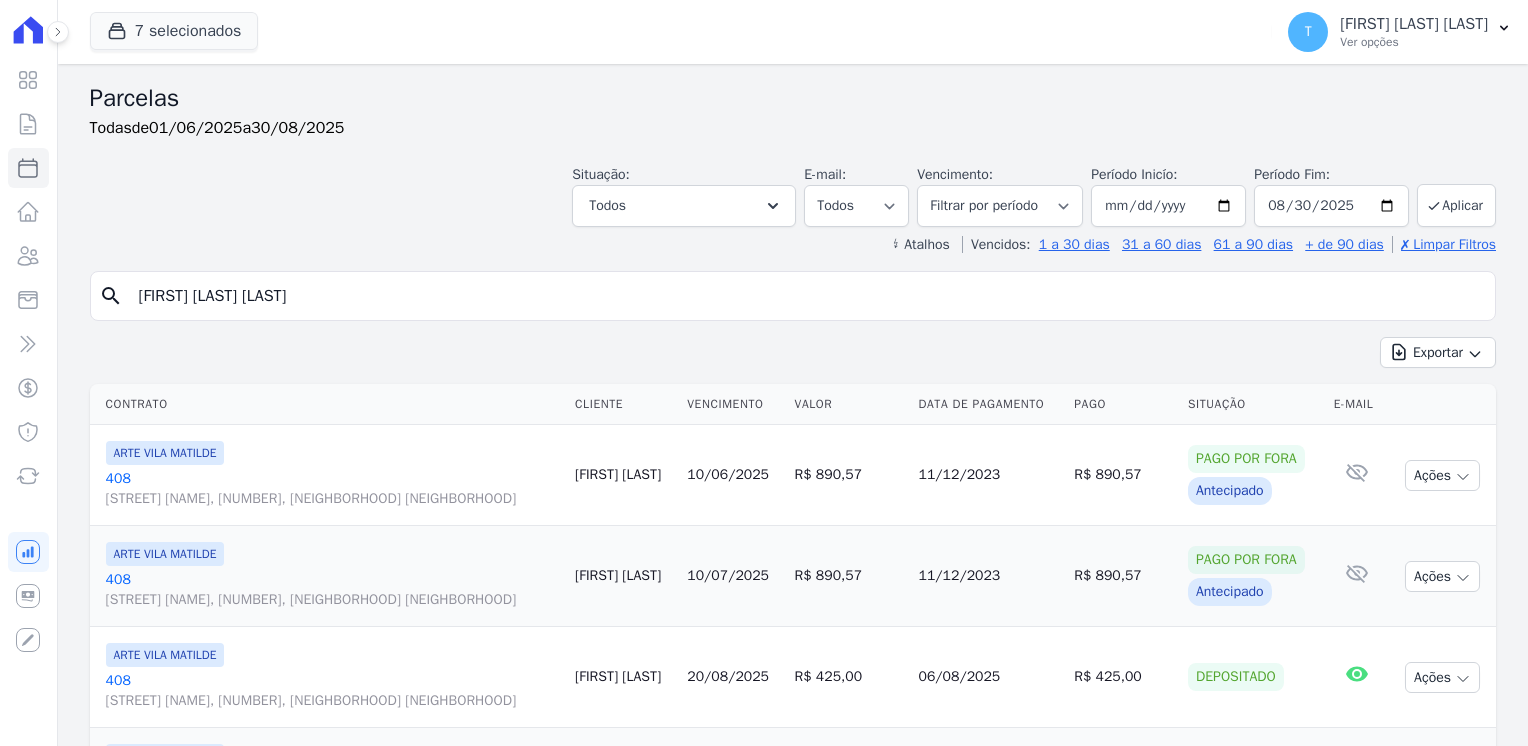 select 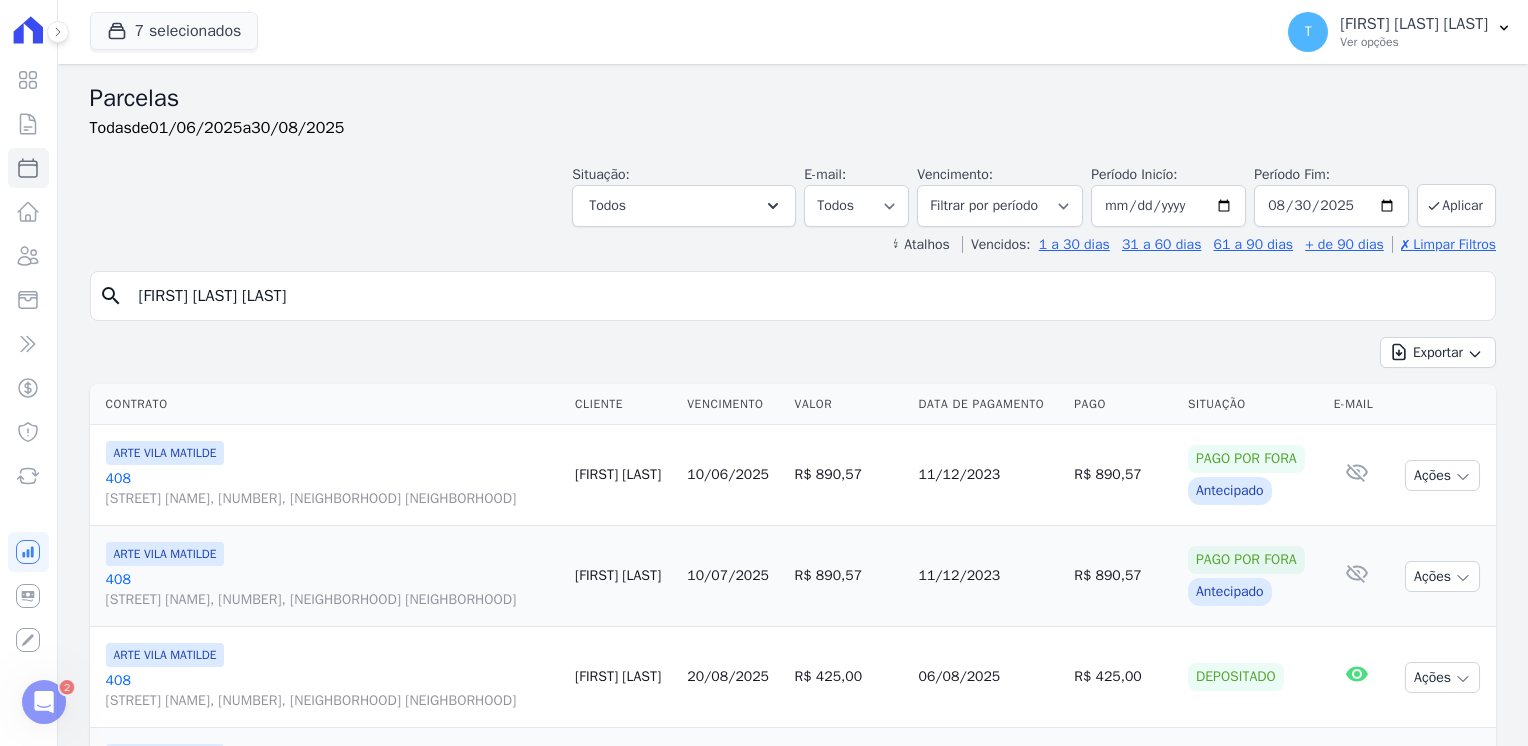 scroll, scrollTop: 0, scrollLeft: 0, axis: both 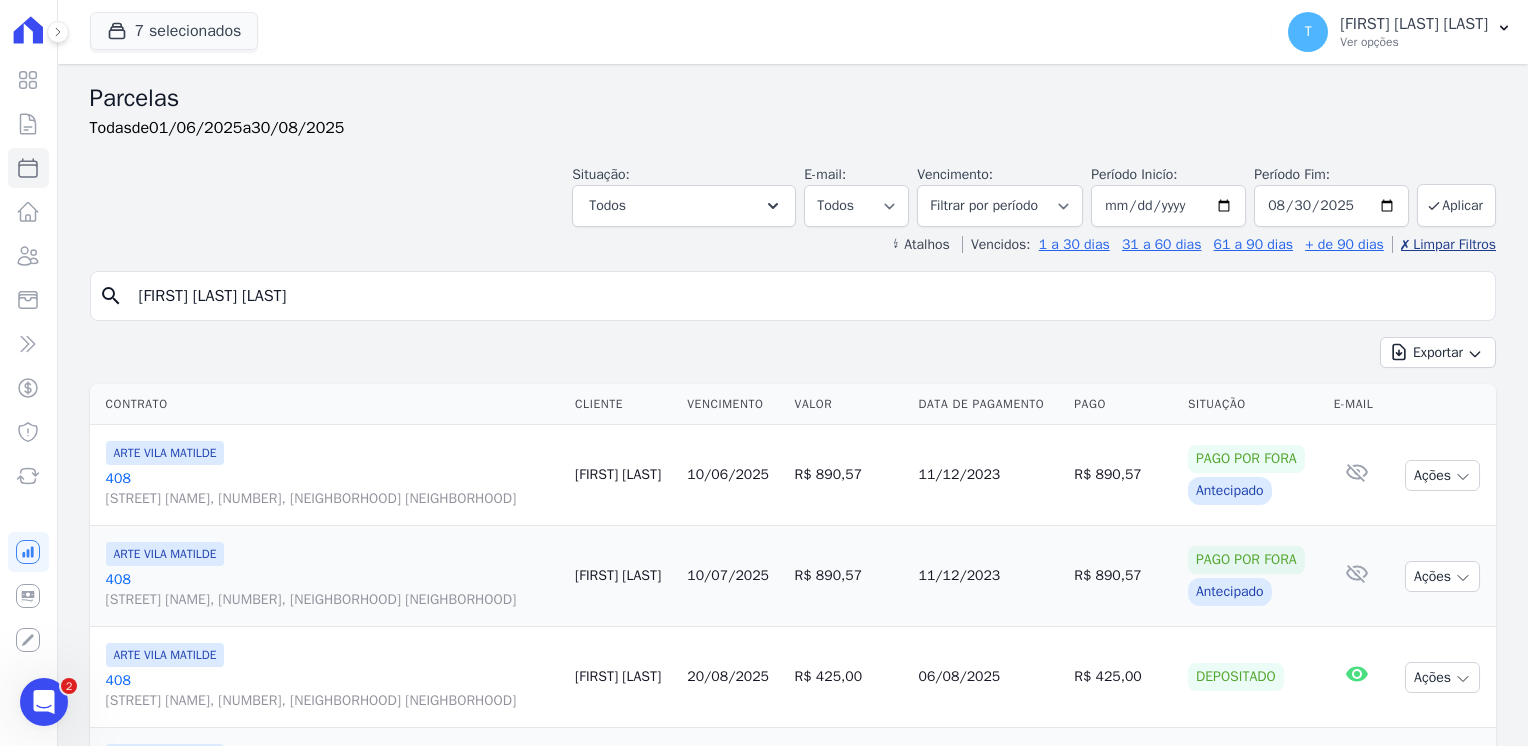click on "✗ Limpar Filtros" at bounding box center (1444, 244) 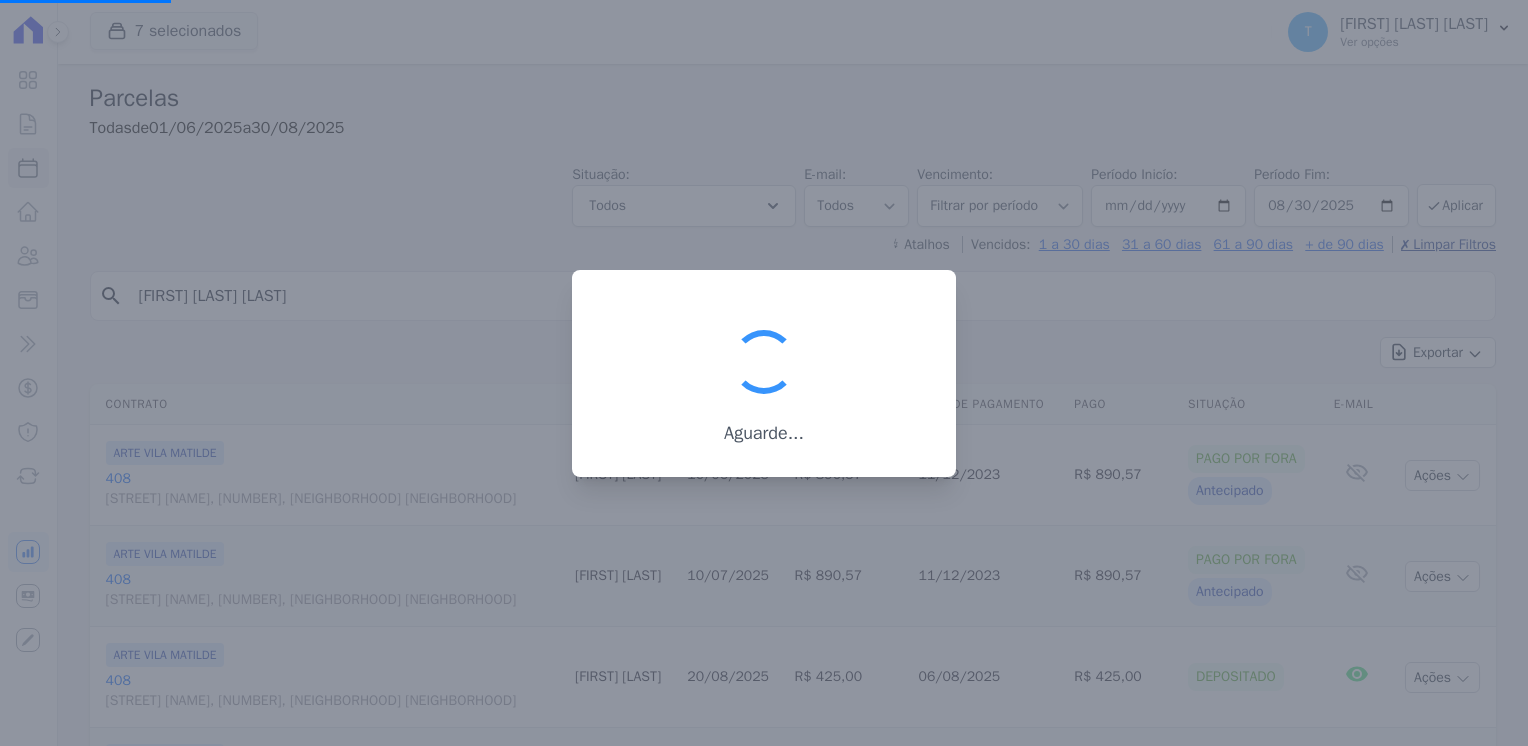 select 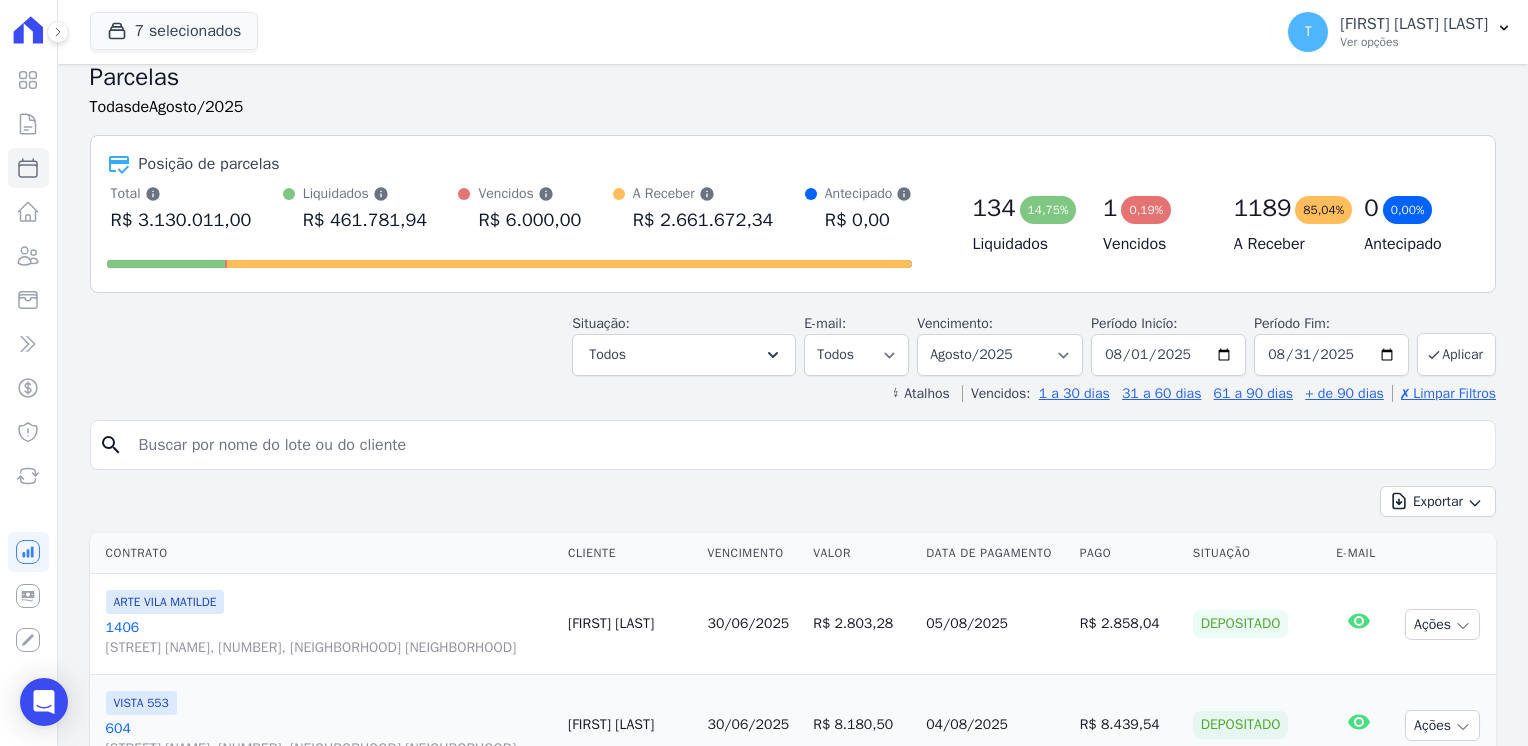 scroll, scrollTop: 0, scrollLeft: 0, axis: both 